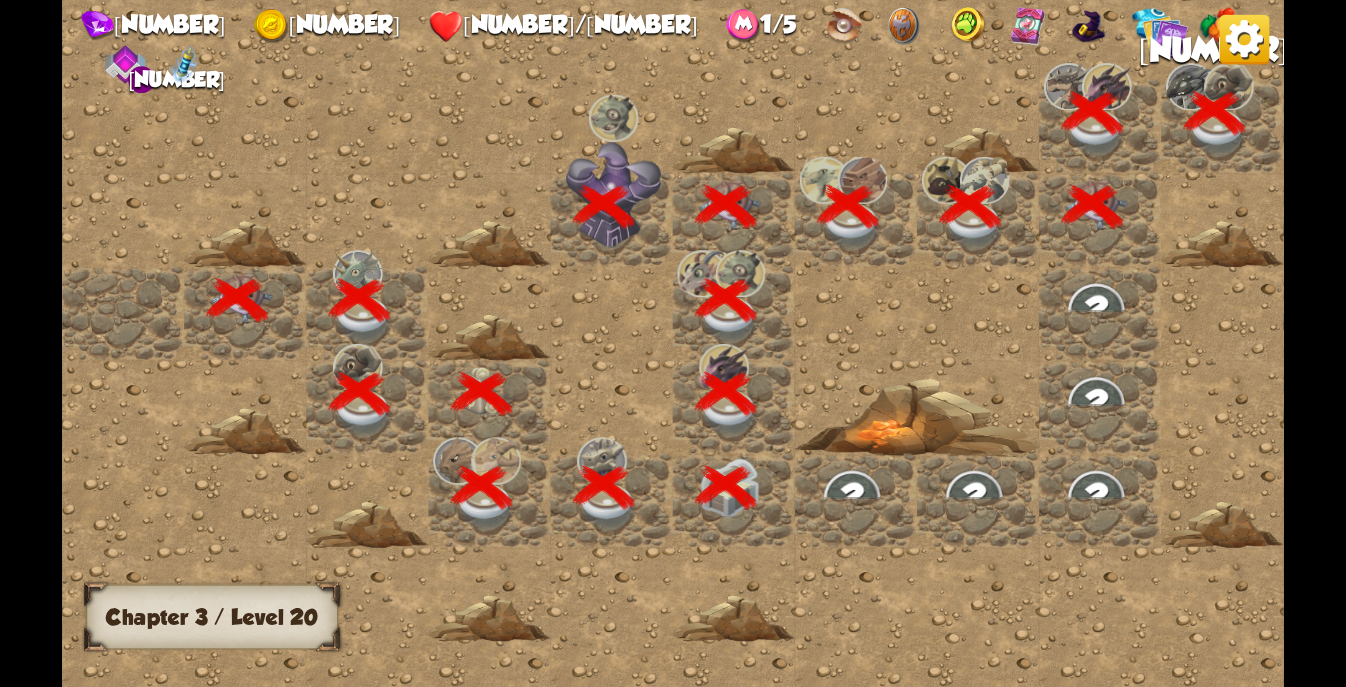 scroll, scrollTop: 0, scrollLeft: 0, axis: both 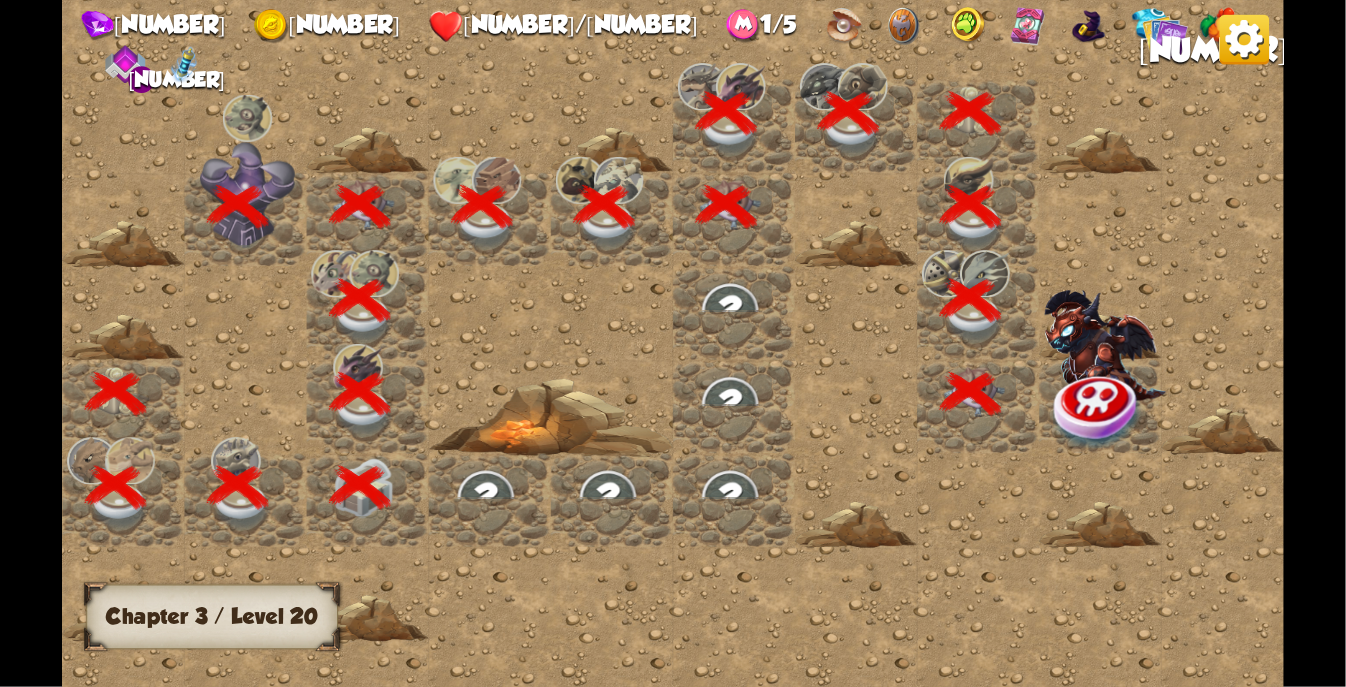 click at bounding box center (1099, 411) 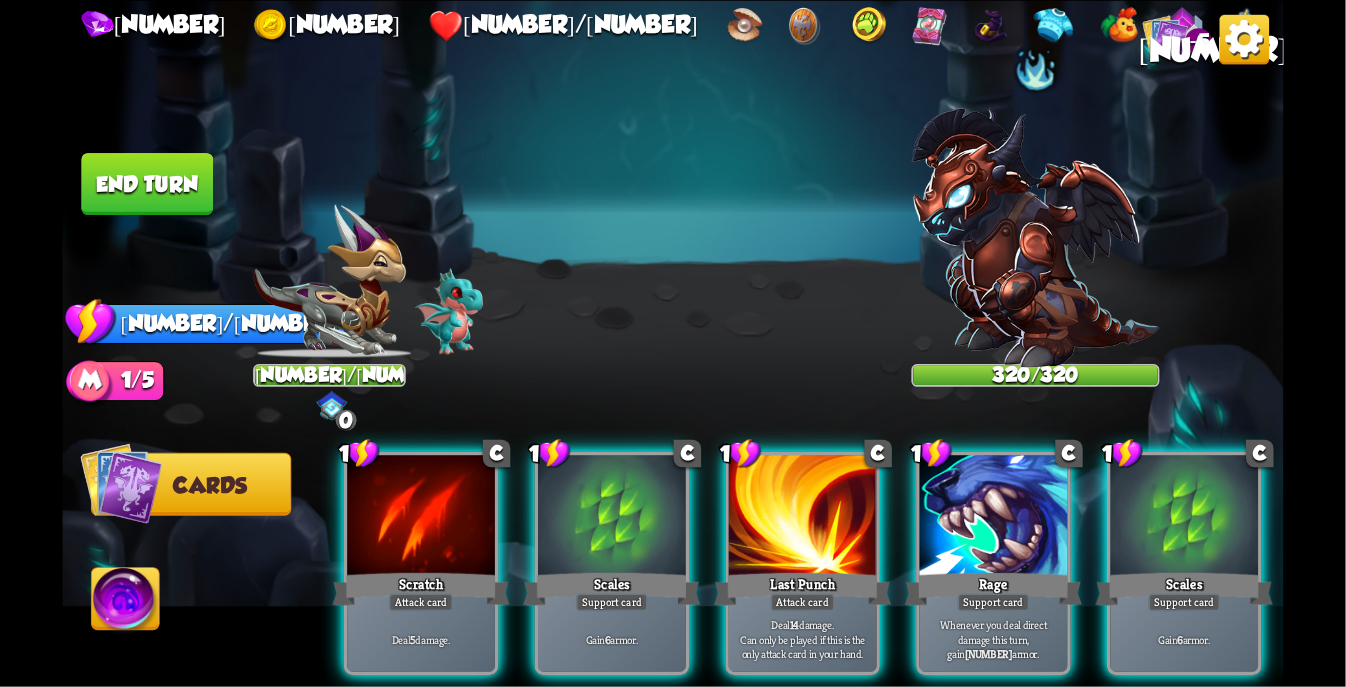 click at bounding box center [1036, 68] 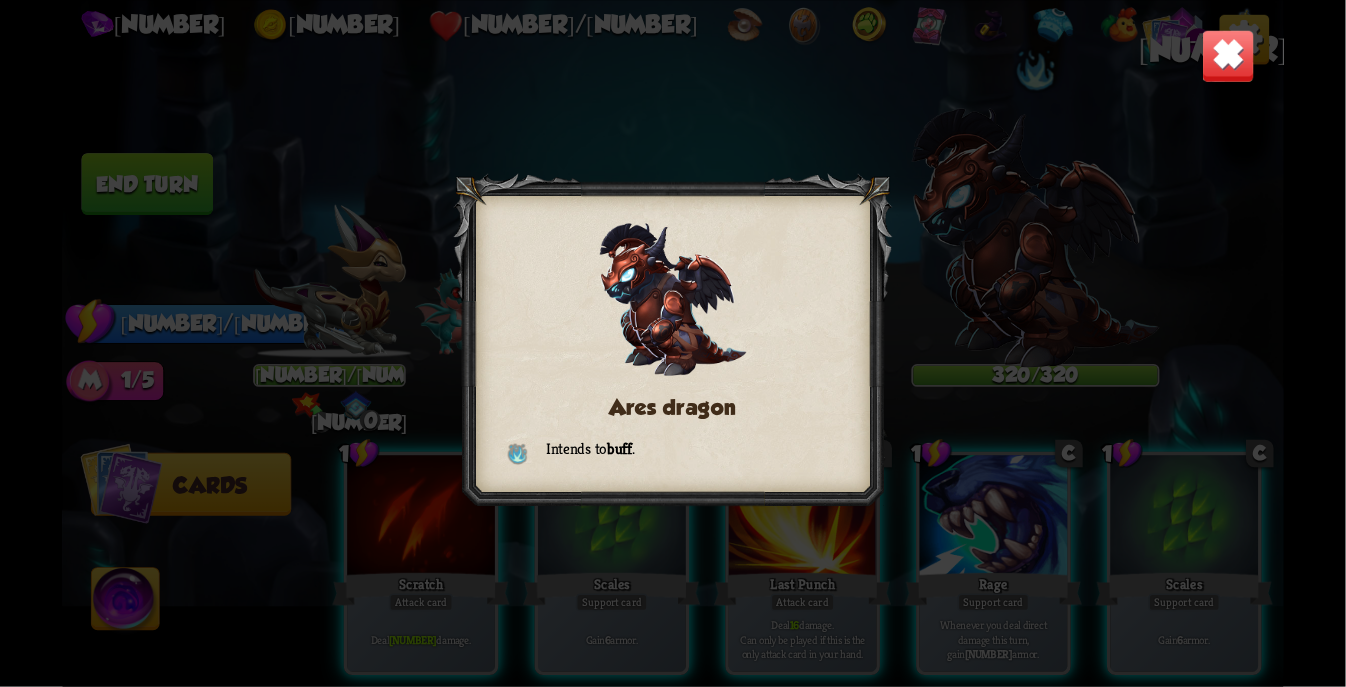click at bounding box center [1228, 55] 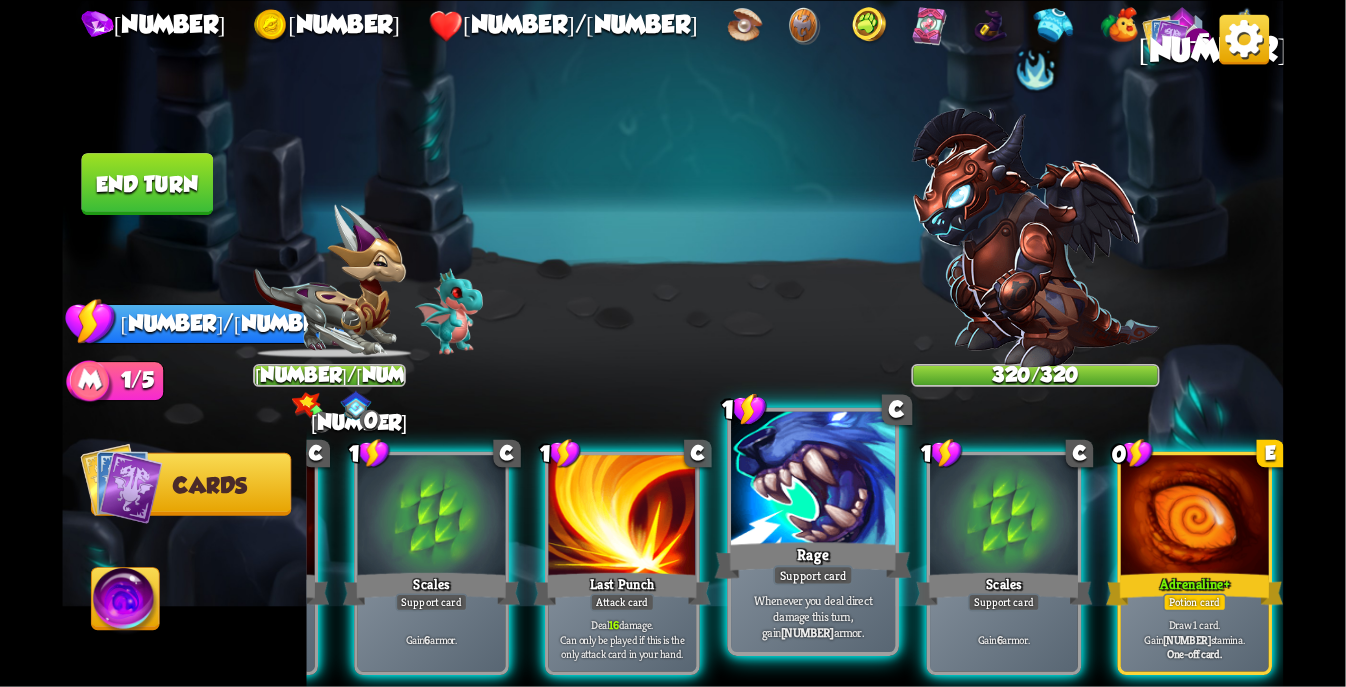 scroll, scrollTop: 0, scrollLeft: 0, axis: both 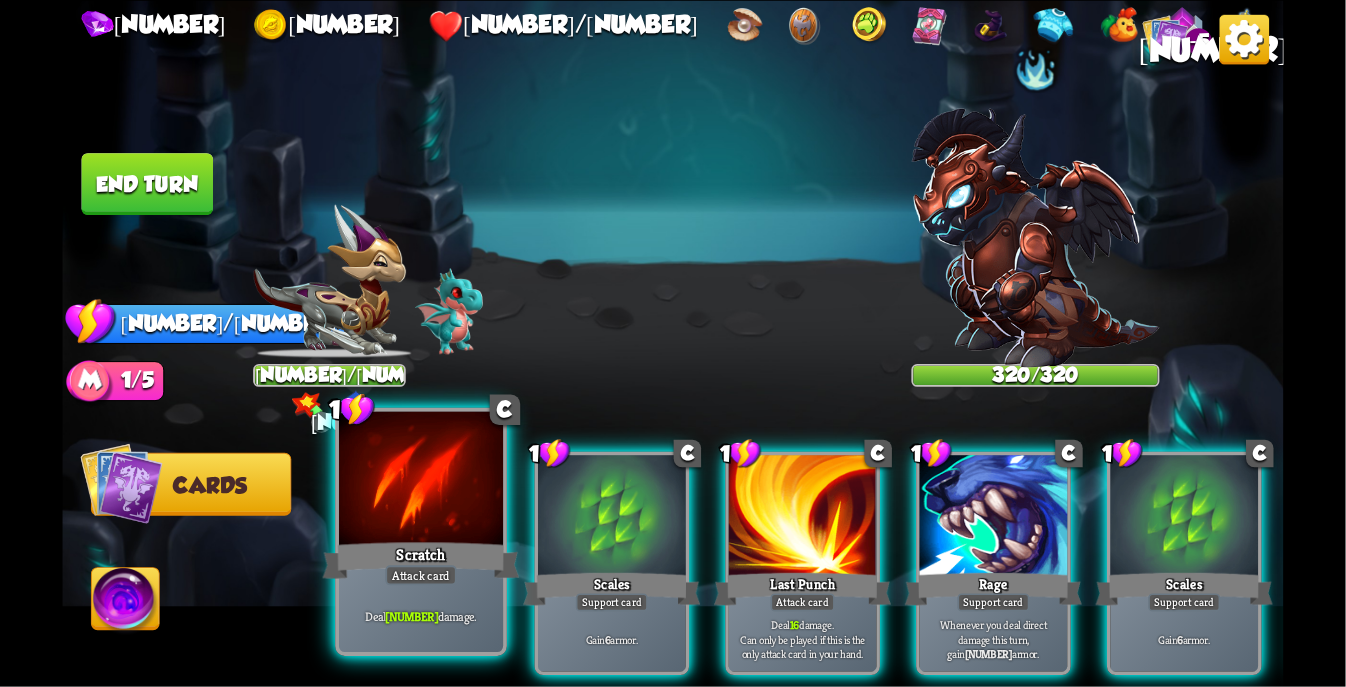 click on "Scratch" at bounding box center [421, 560] 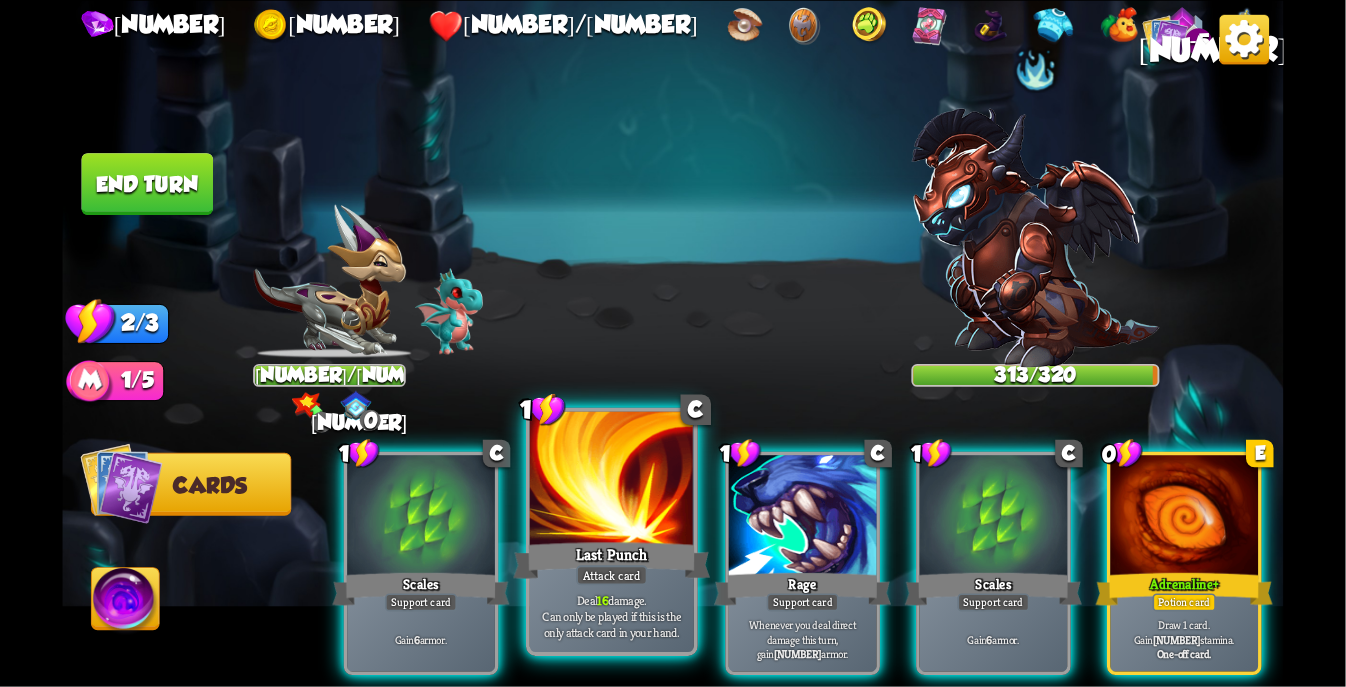 click at bounding box center [612, 480] 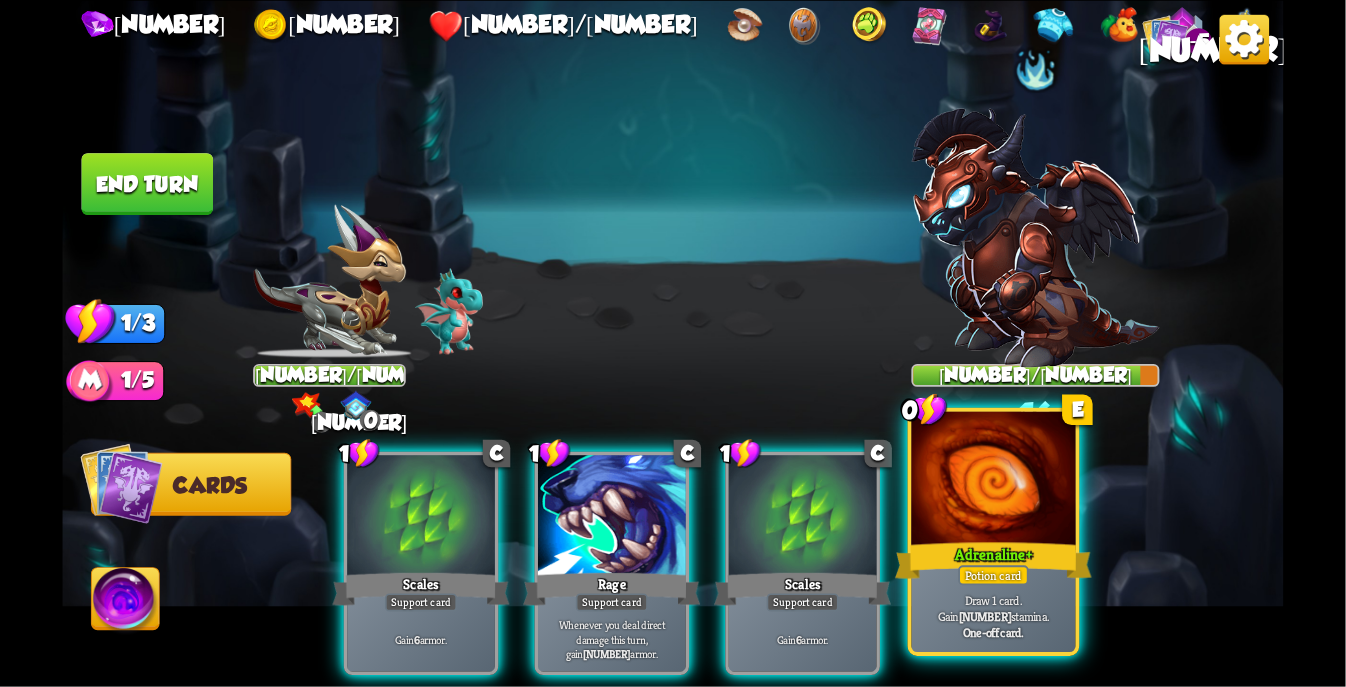 click at bounding box center [994, 480] 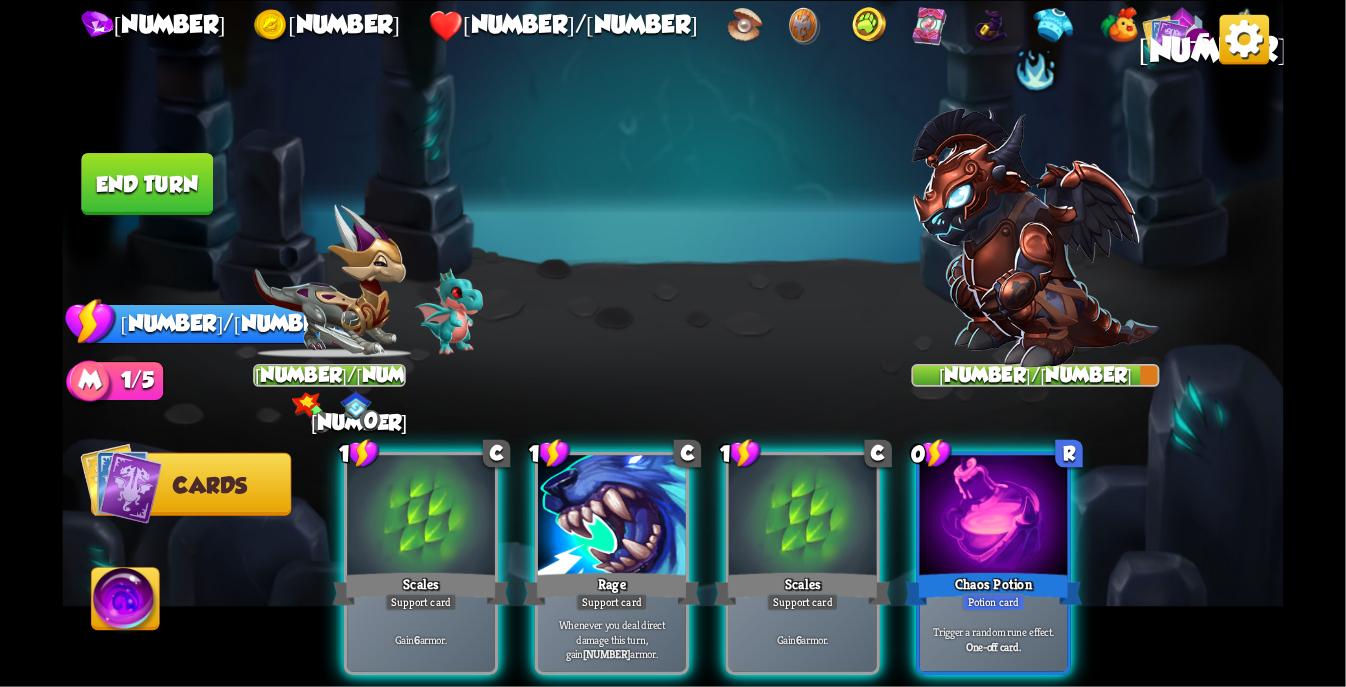 click at bounding box center [994, 517] 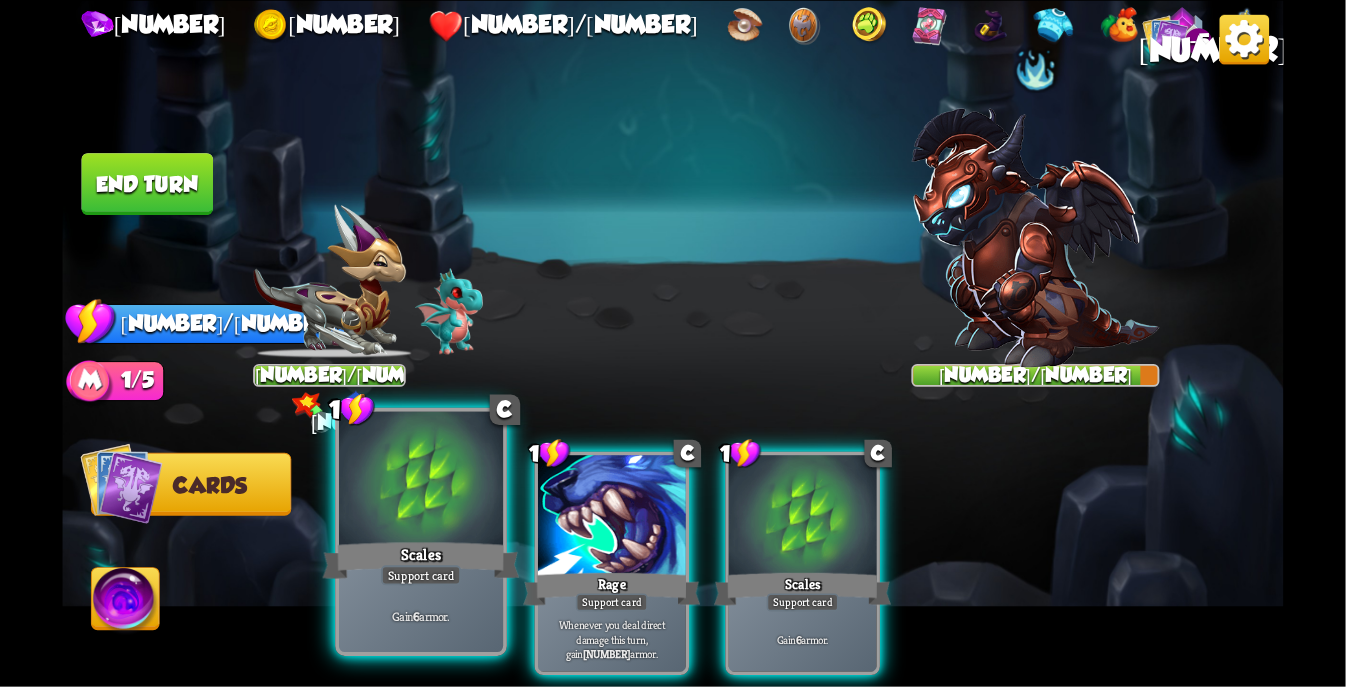 click at bounding box center [421, 480] 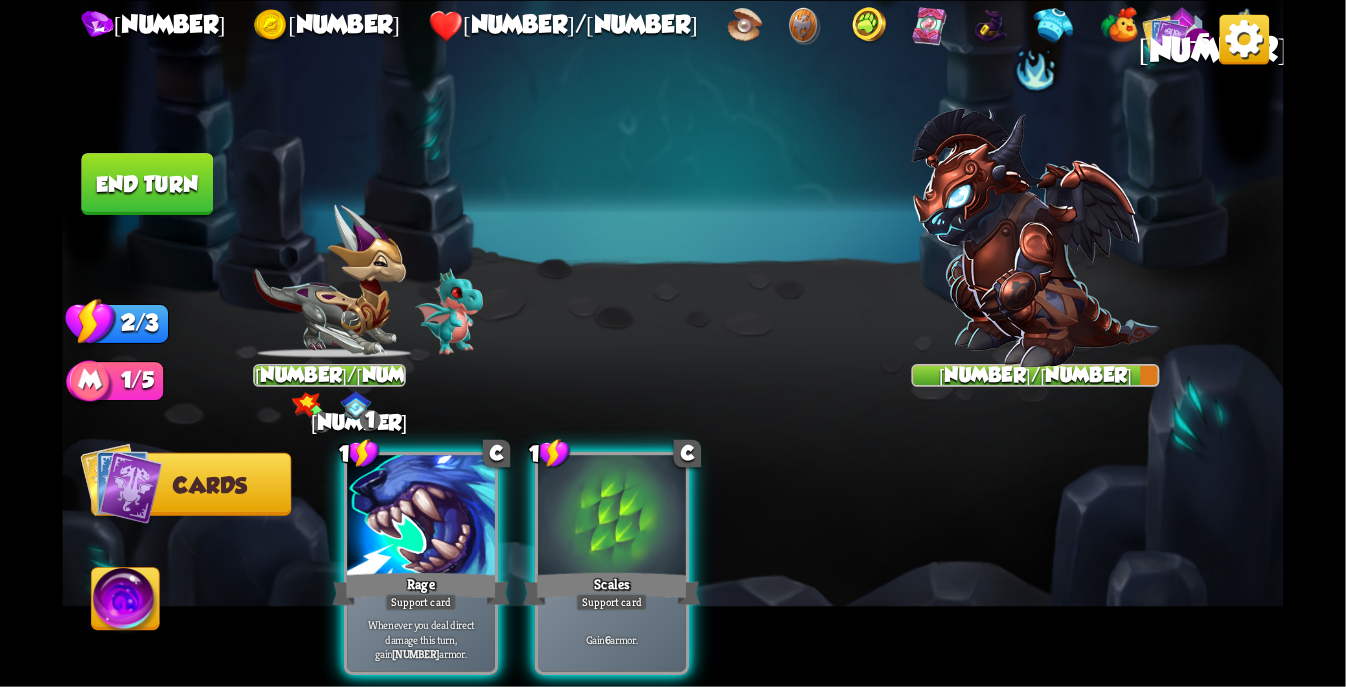 click at bounding box center (421, 517) 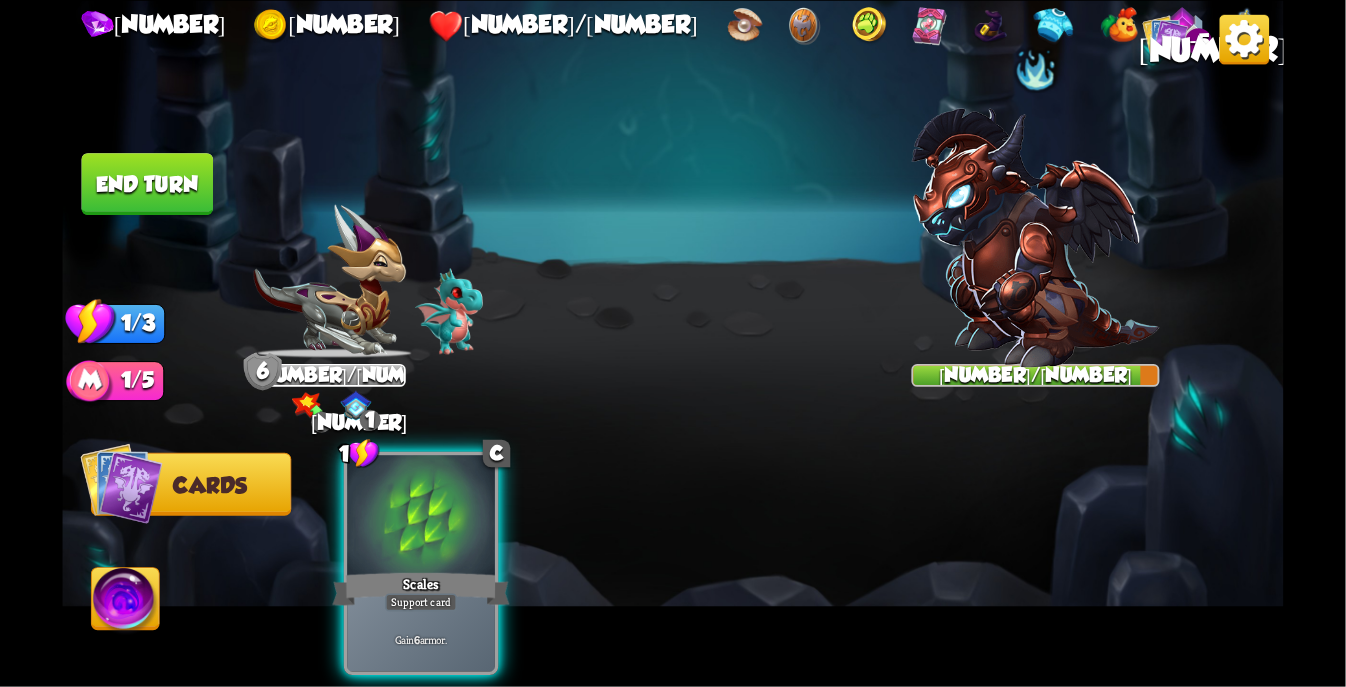 click at bounding box center (421, 517) 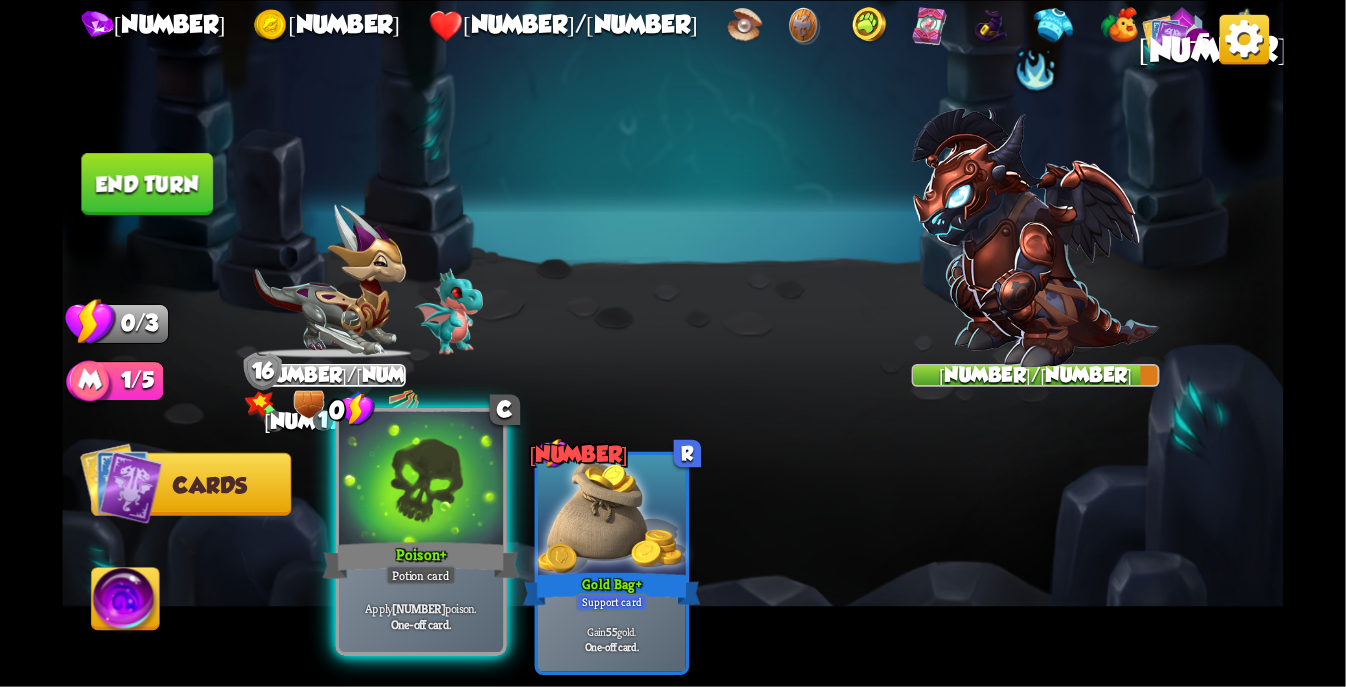 drag, startPoint x: 412, startPoint y: 547, endPoint x: 474, endPoint y: 534, distance: 63.348244 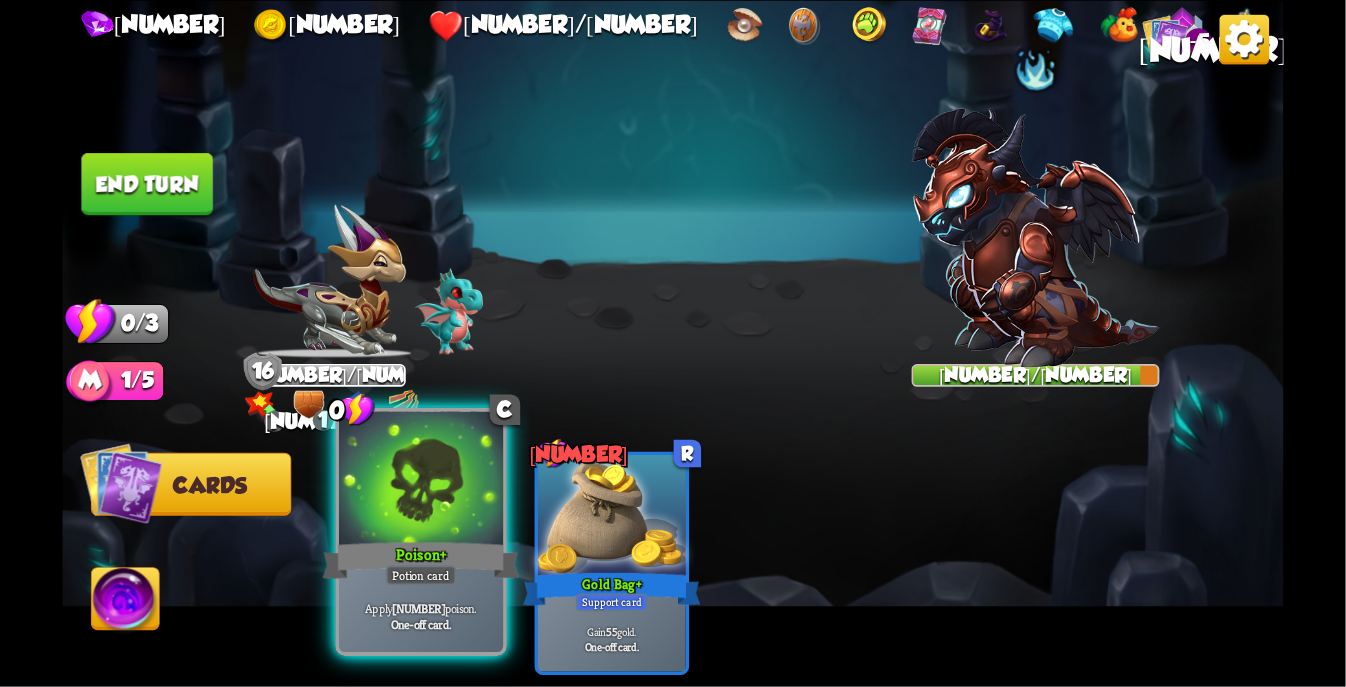 click on "[NUMBER]
C   Poison +     Potion card   Apply  [NUMBER]  poison.   One-off card." at bounding box center [421, 531] 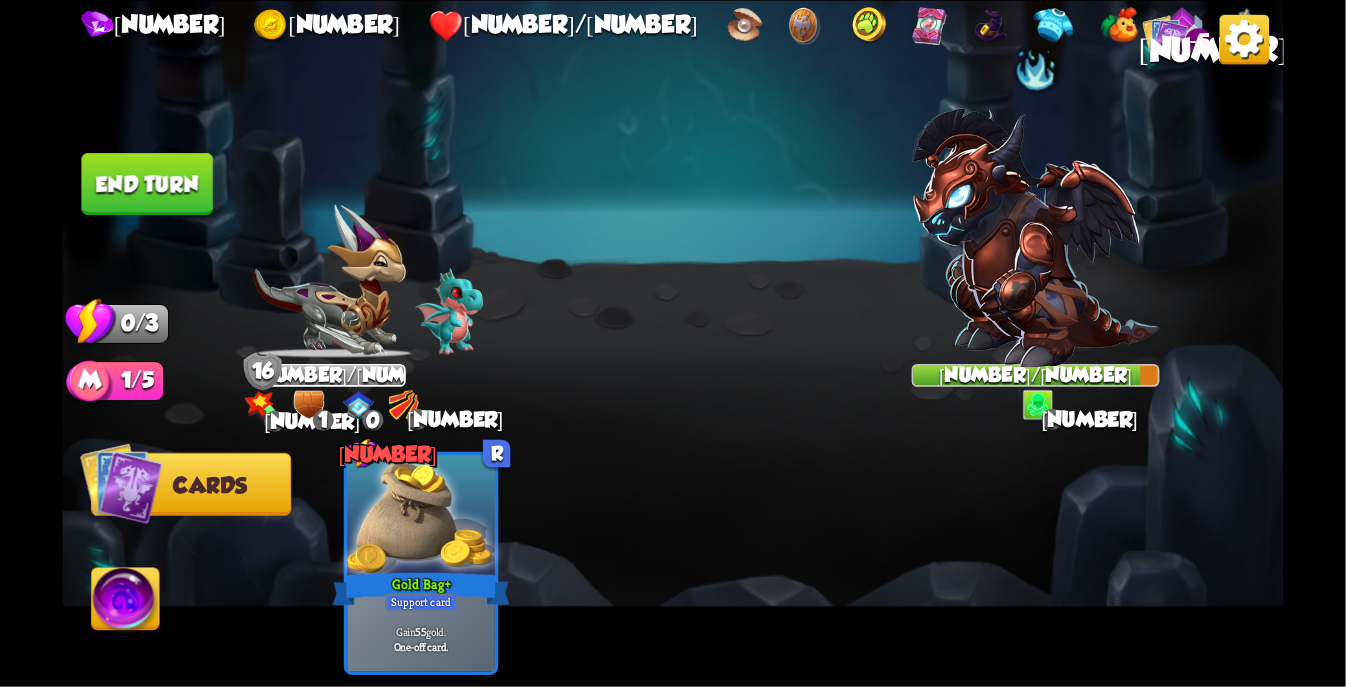 click at bounding box center (126, 602) 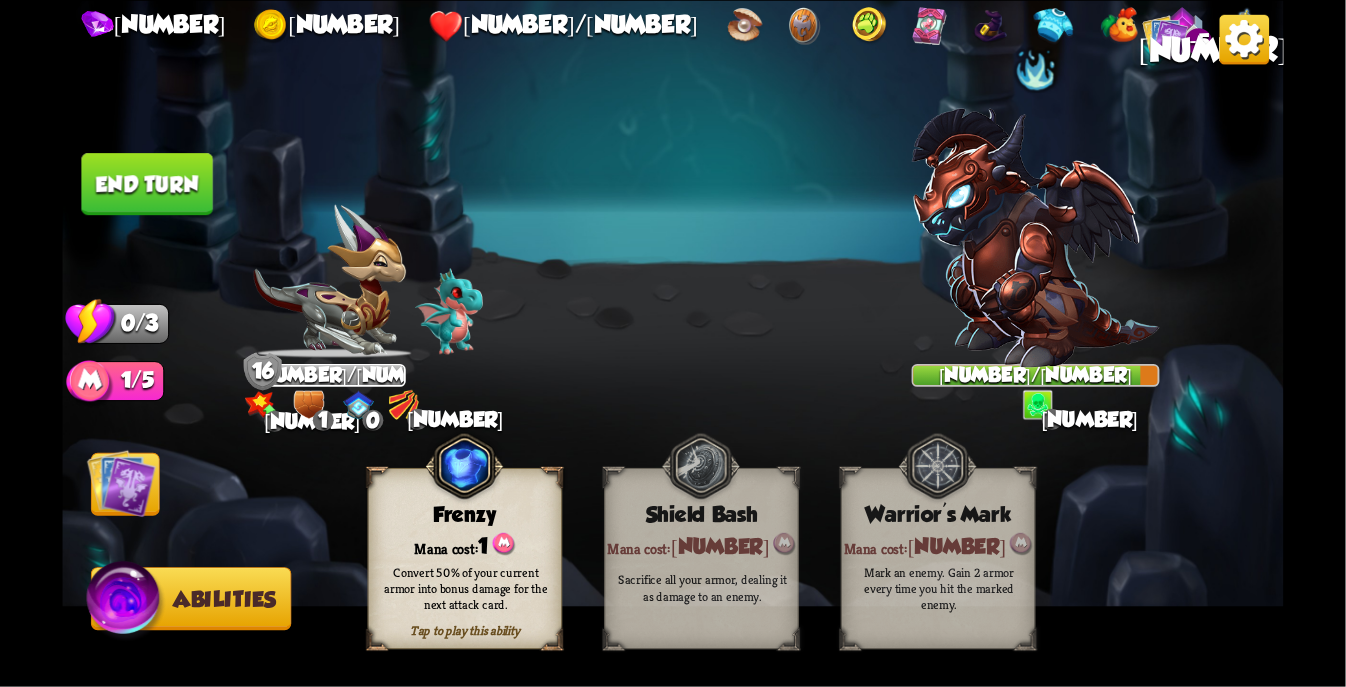 click at bounding box center (464, 466) 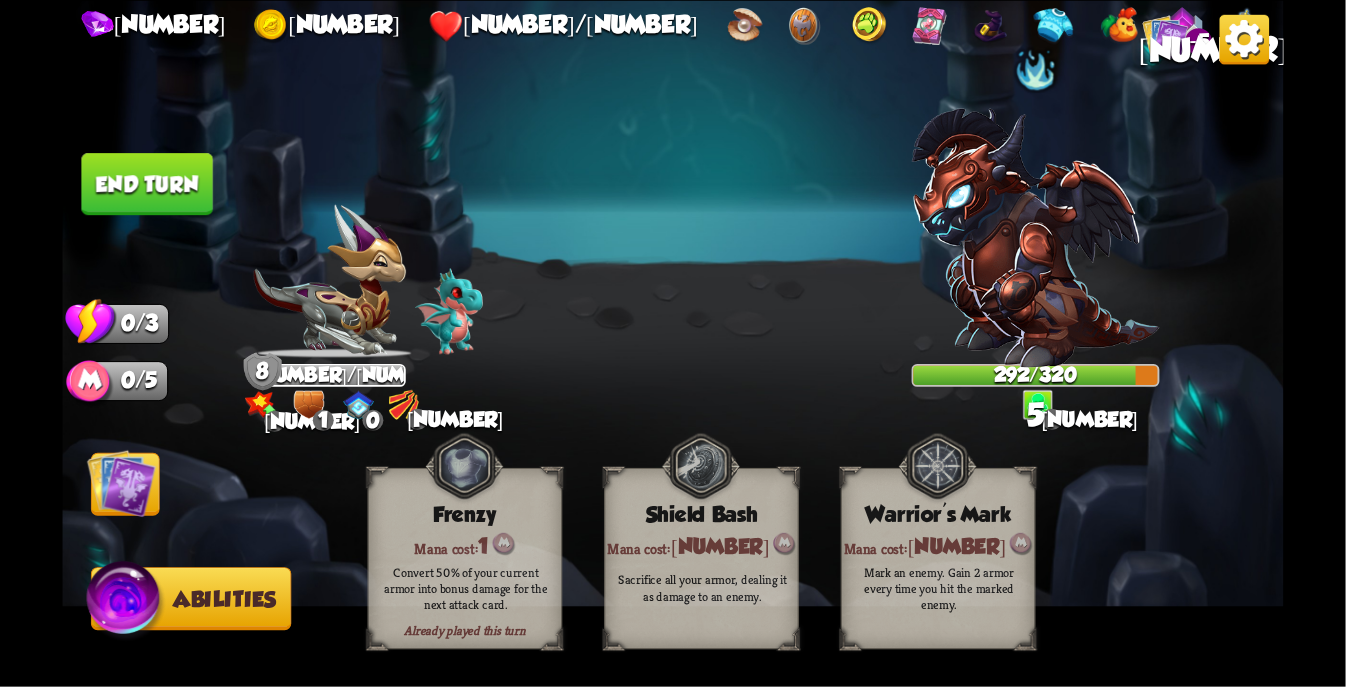 click on "End turn" at bounding box center [147, 184] 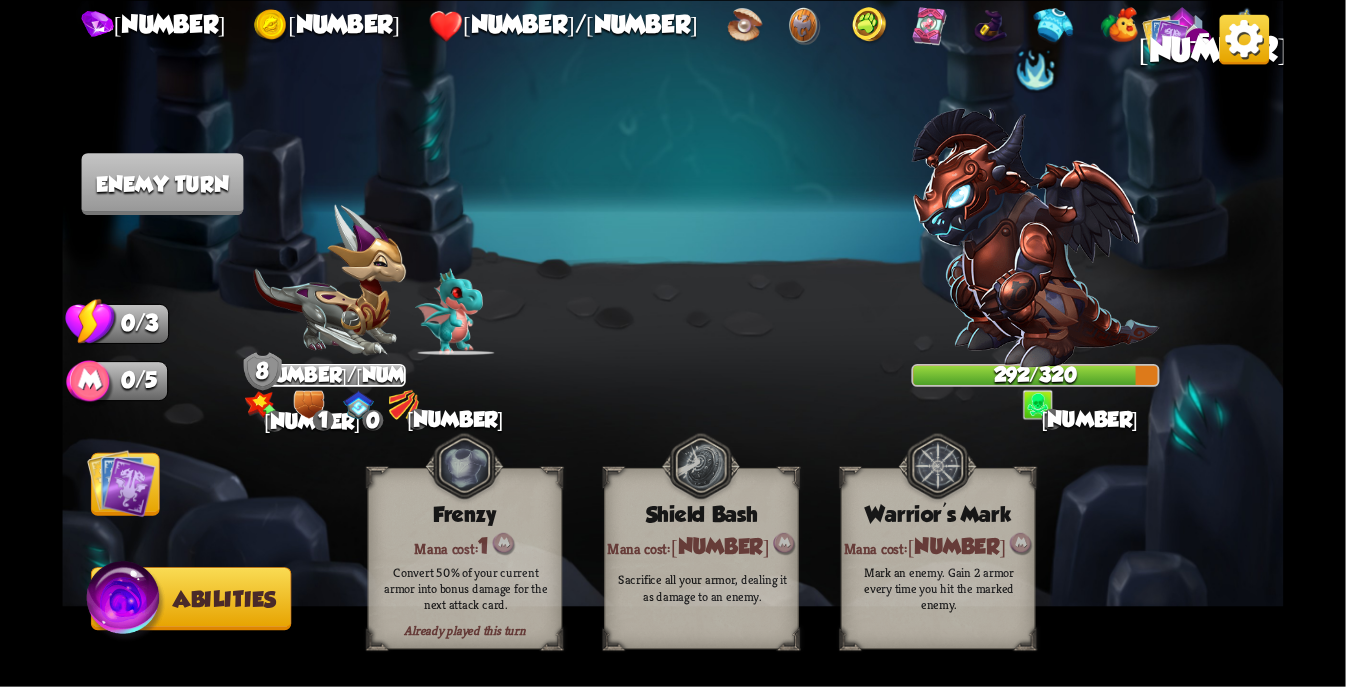 click at bounding box center [672, 343] 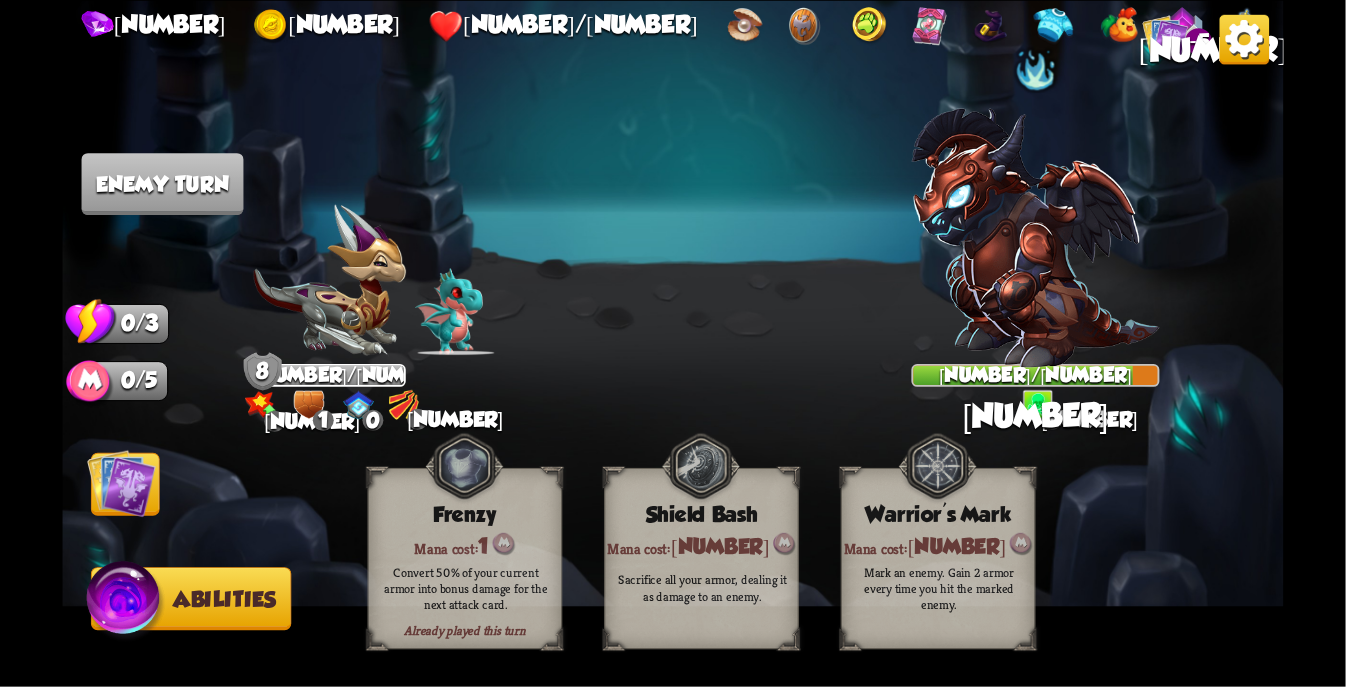 click at bounding box center [121, 482] 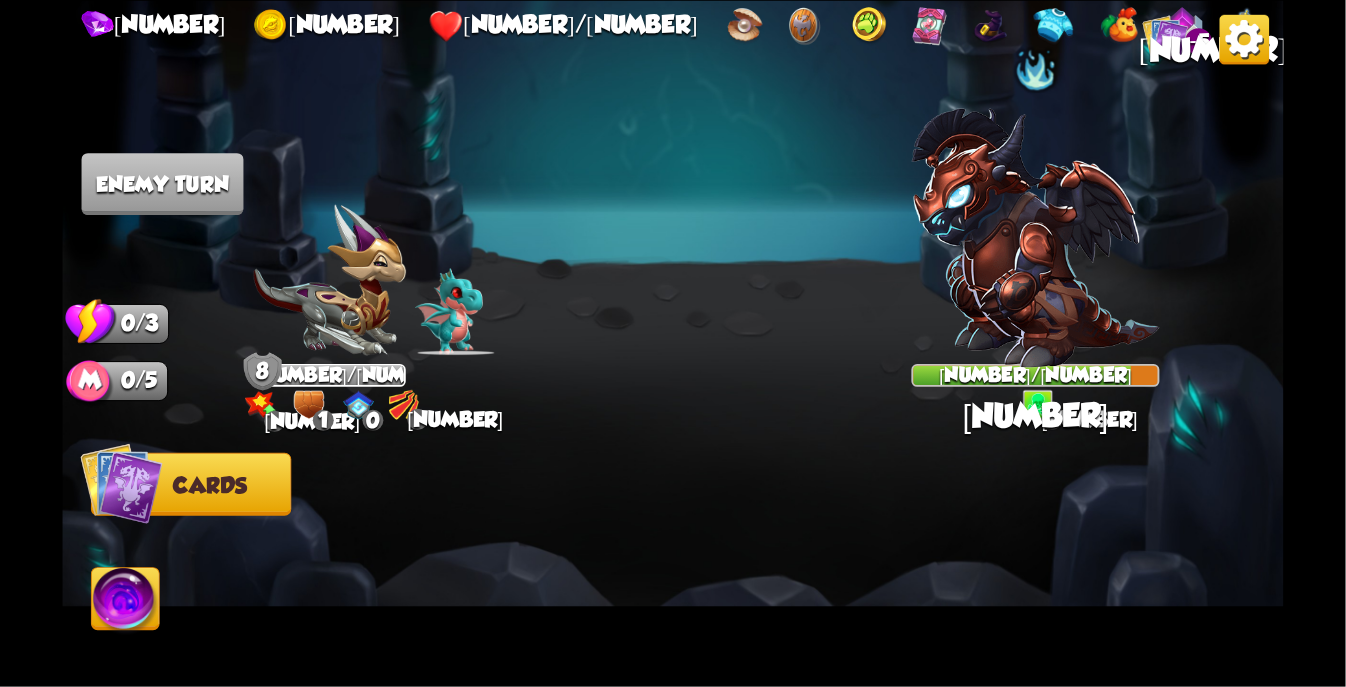 click at bounding box center (121, 483) 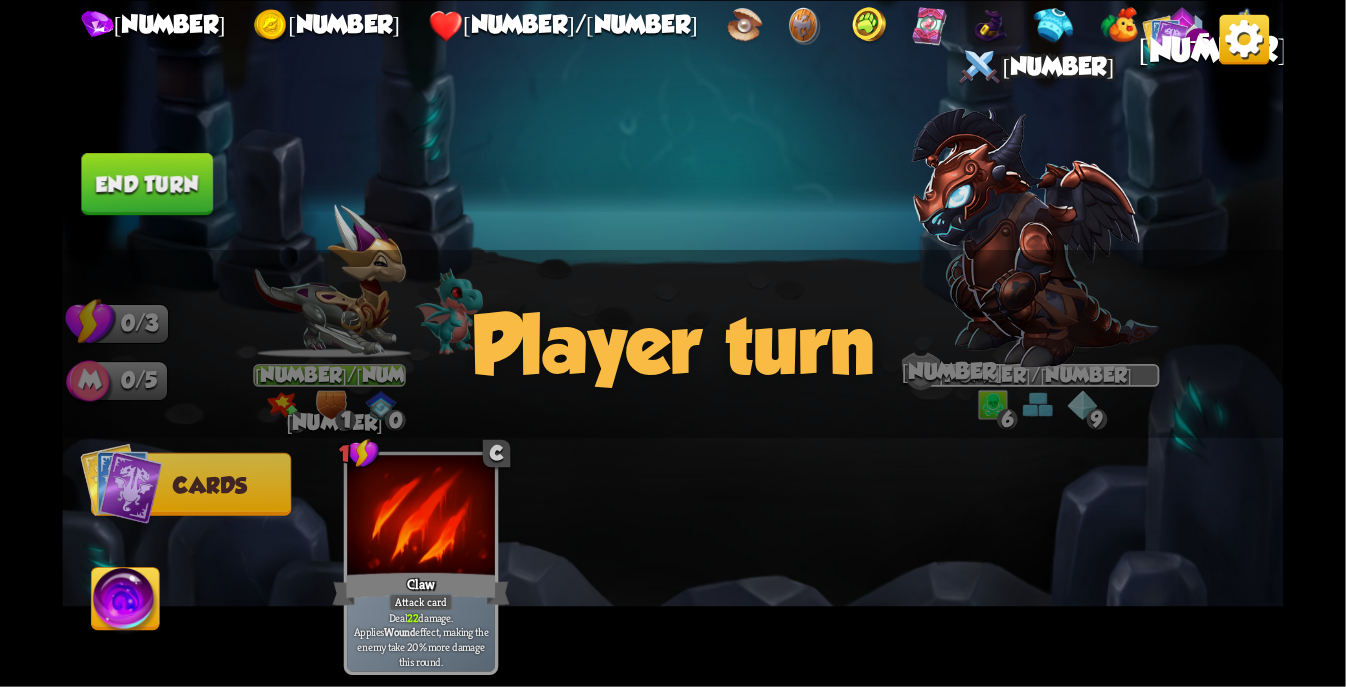 click on "Player turn" at bounding box center (672, 344) 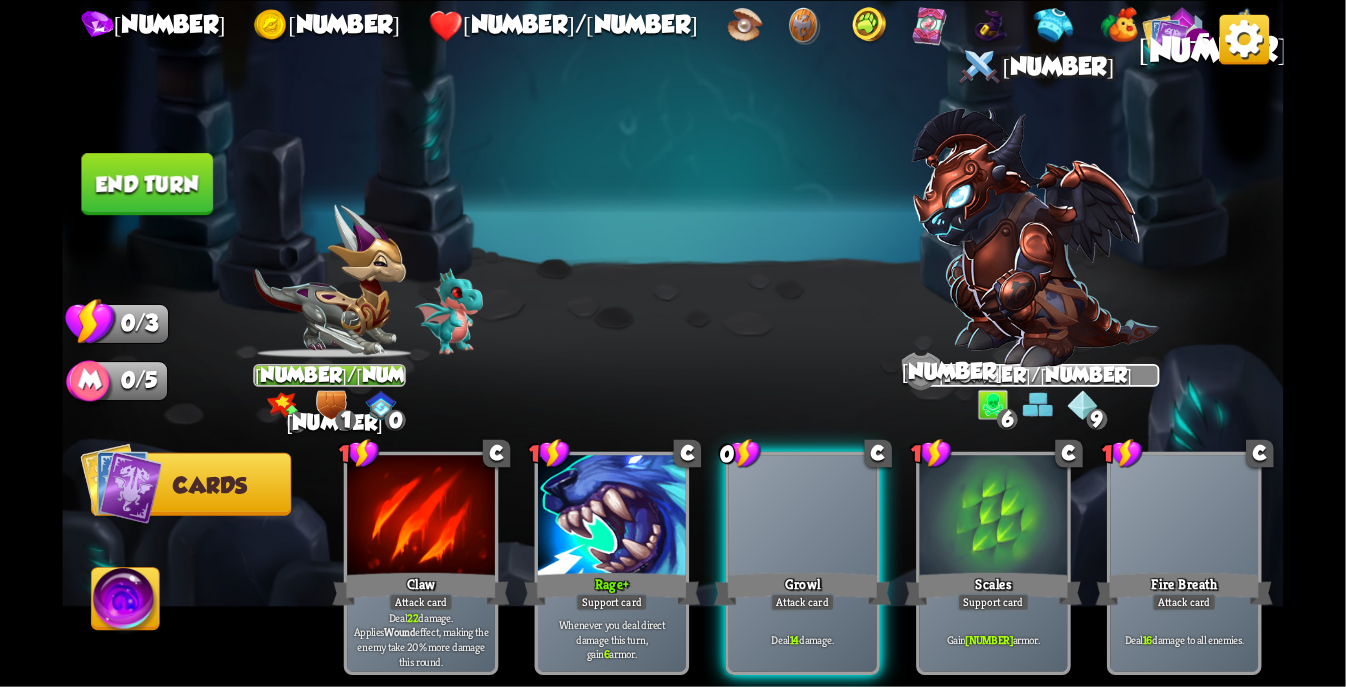 click on "Select an enemy to attack...   You don't have enough   stamina to play that card...
Player turn
0
92/92
10     1     0       Blocked      15      15
277/320
0     0     6         9       Blocked
0/3
Stamina   Your current stamina count. Cards require stamina to play.
0/5
Mana   Your current mana count. Used for activating abilities. Earn mana by defeating enemies.       Cards     Abilities
1
C   Claw     Attack card   Deal  22  damage. Applies  Wound  effect, making the enemy take 20% more damage this round.
1
C   Rage +     Support card   Whenever you deal direct damage this turn, gain  6  armor.
0
C   Growl     Attack card   Deal  14  damage.
1
C   Scales     Support card   Gain  7  armor.
1
C   Fire Breath     Attack card   Deal  16       C   Bane" at bounding box center [672, 343] 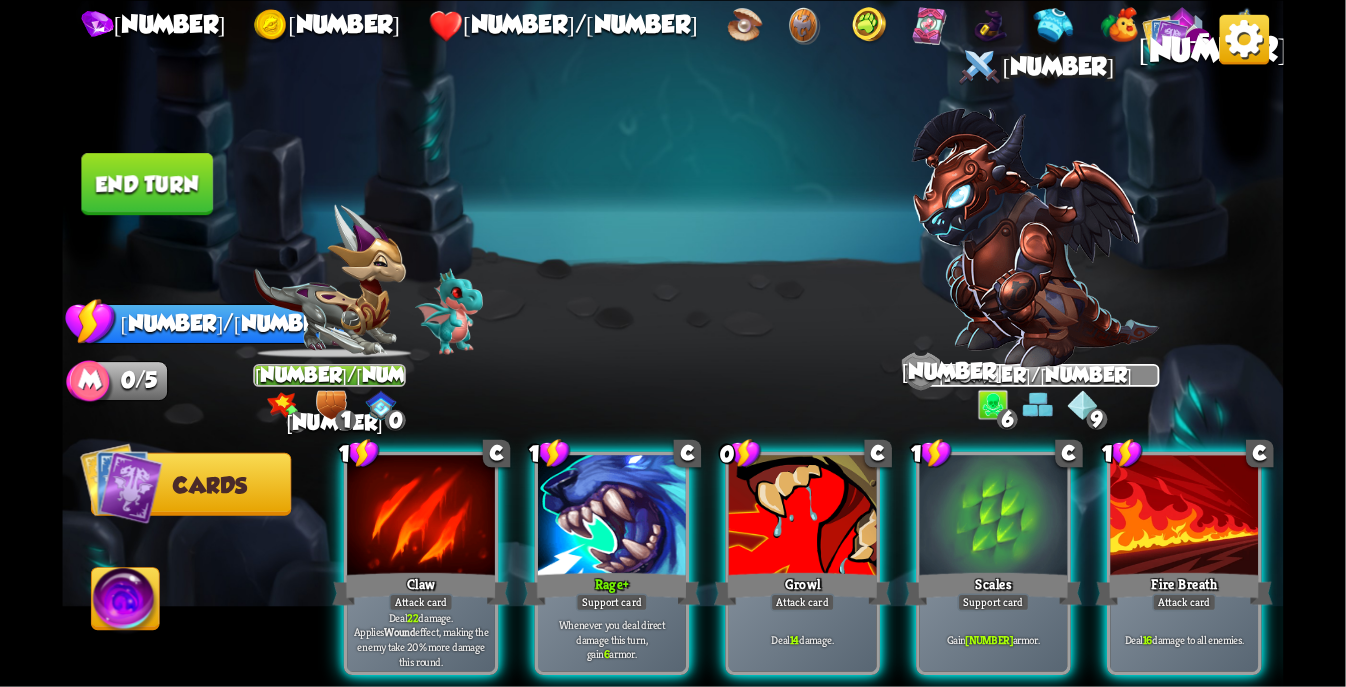 click at bounding box center (1083, 404) 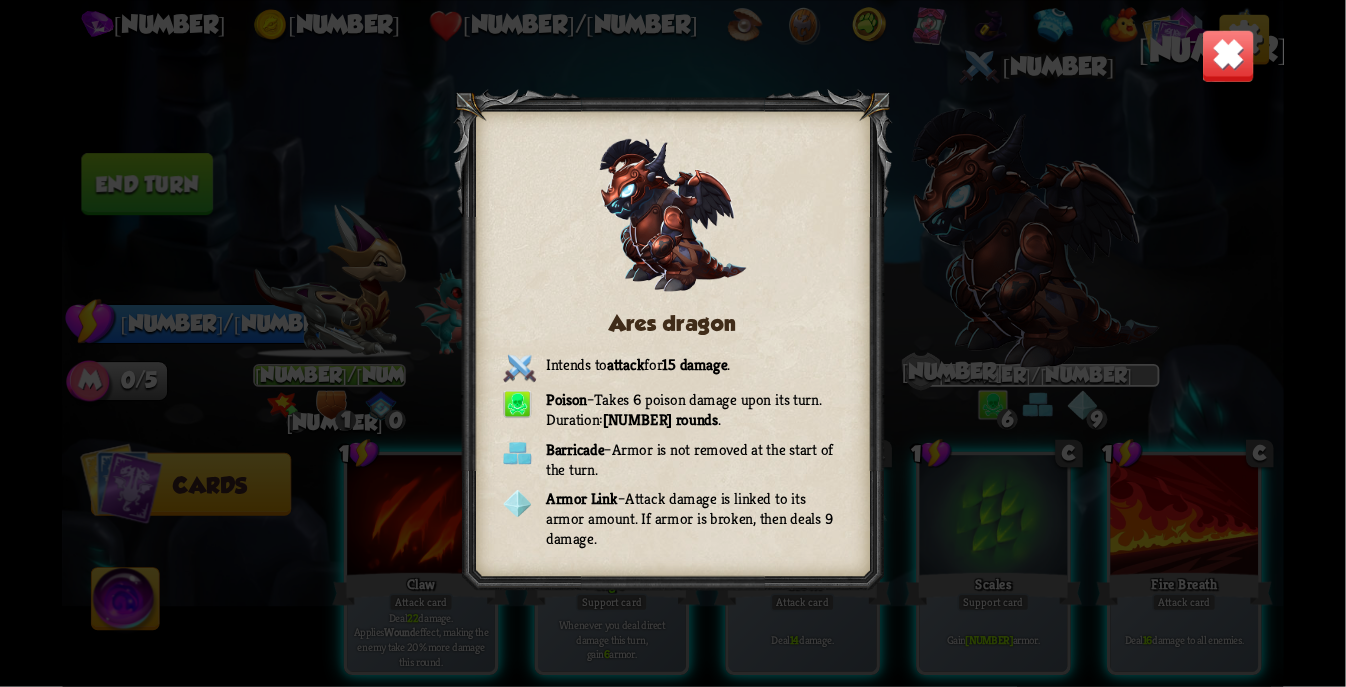 click at bounding box center (1228, 55) 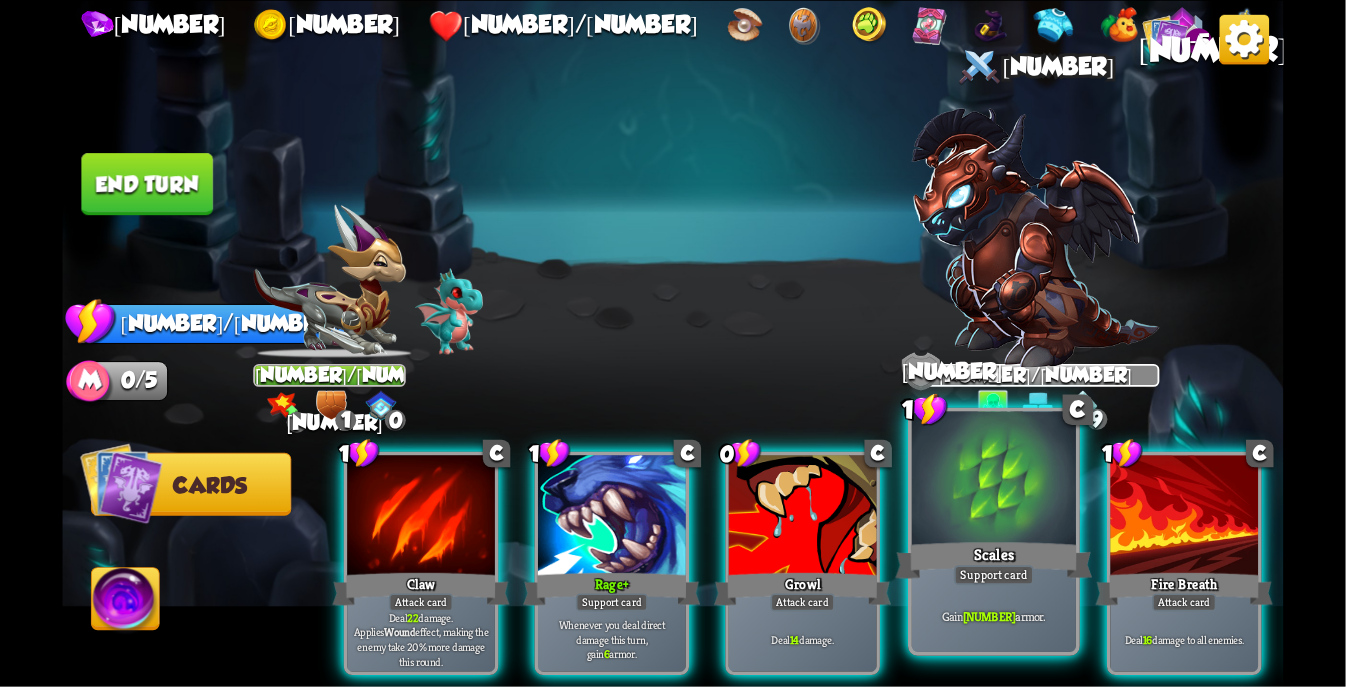 scroll, scrollTop: 0, scrollLeft: 189, axis: horizontal 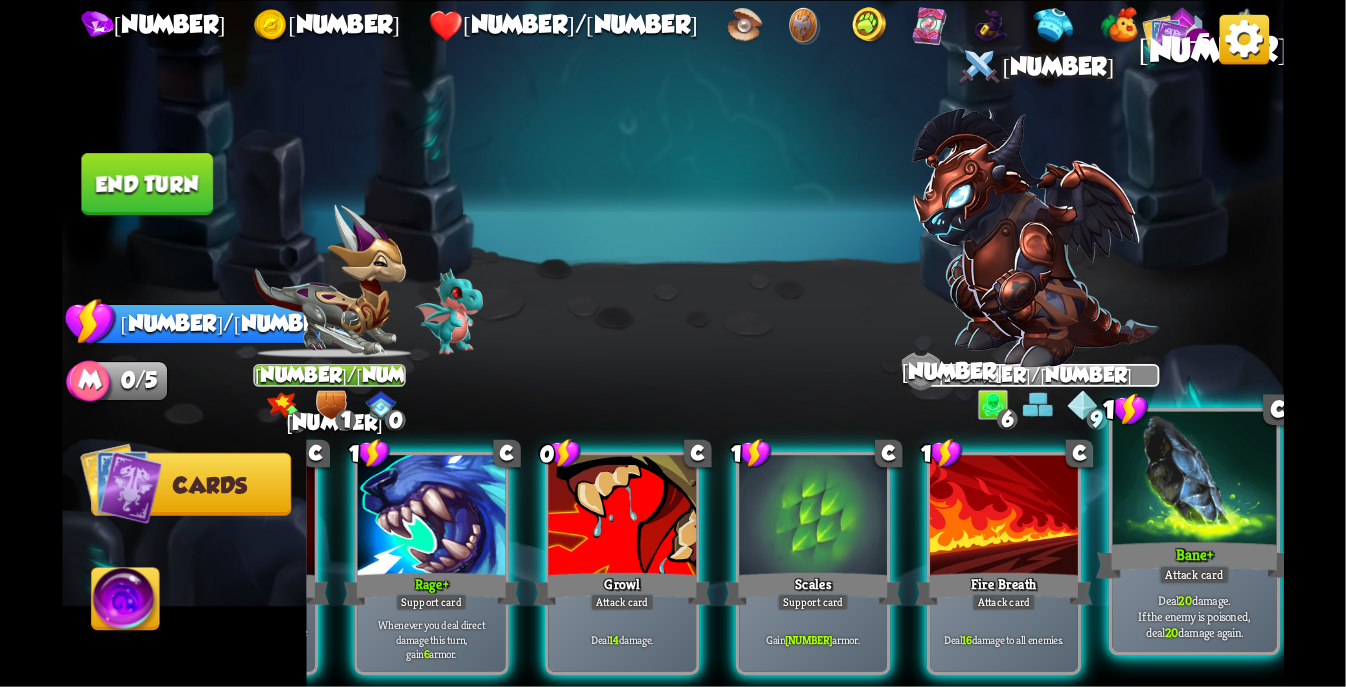 click at bounding box center (1195, 480) 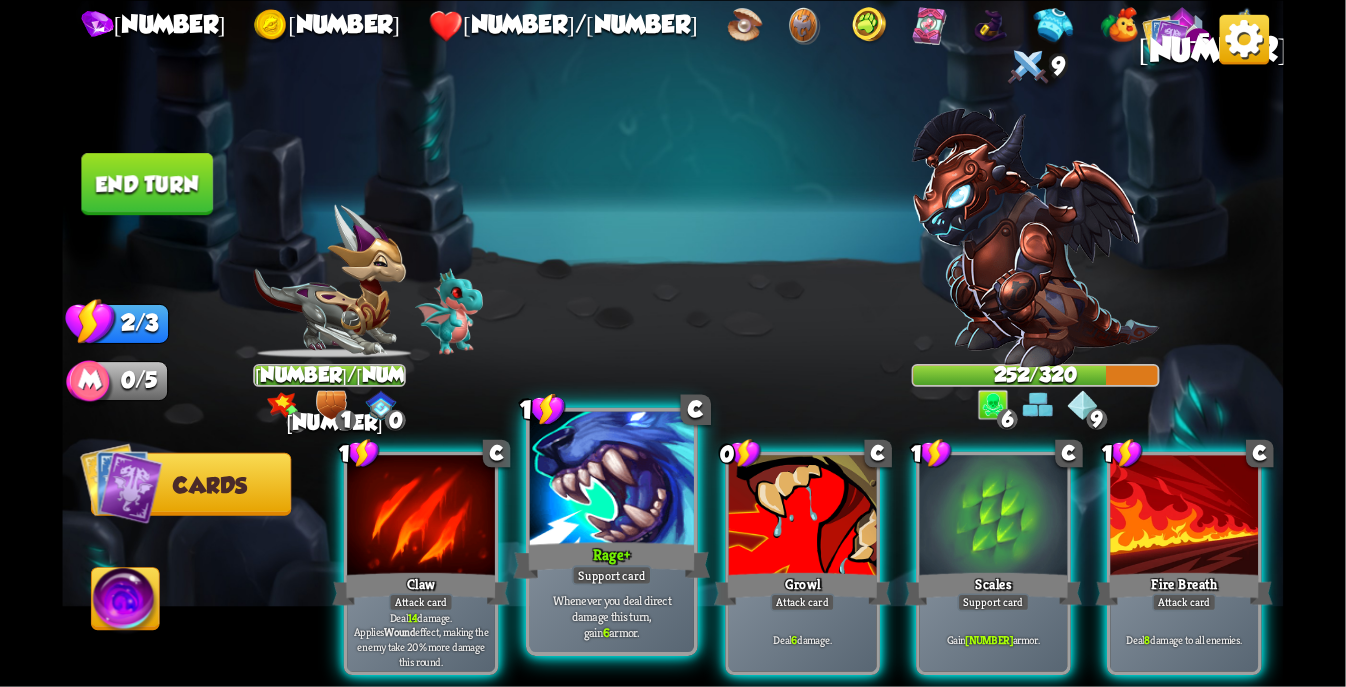 click at bounding box center [612, 480] 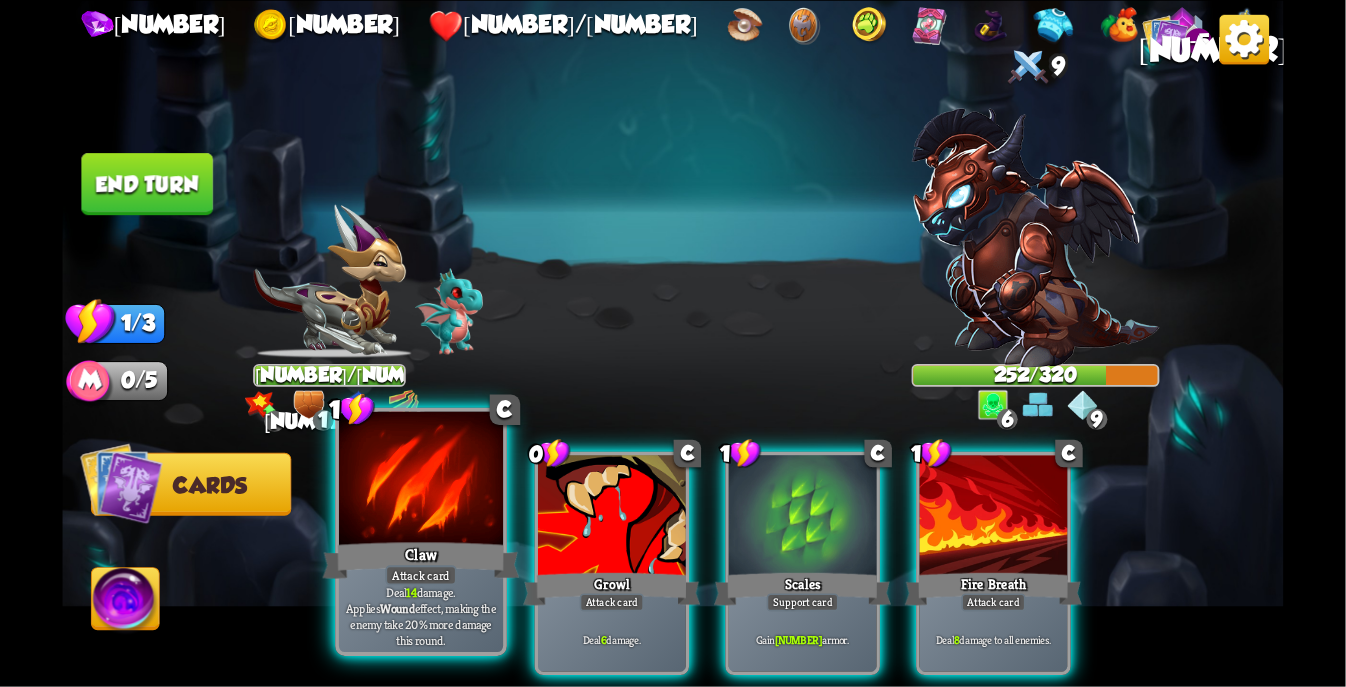 click at bounding box center (421, 480) 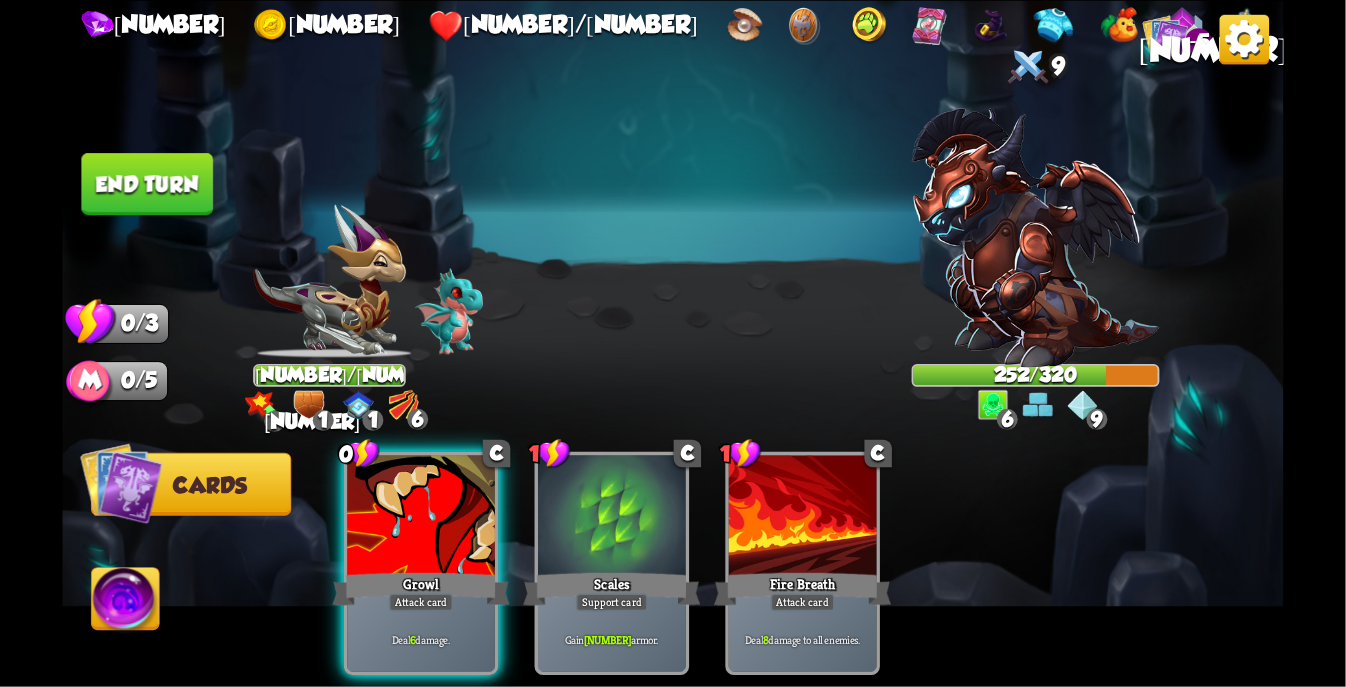 click at bounding box center (421, 517) 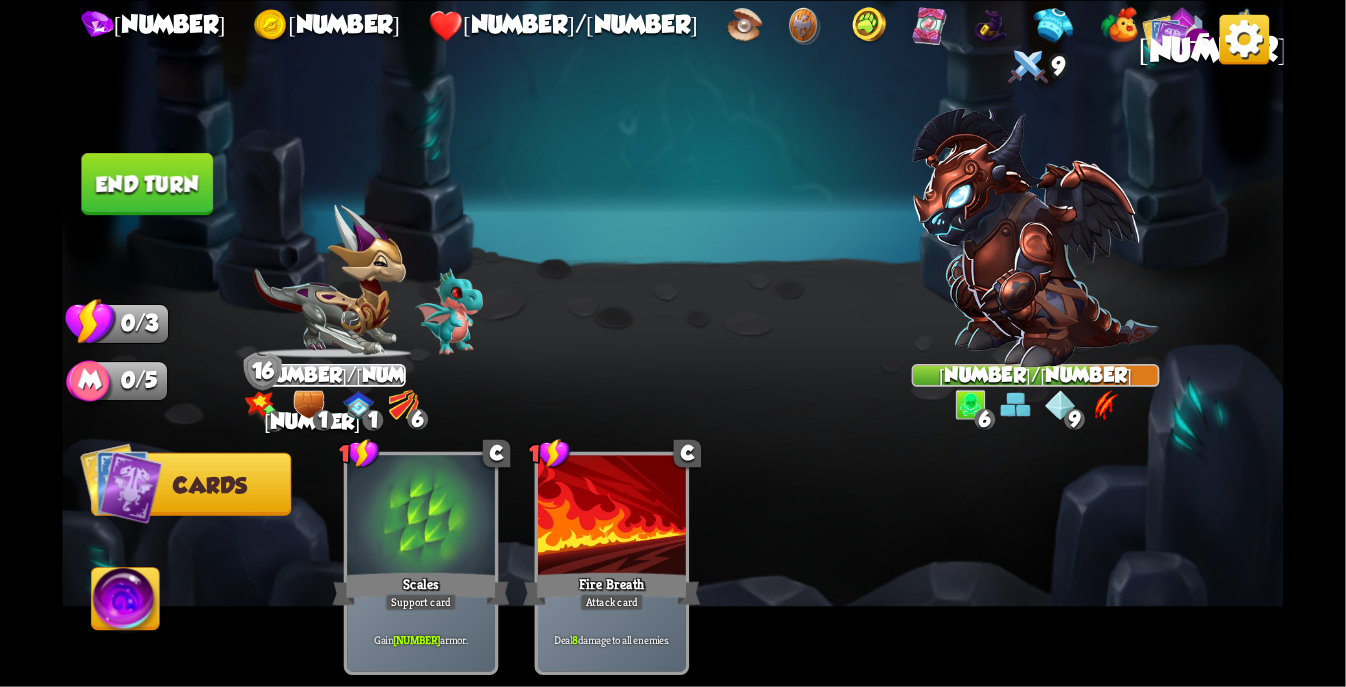 click on "End turn" at bounding box center (147, 184) 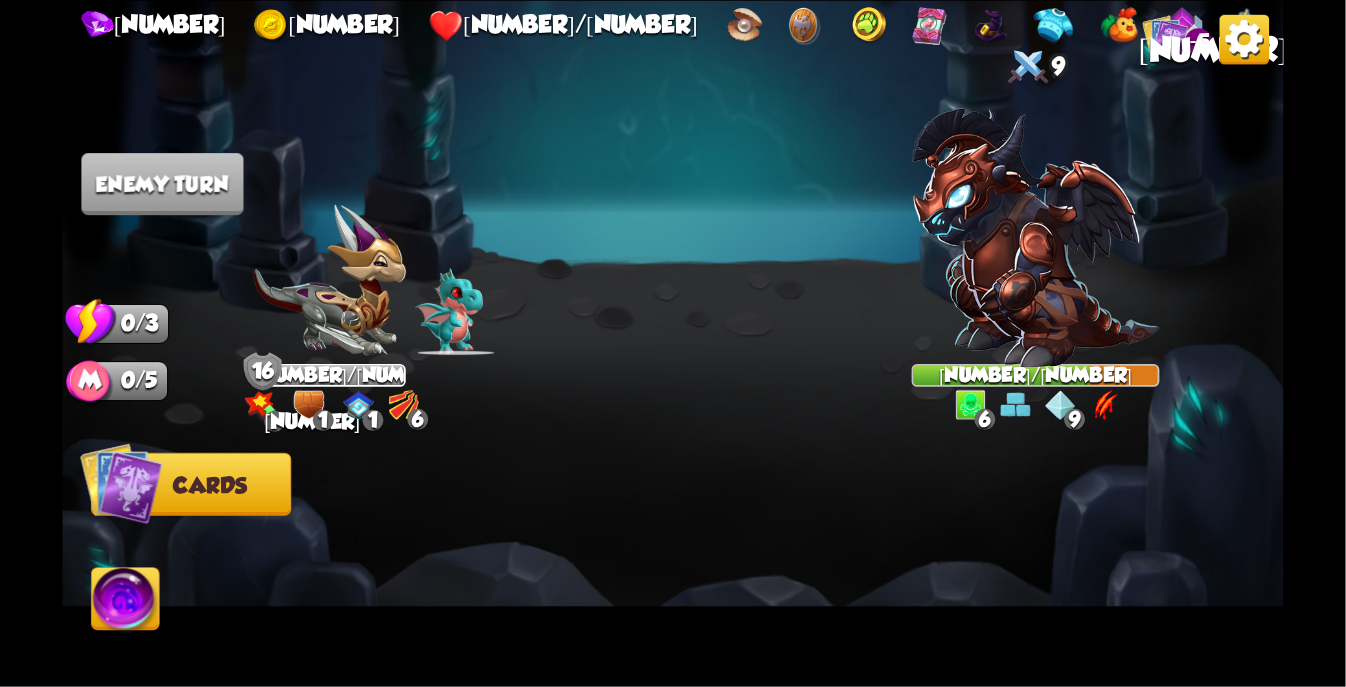 click at bounding box center (403, 404) 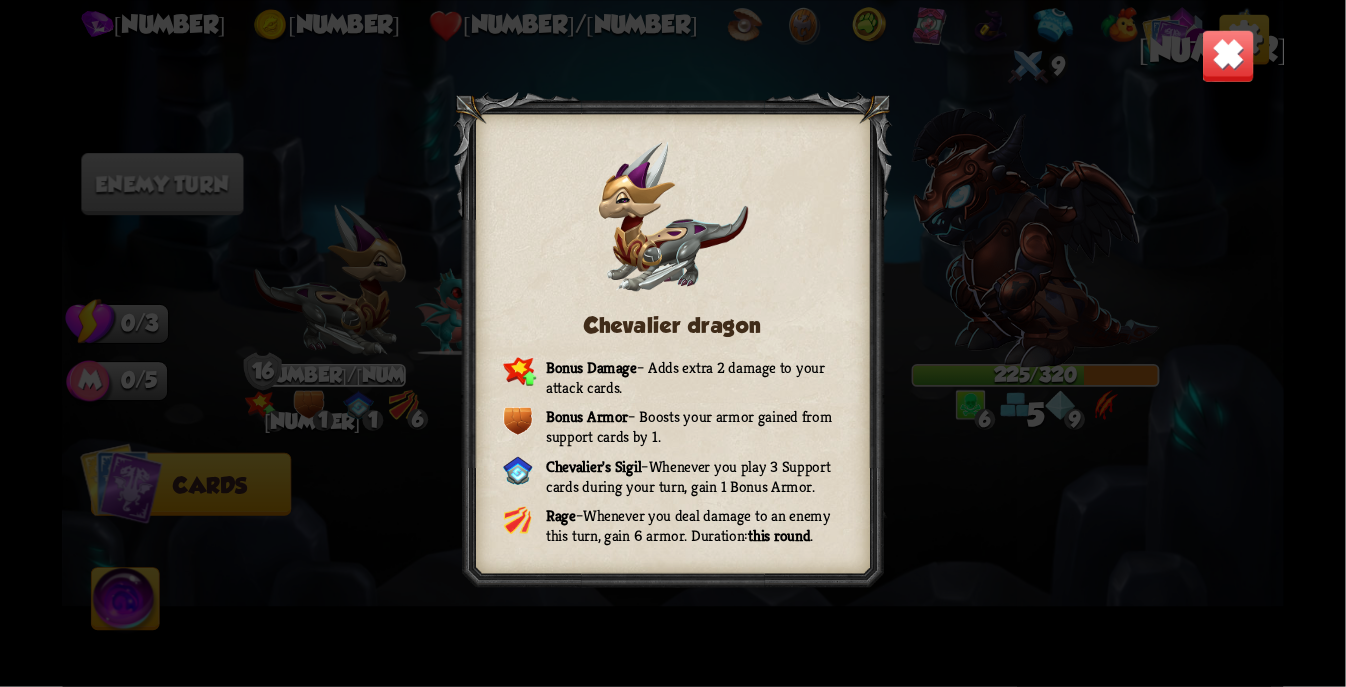 click at bounding box center (1228, 55) 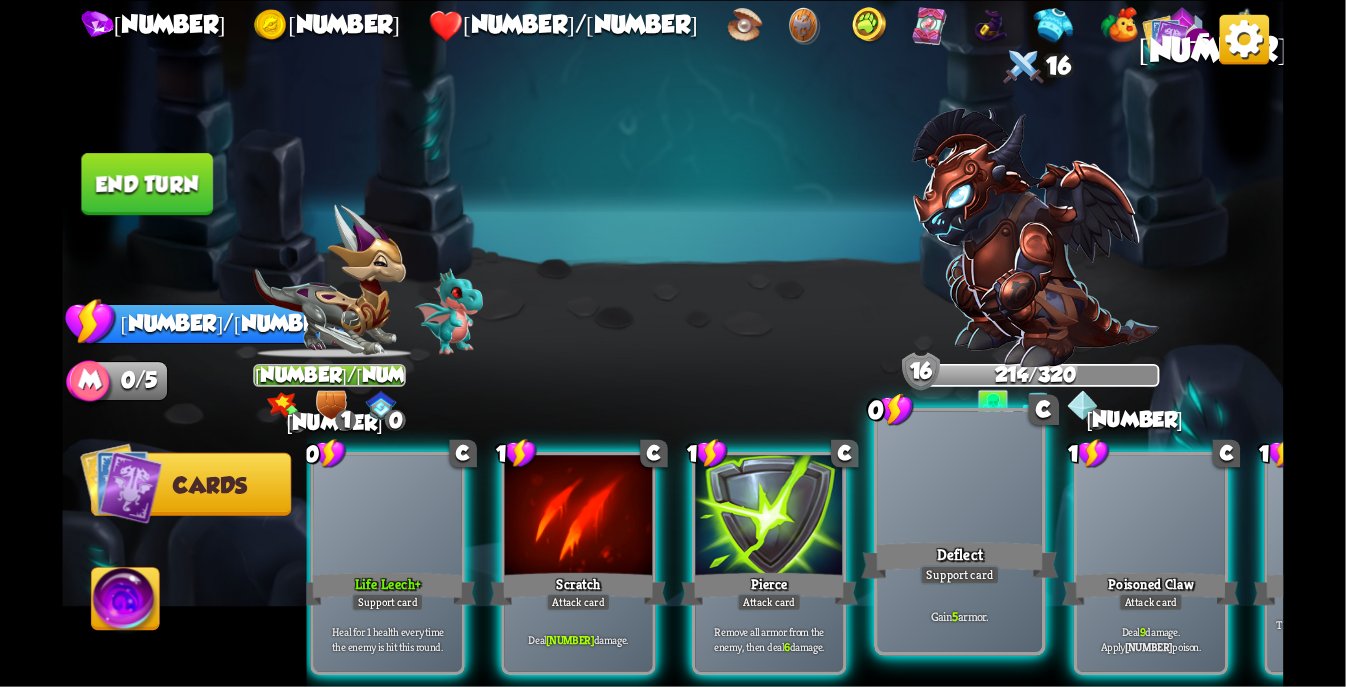 scroll, scrollTop: 0, scrollLeft: 189, axis: horizontal 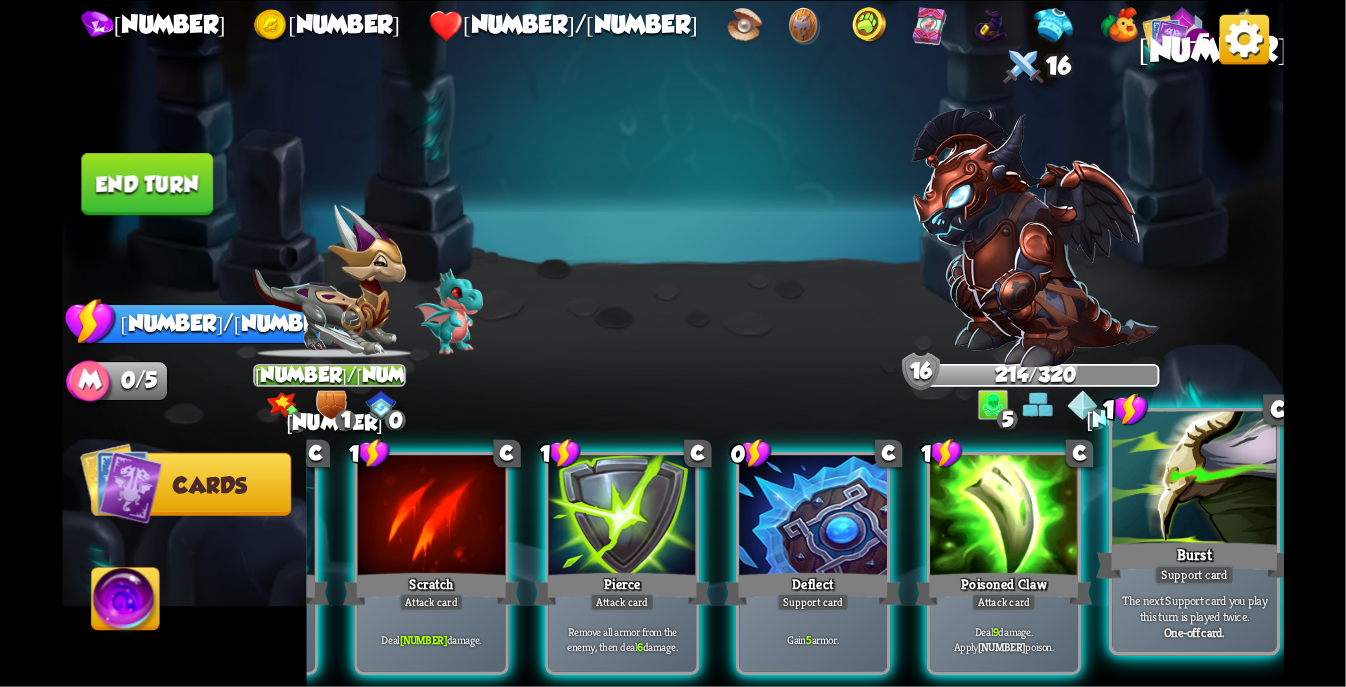 click at bounding box center [1195, 480] 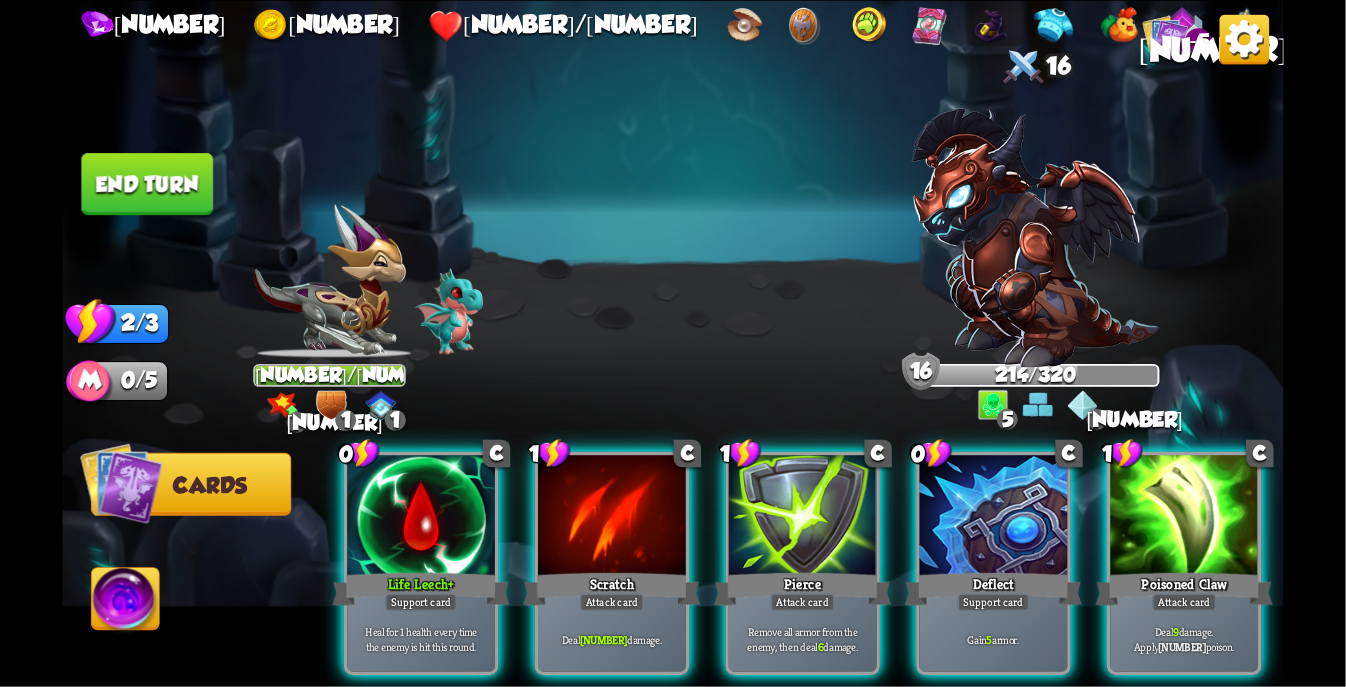 scroll, scrollTop: 0, scrollLeft: 0, axis: both 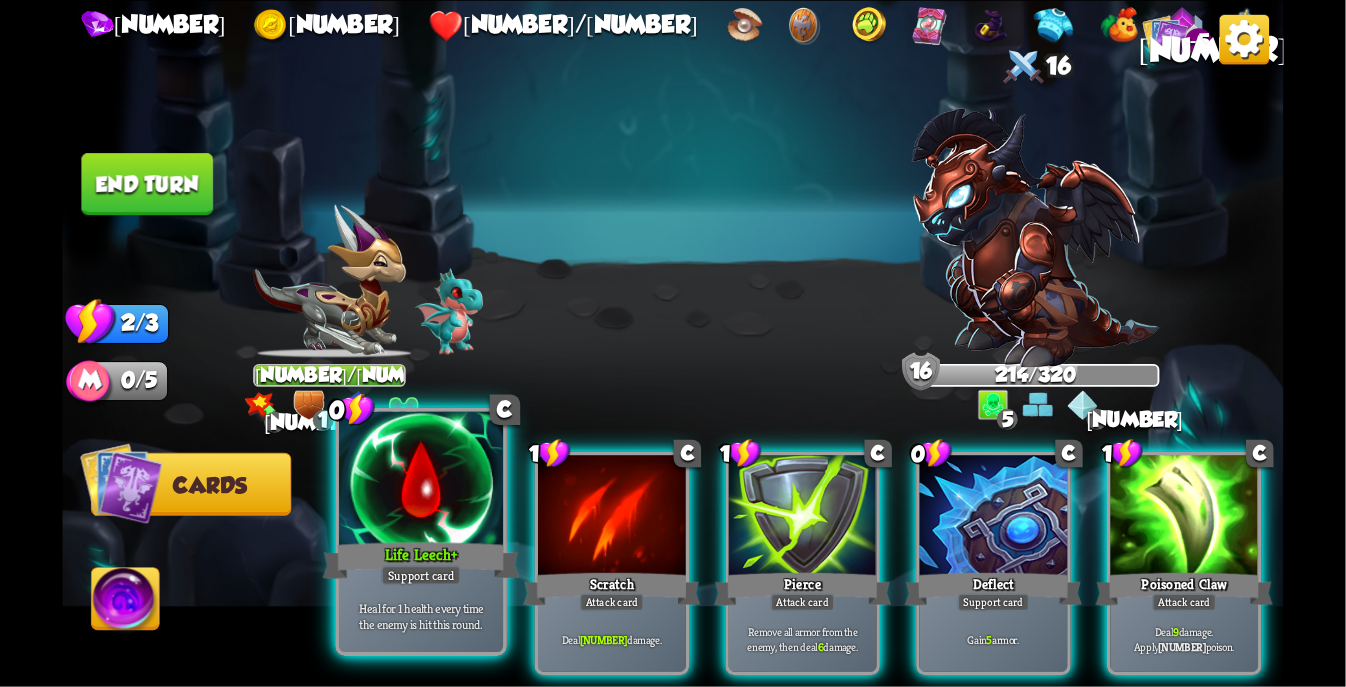 click at bounding box center (421, 480) 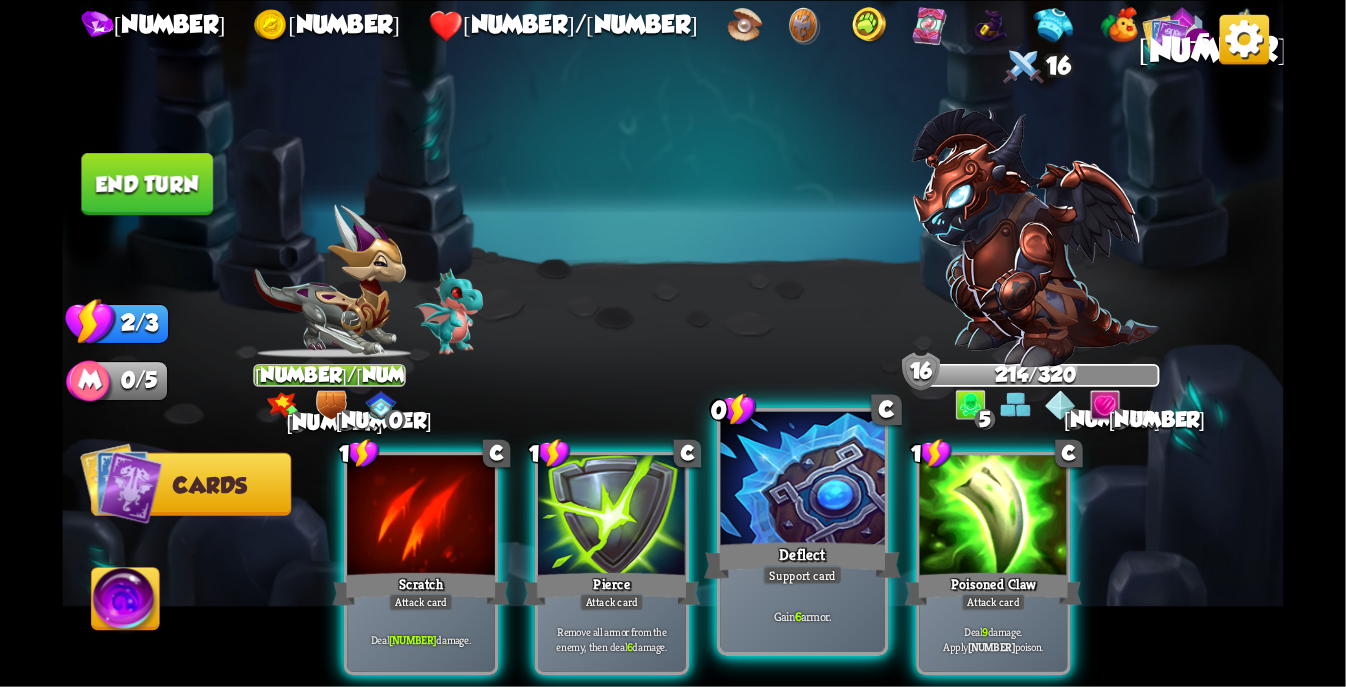 click at bounding box center [803, 480] 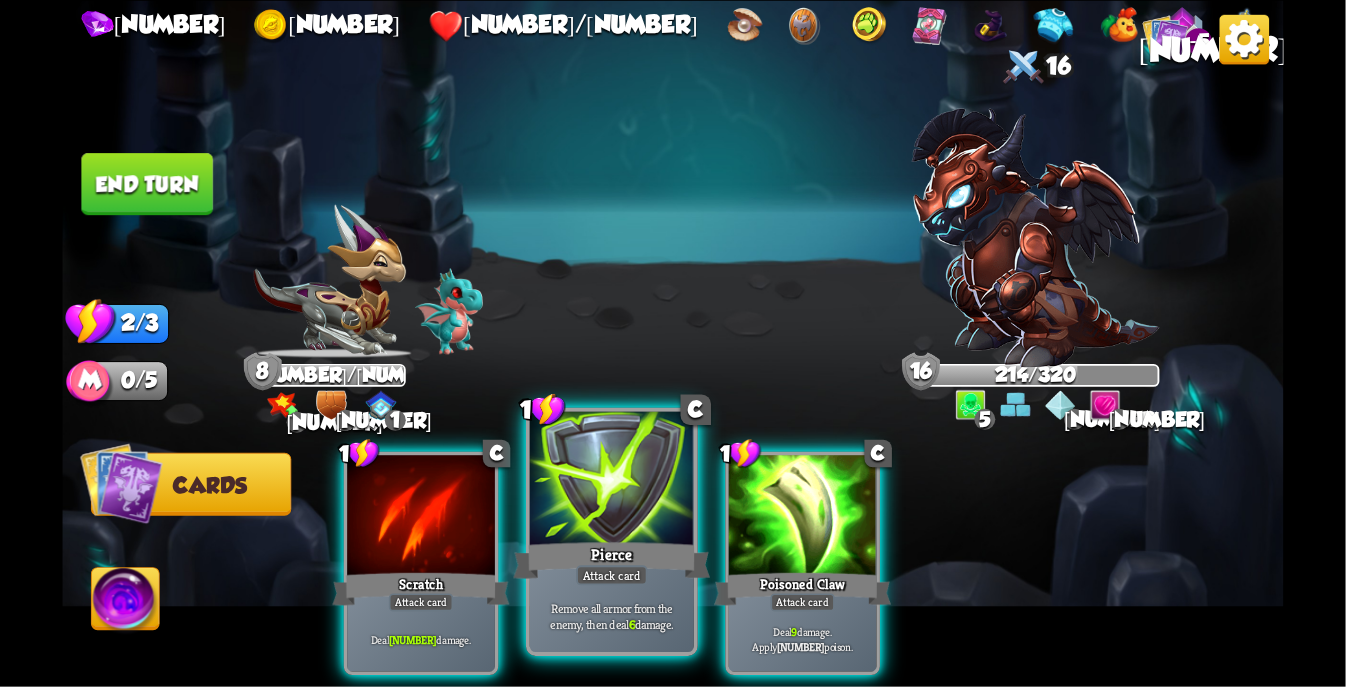 click at bounding box center (612, 480) 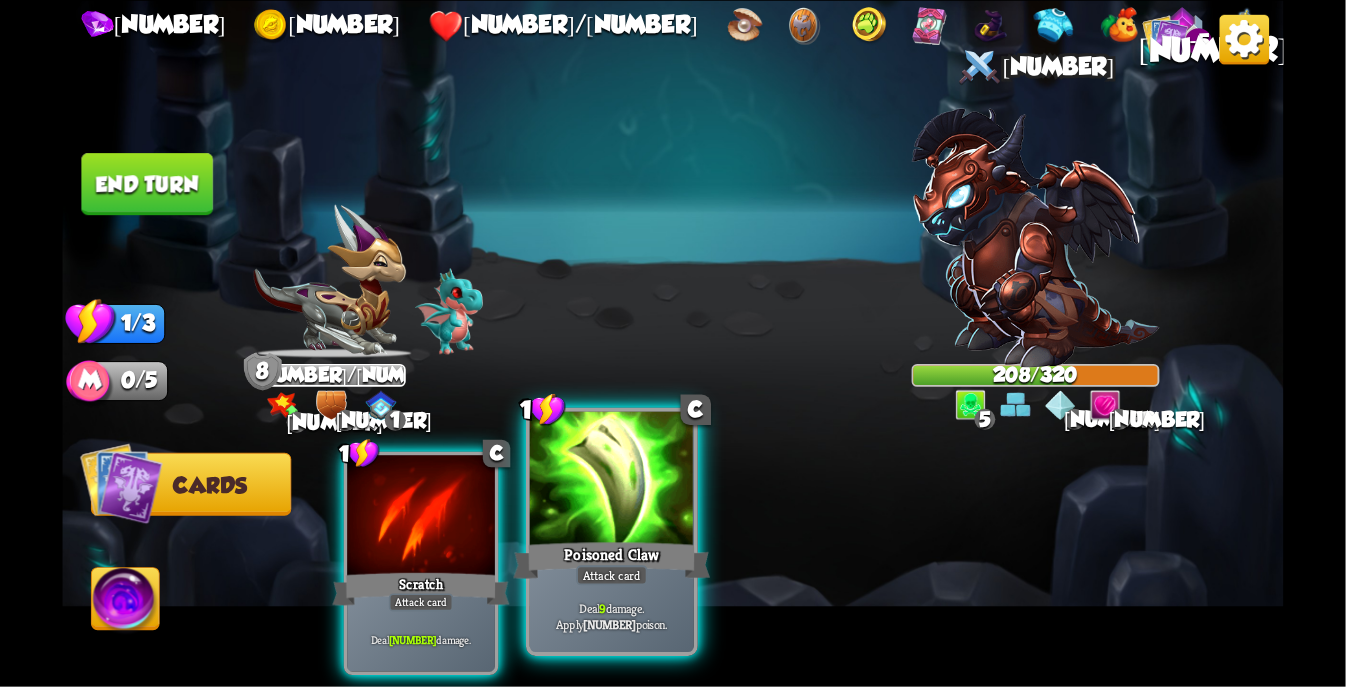 click at bounding box center (612, 480) 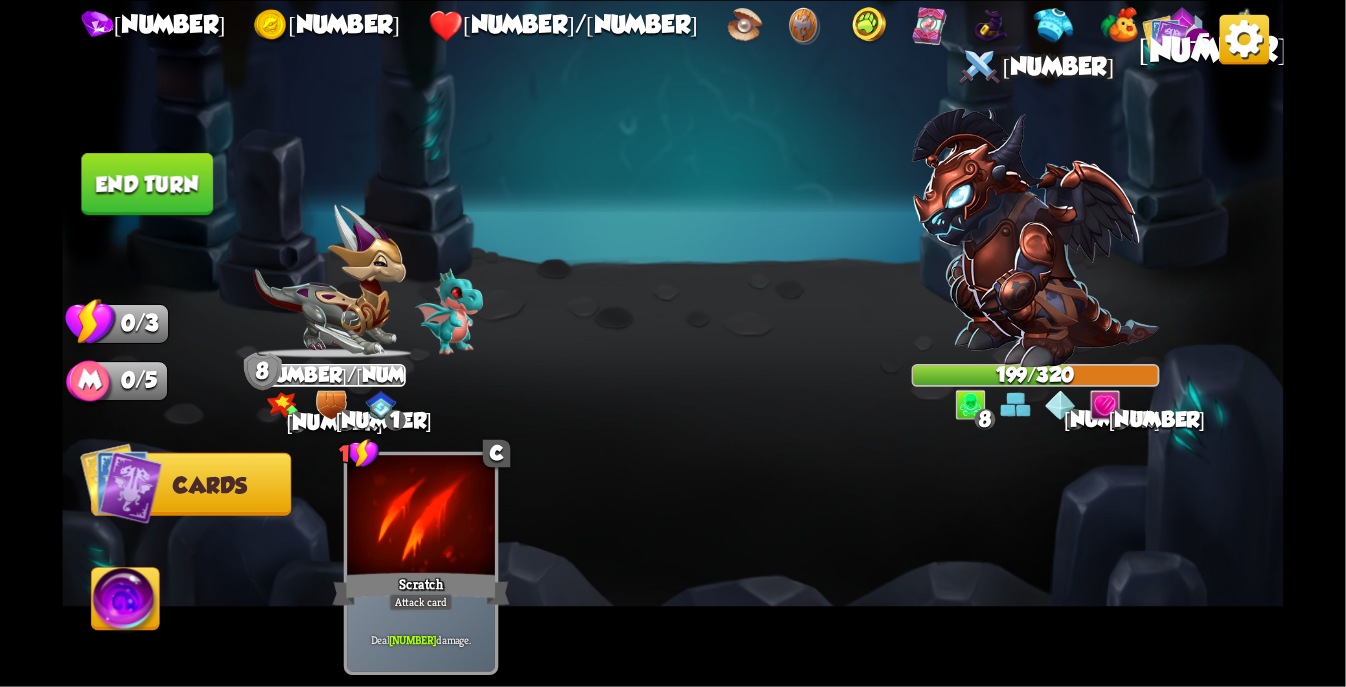 click on "End turn" at bounding box center (147, 184) 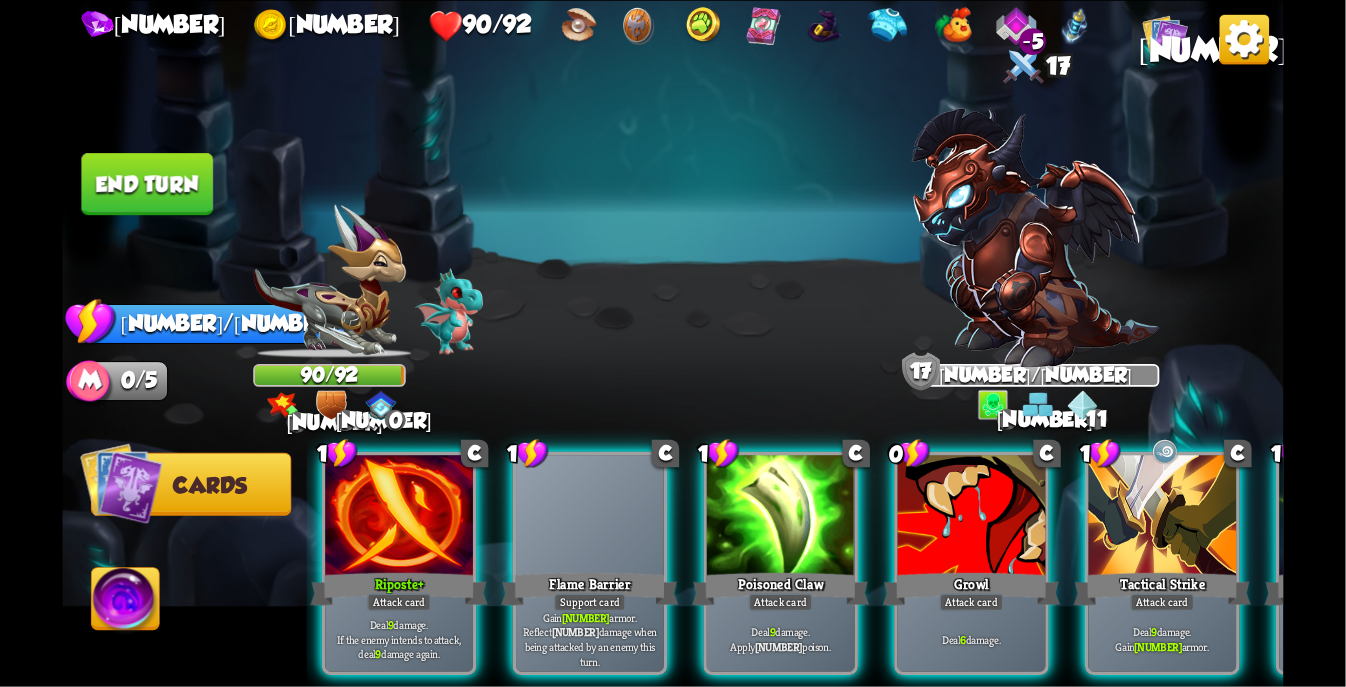 scroll, scrollTop: 0, scrollLeft: 189, axis: horizontal 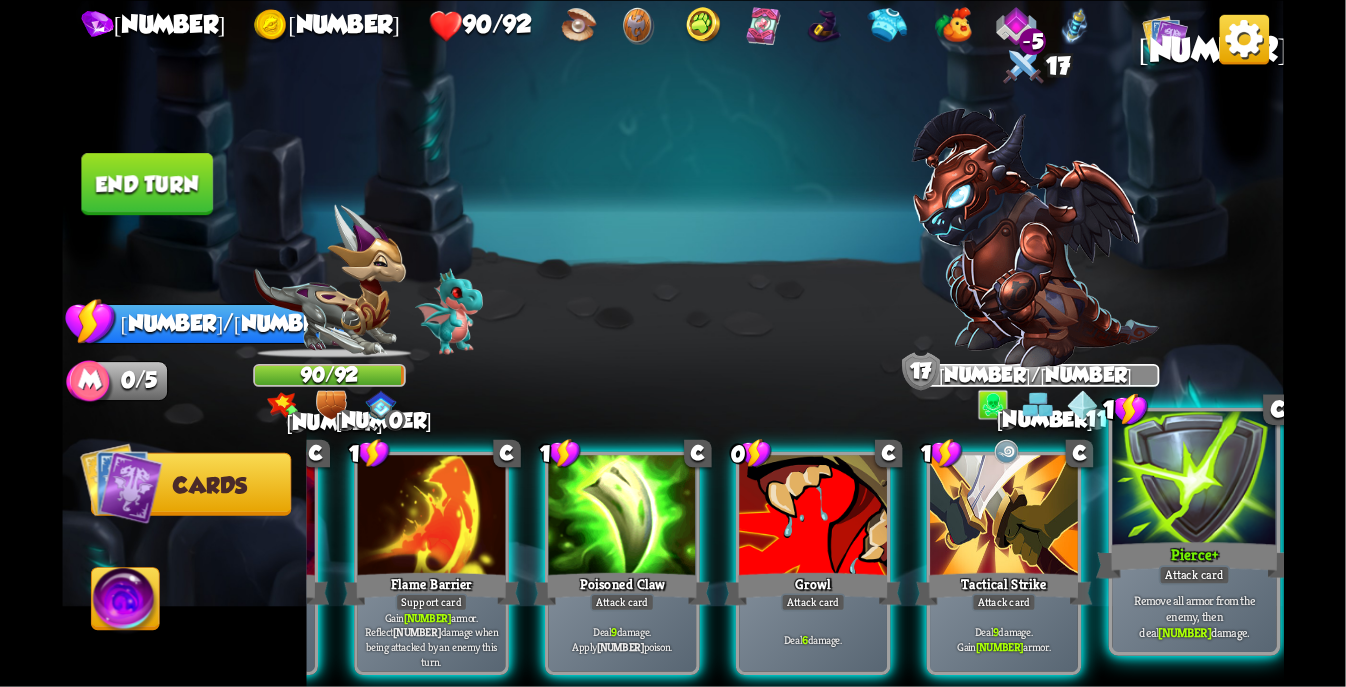 click at bounding box center [1195, 480] 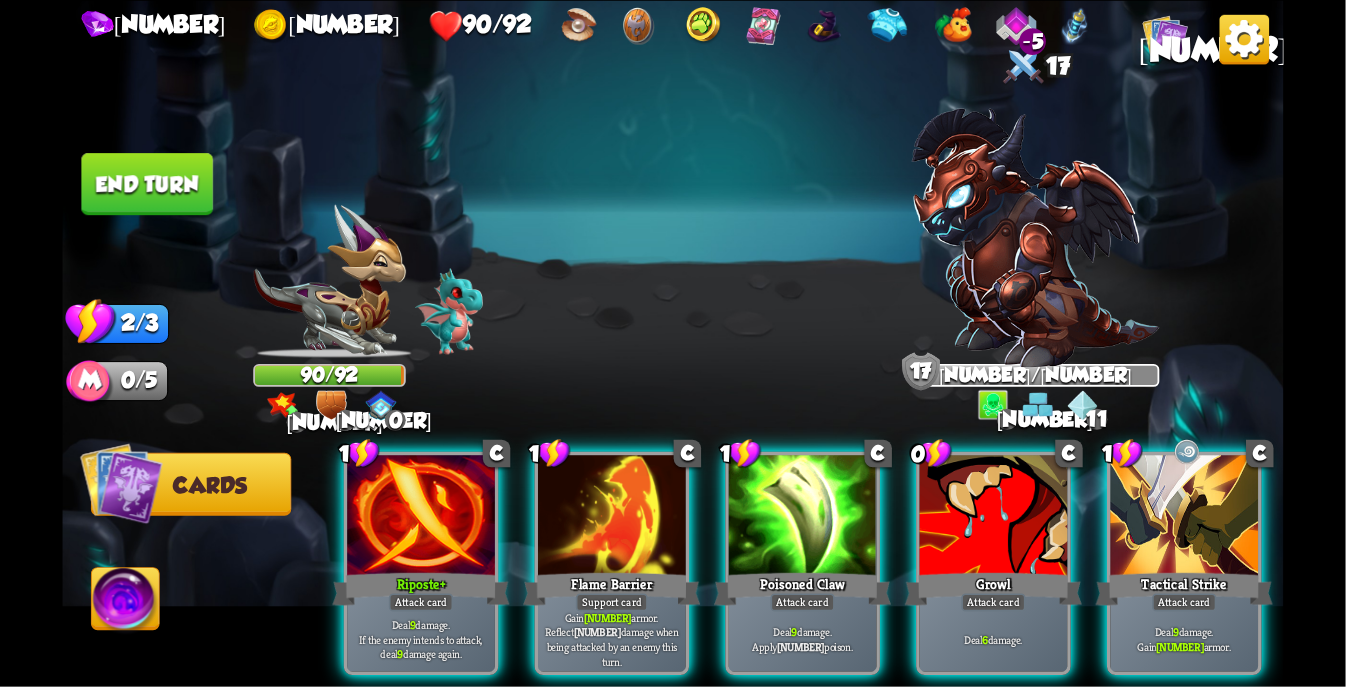 scroll, scrollTop: 0, scrollLeft: 0, axis: both 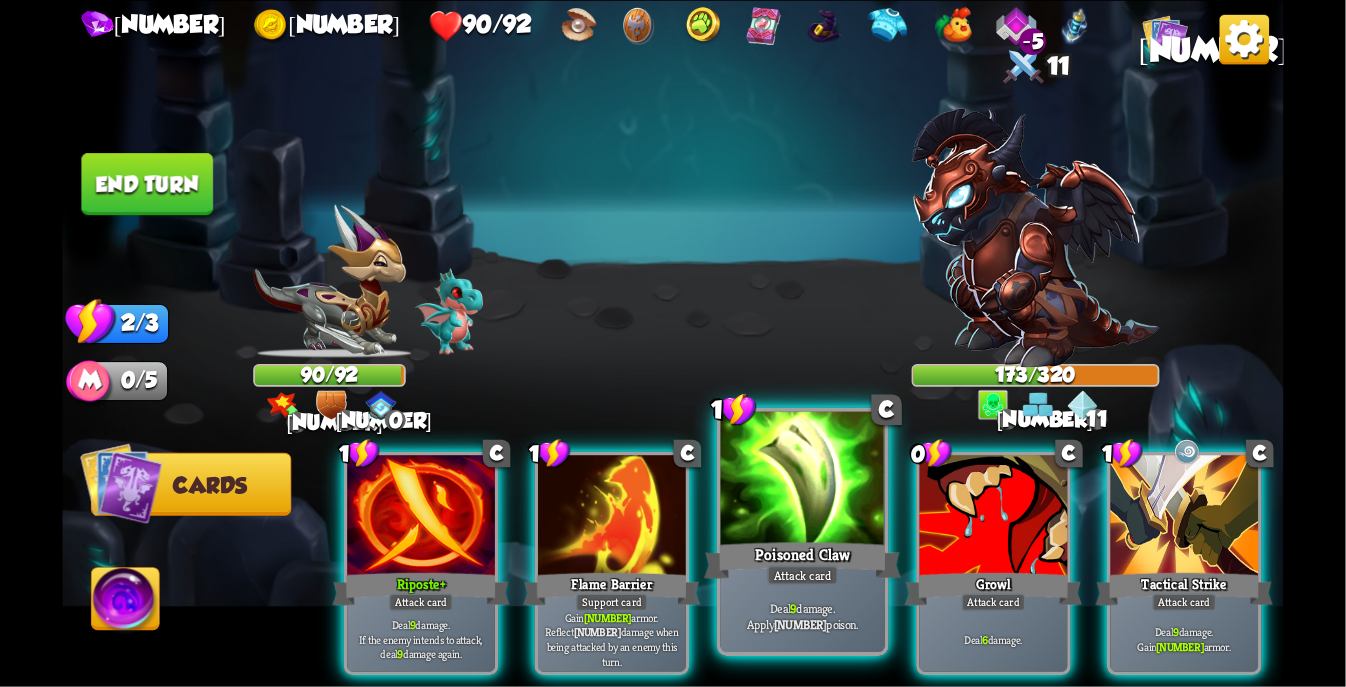 click at bounding box center [803, 480] 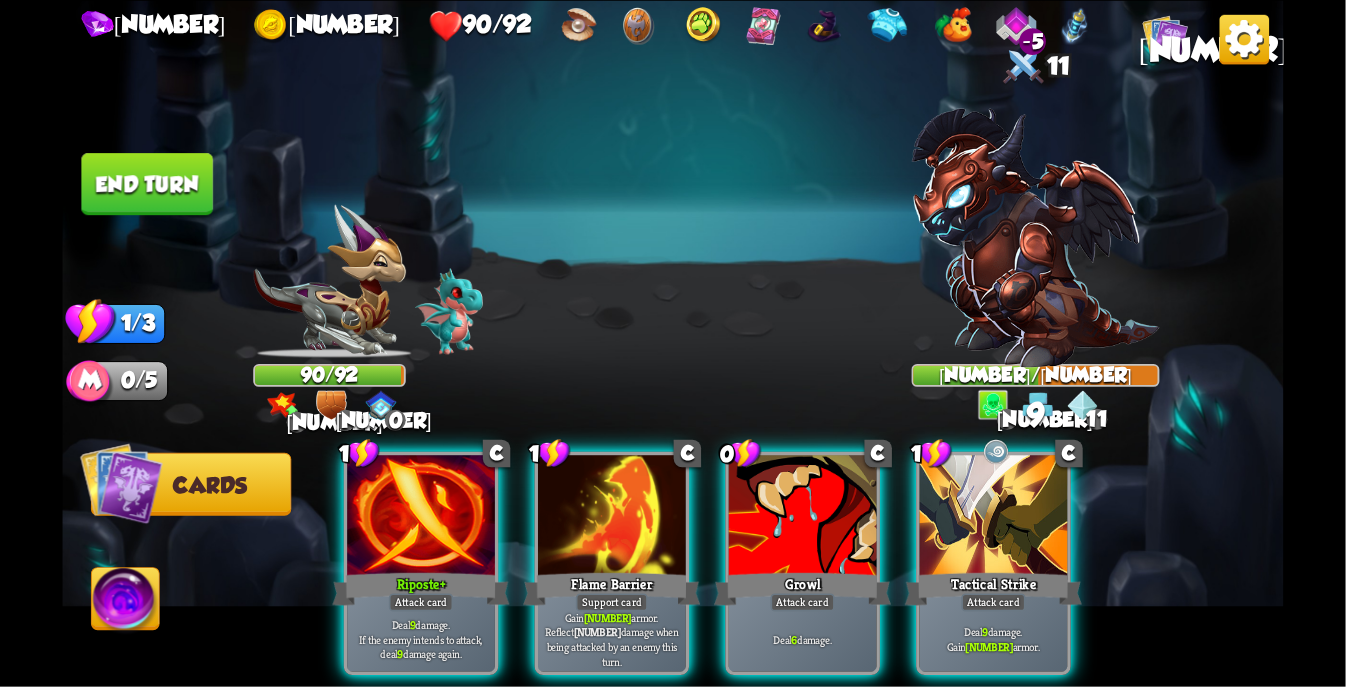 click at bounding box center (803, 517) 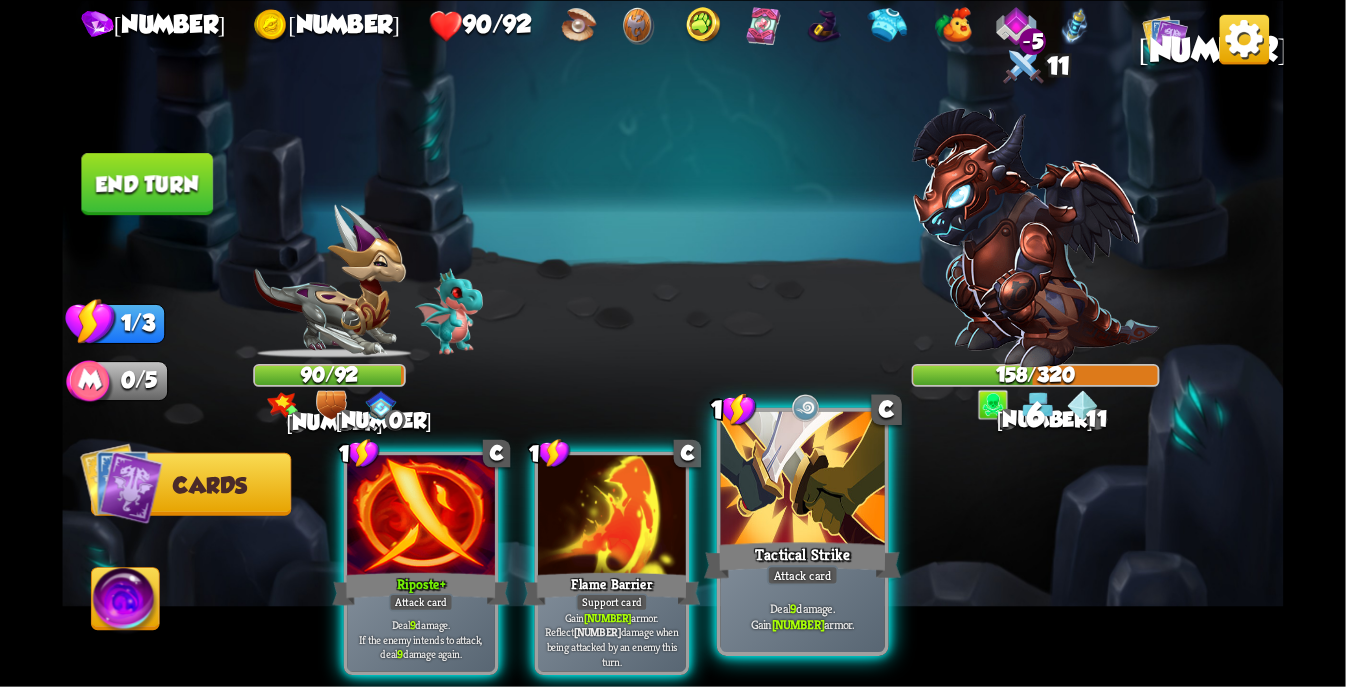 click at bounding box center [803, 480] 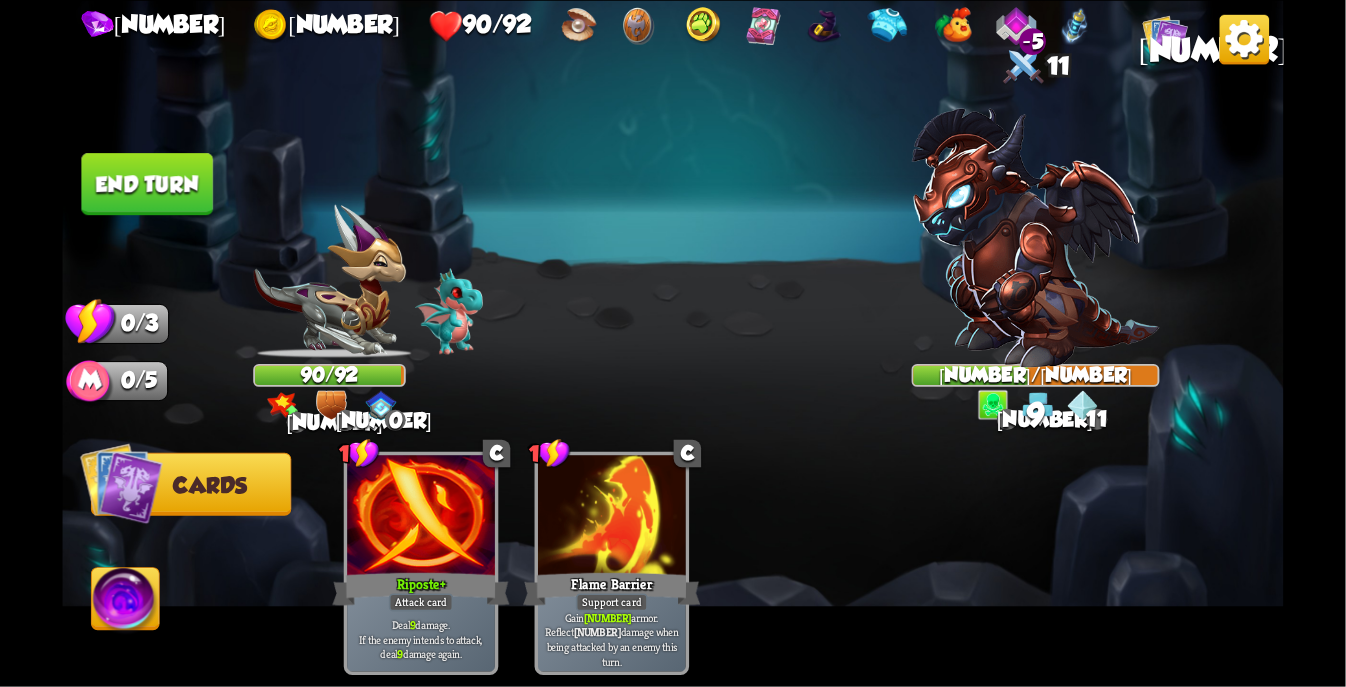 click at bounding box center (1036, 237) 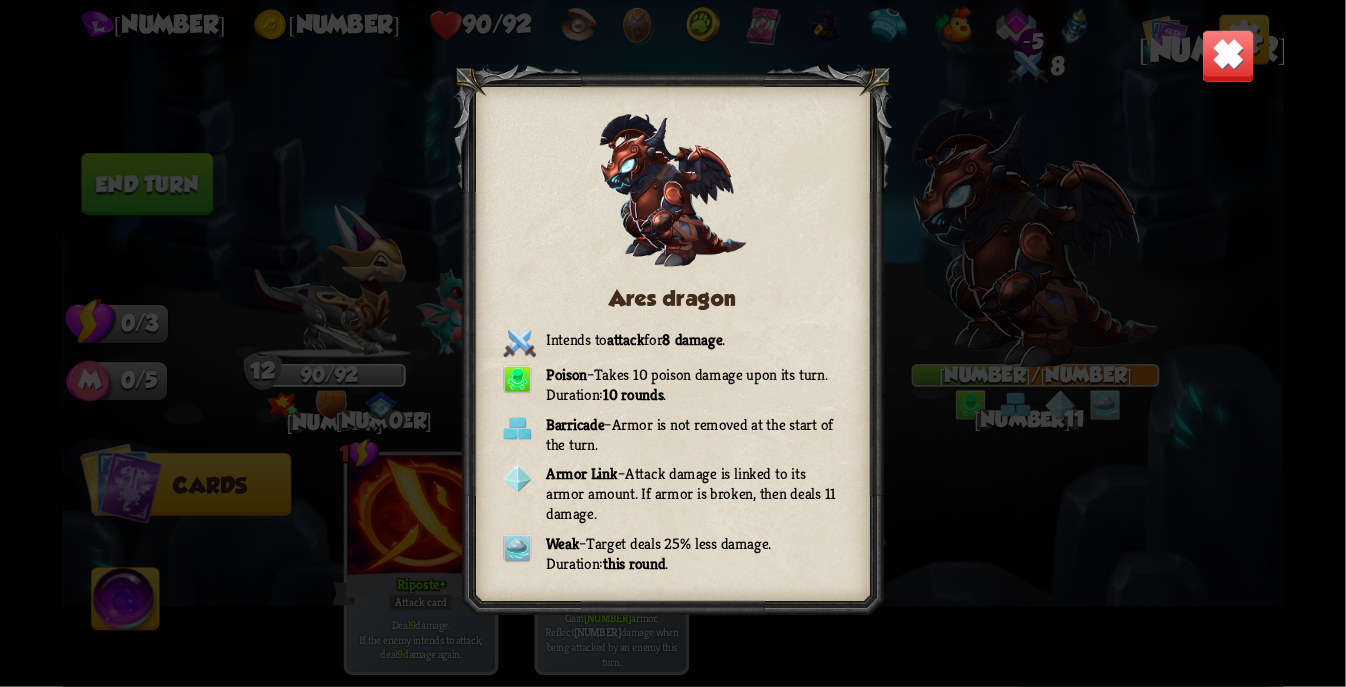 click on "Ares dragon
Intends to  attack  for  8 damage .
Poison
–
Takes 10 poison damage upon its turn.
Duration:
10 rounds .
Barricade
–
Armor is not removed at the start of the turn.     Armor Link
–
Attack damage is linked to its armor amount. If armor is broken, then deals 11 damage.     Weak
–
Target deals 25% less damage.
Duration:
this round ." at bounding box center [672, 343] 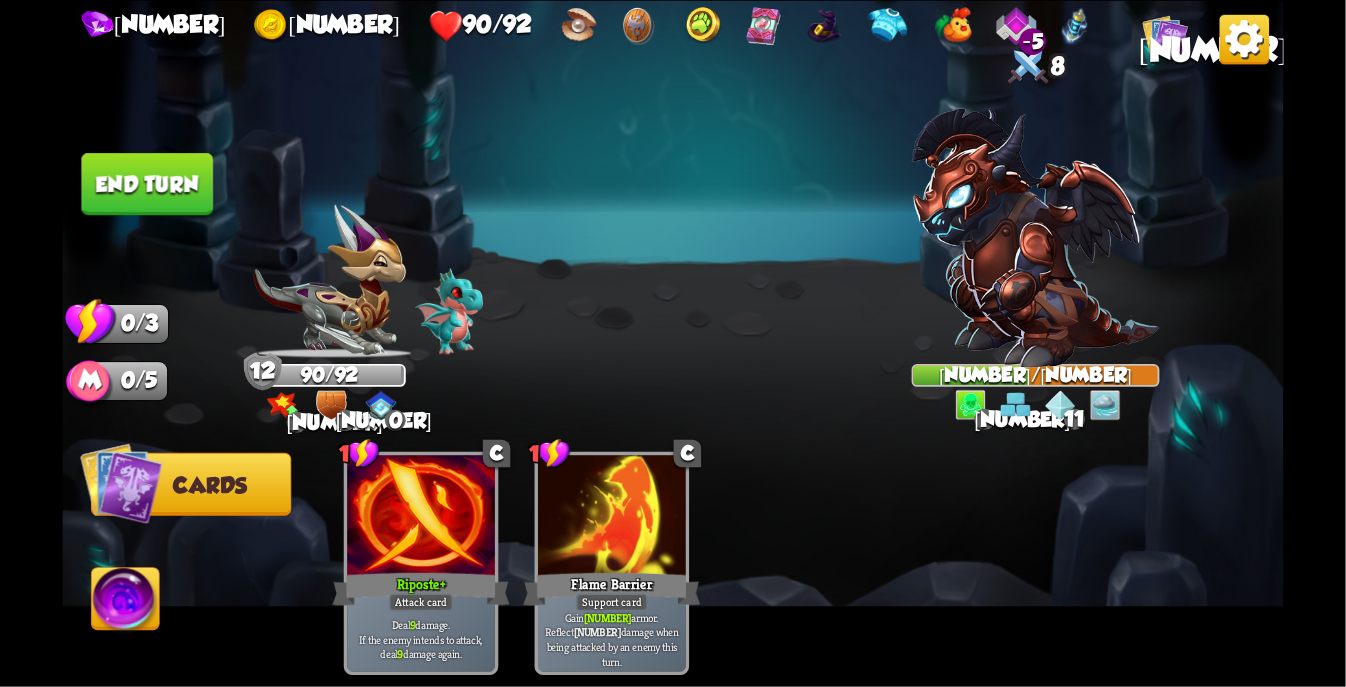 click on "End turn" at bounding box center (147, 184) 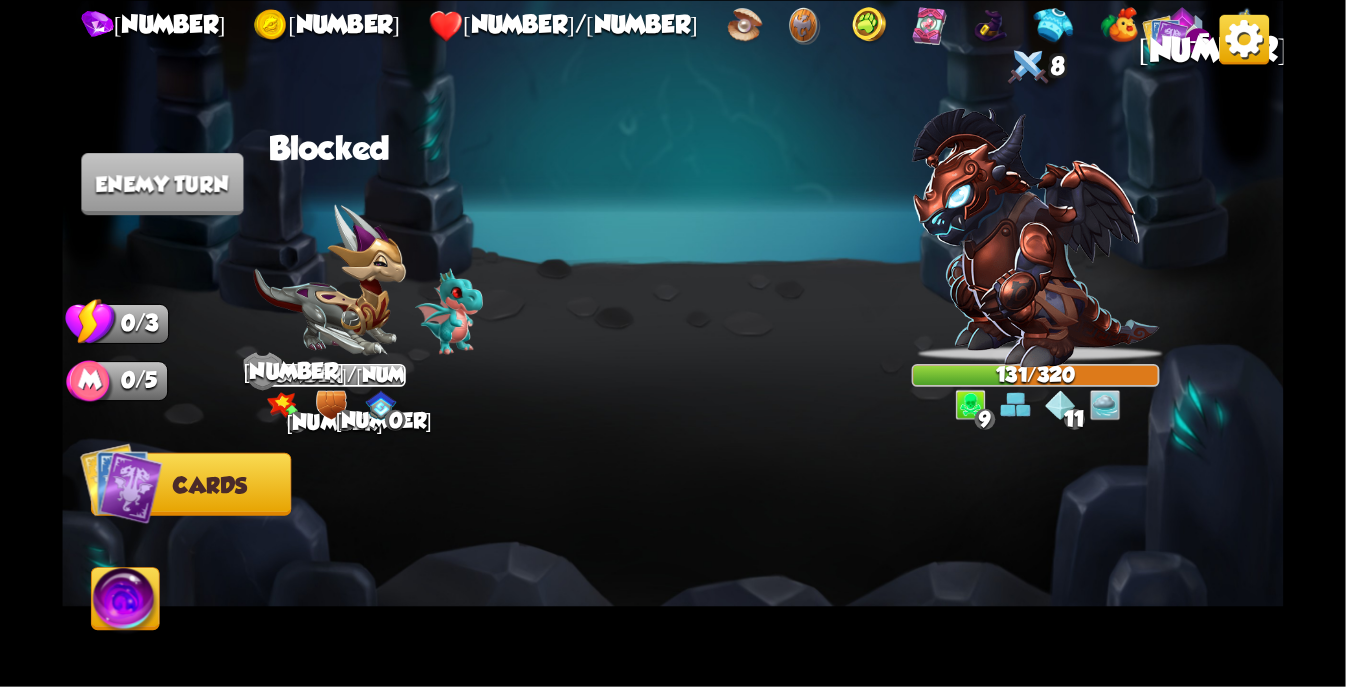 click on "304
411
92/92
-5       48" at bounding box center (672, 22) 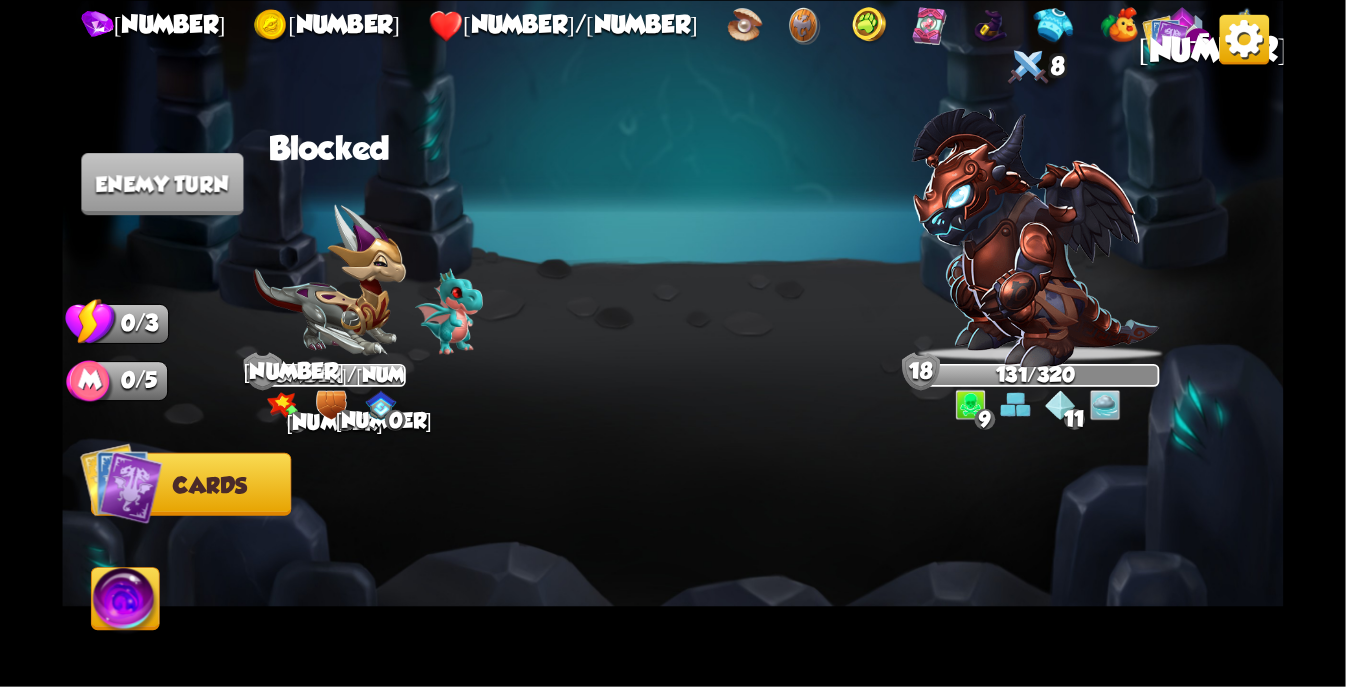 click at bounding box center (807, 26) 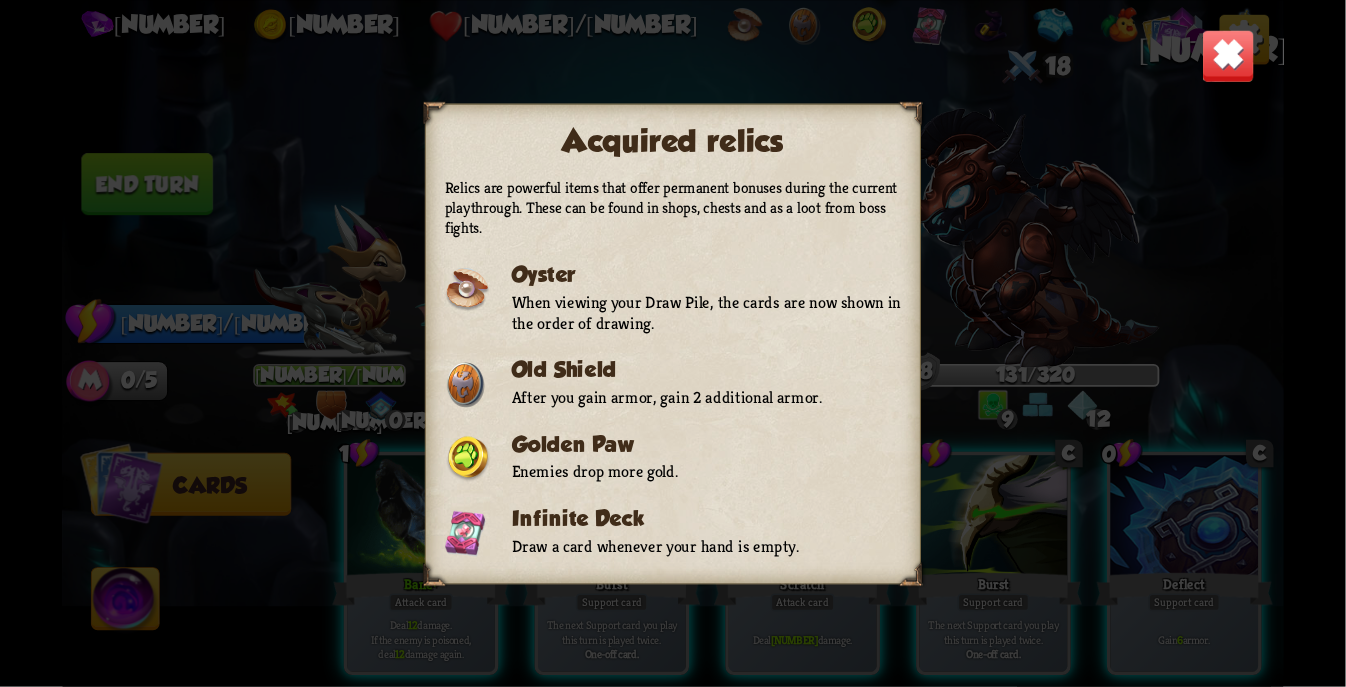 click at bounding box center (1228, 55) 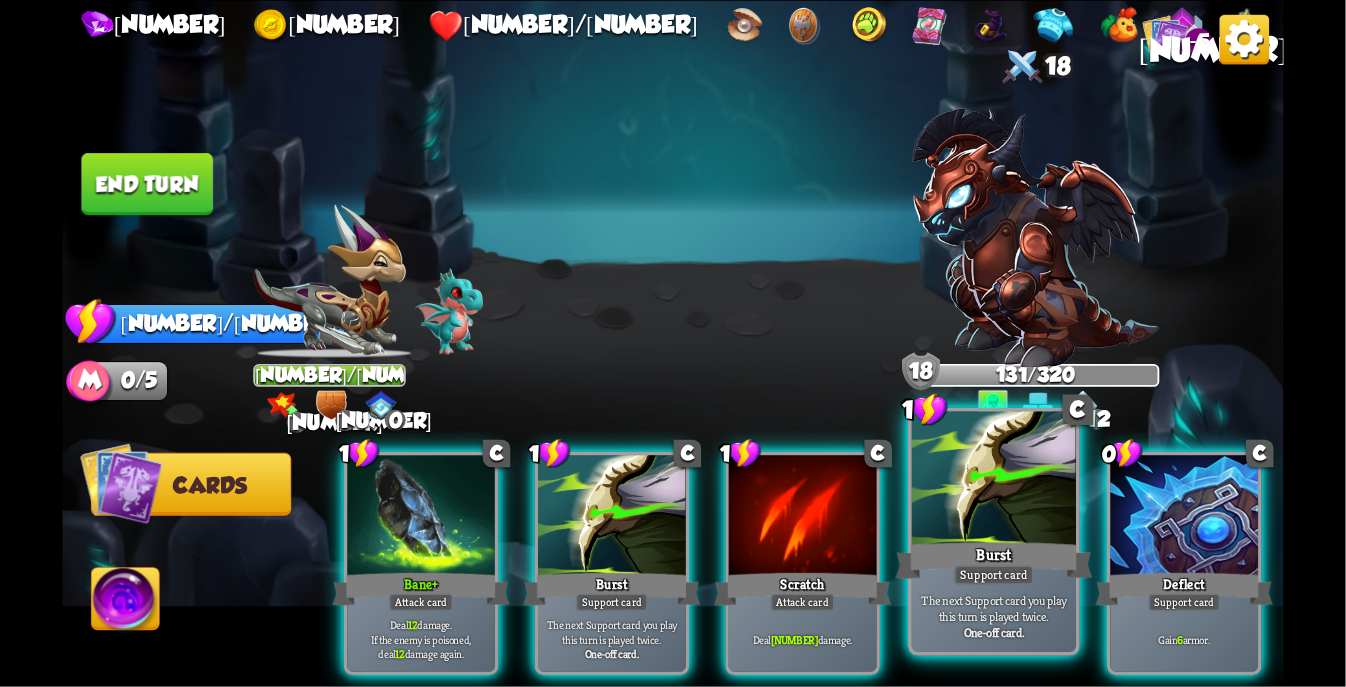 scroll, scrollTop: 0, scrollLeft: 0, axis: both 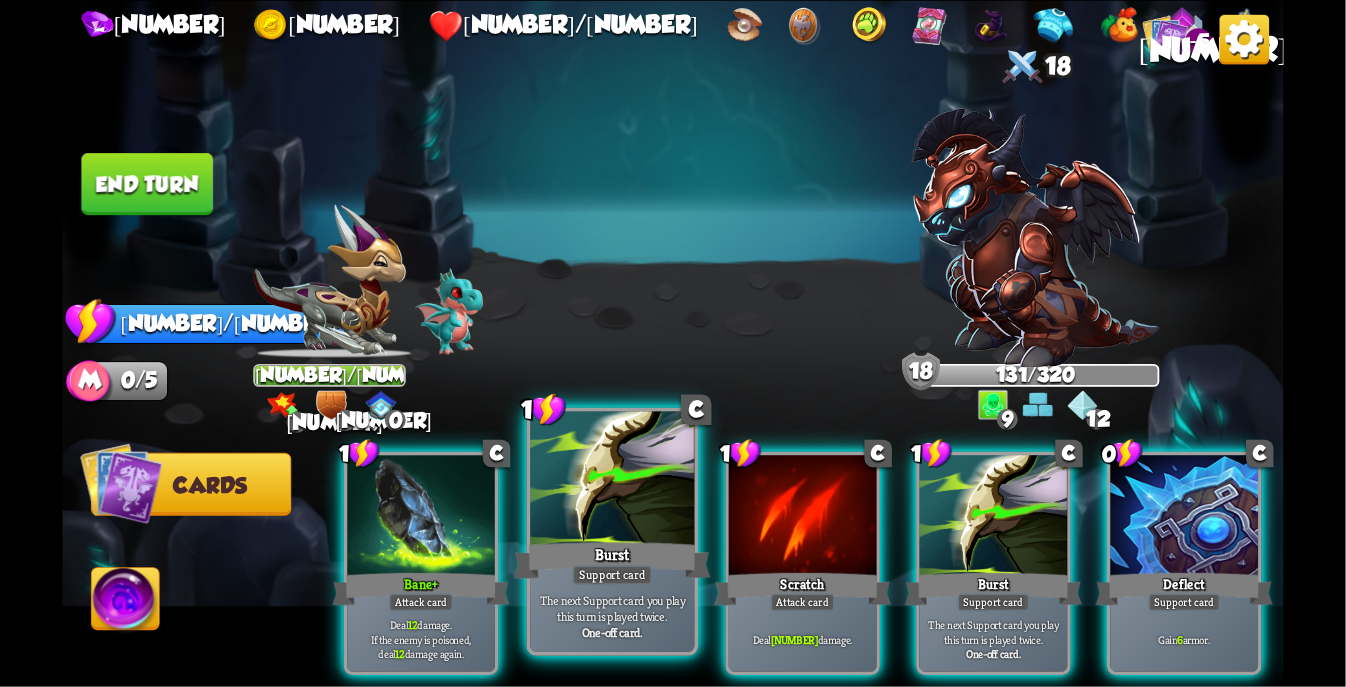 click at bounding box center (612, 480) 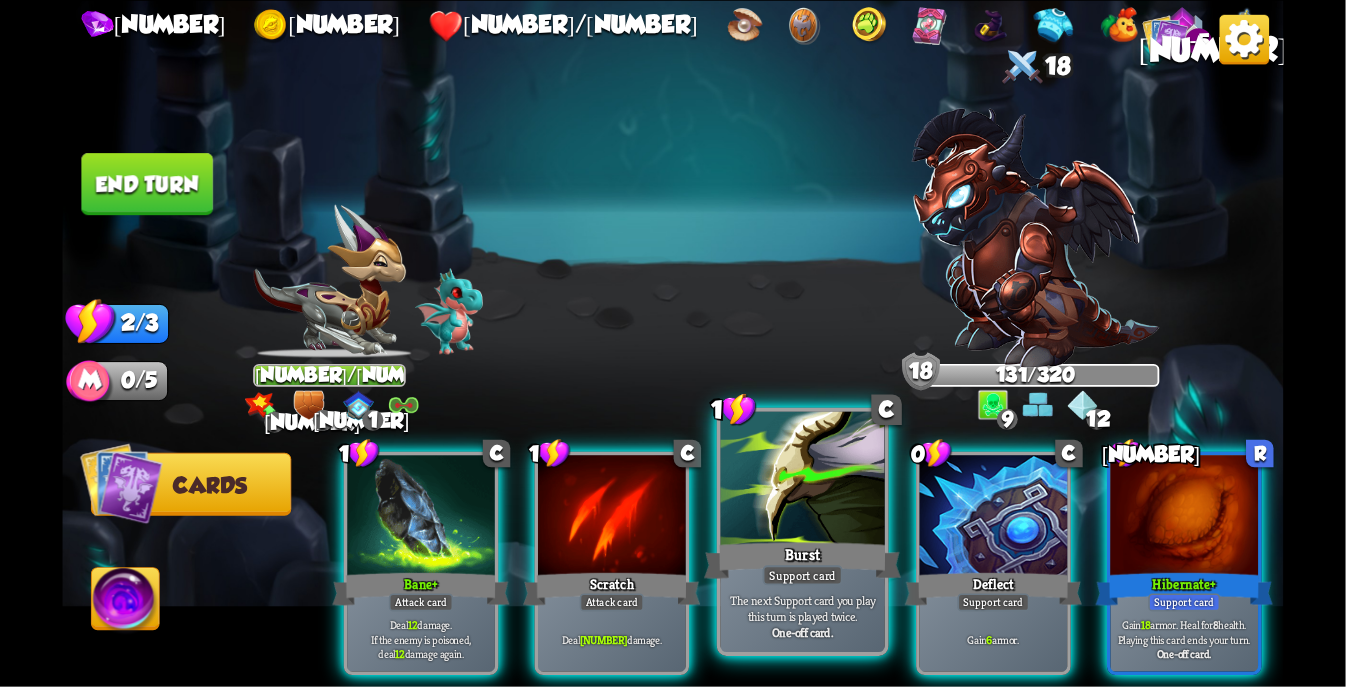 click at bounding box center [803, 480] 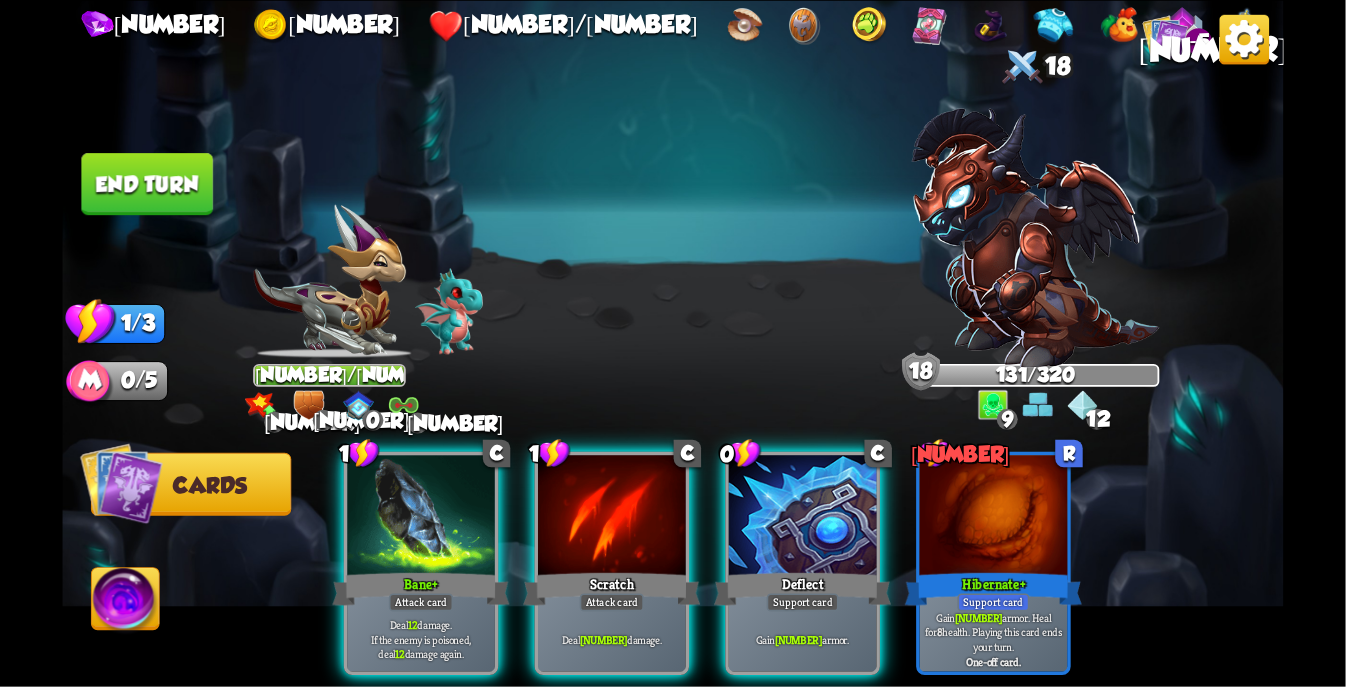 click at bounding box center (803, 517) 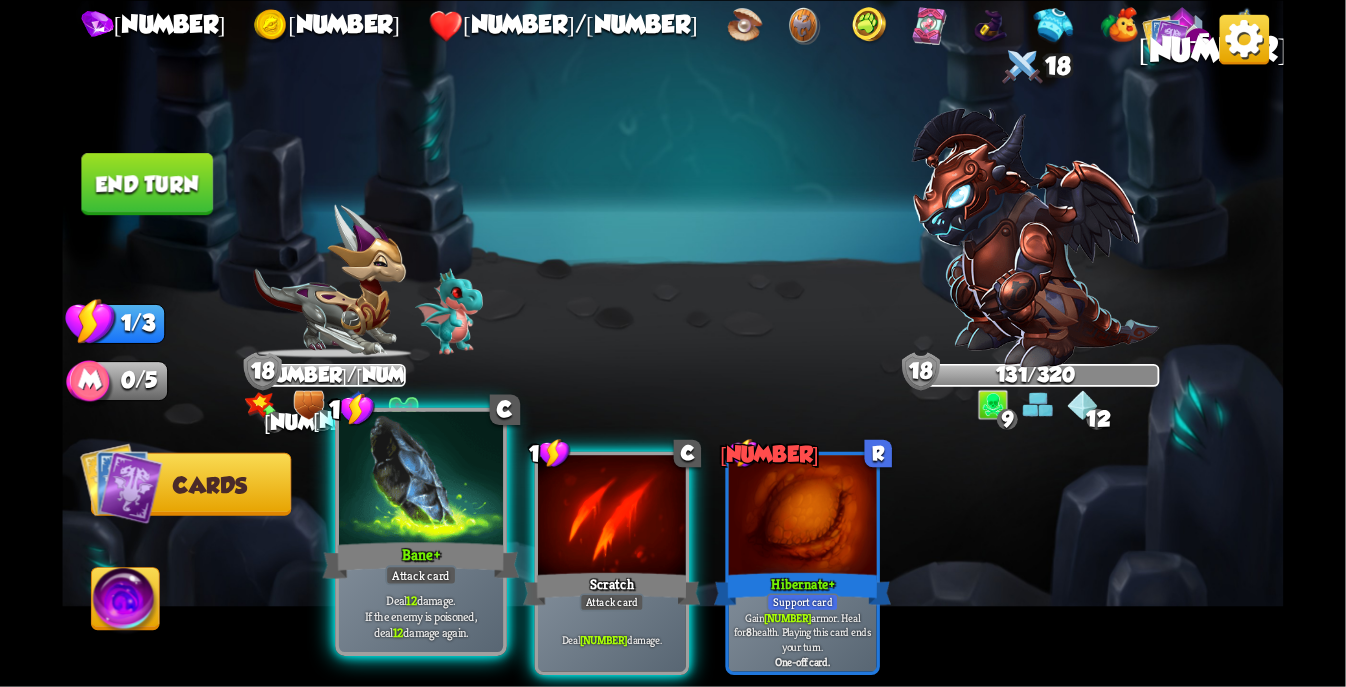 click at bounding box center (421, 480) 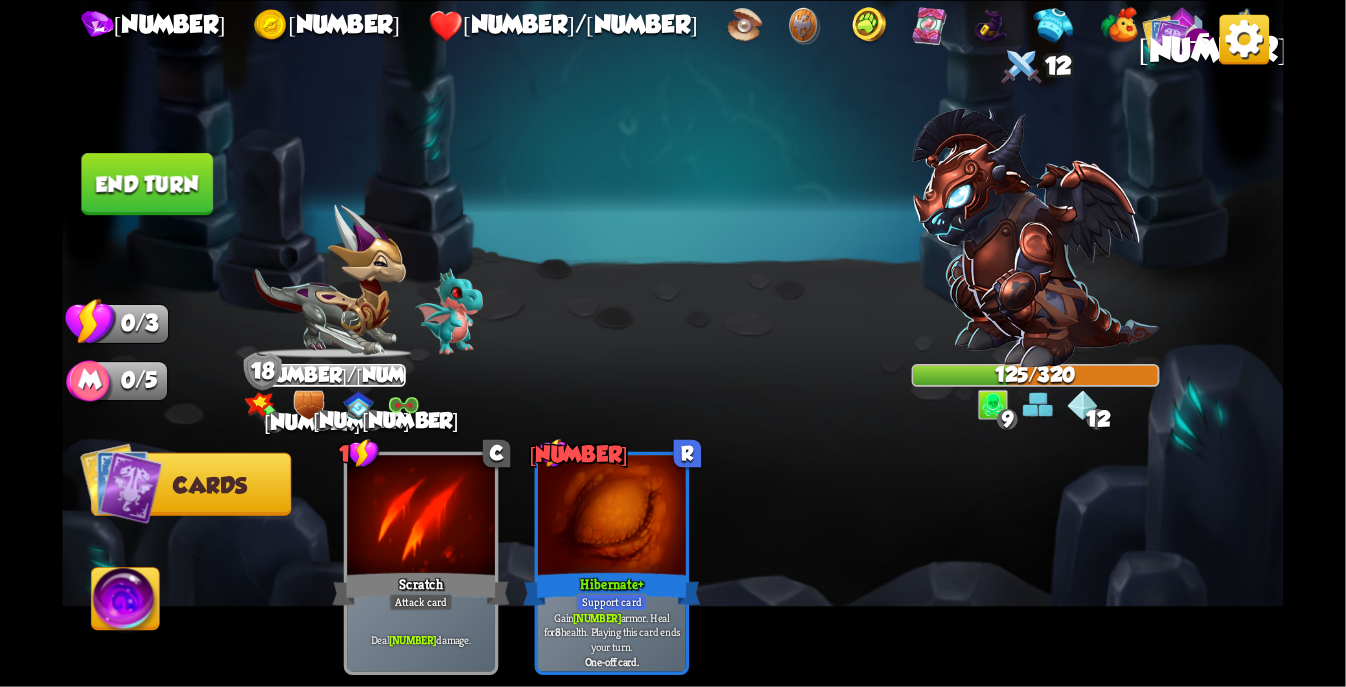 click on "End turn" at bounding box center [147, 184] 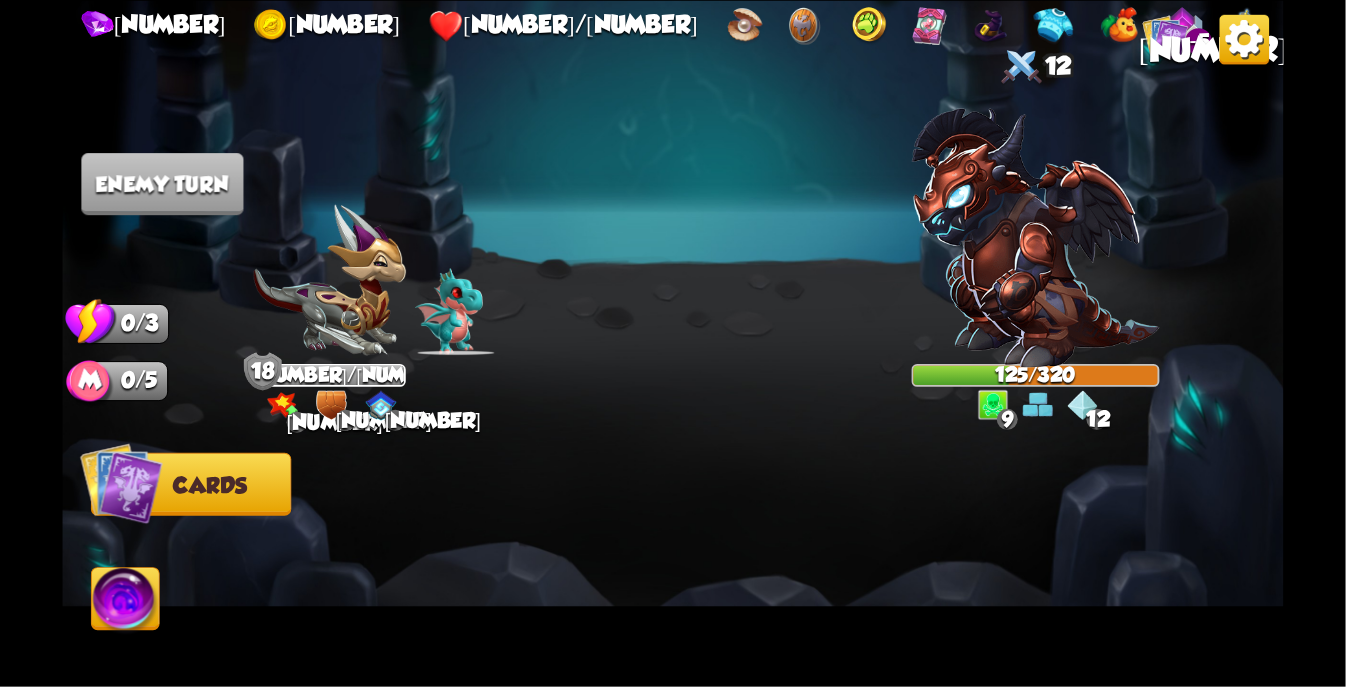 click on "12" at bounding box center [1097, 418] 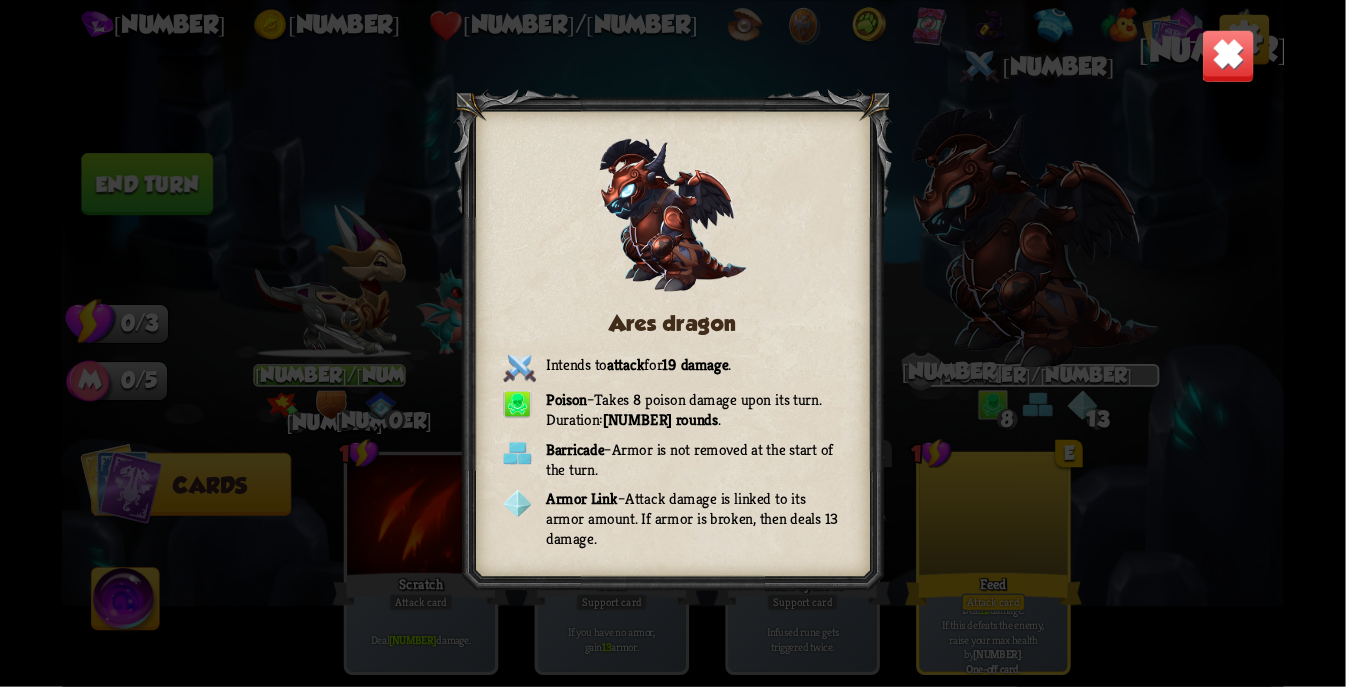 click at bounding box center (1228, 55) 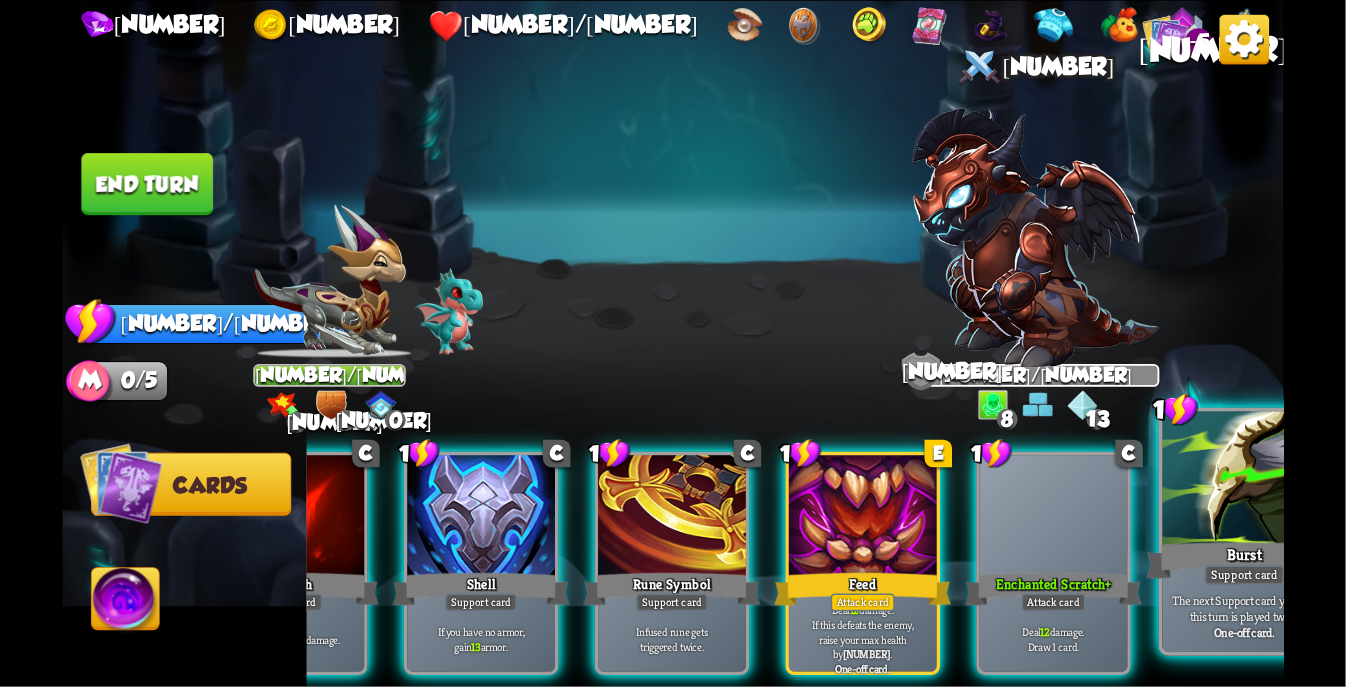 scroll, scrollTop: 0, scrollLeft: 135, axis: horizontal 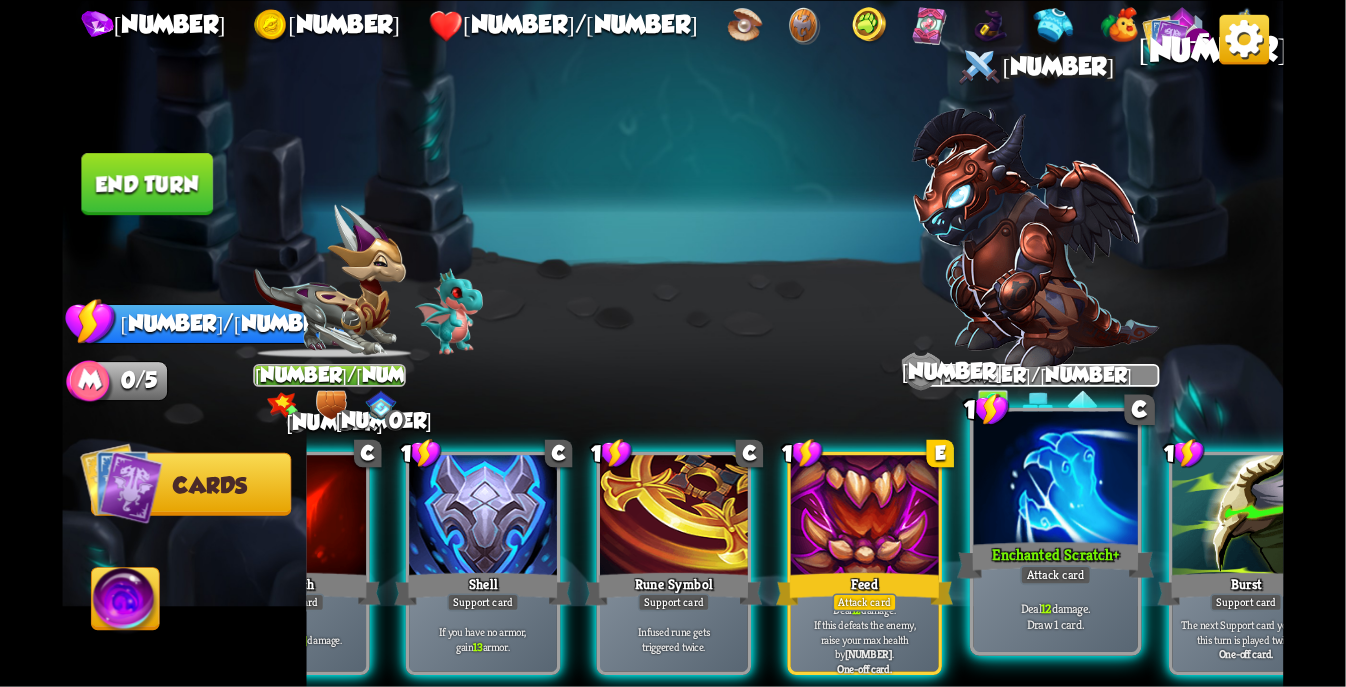 click at bounding box center [1056, 480] 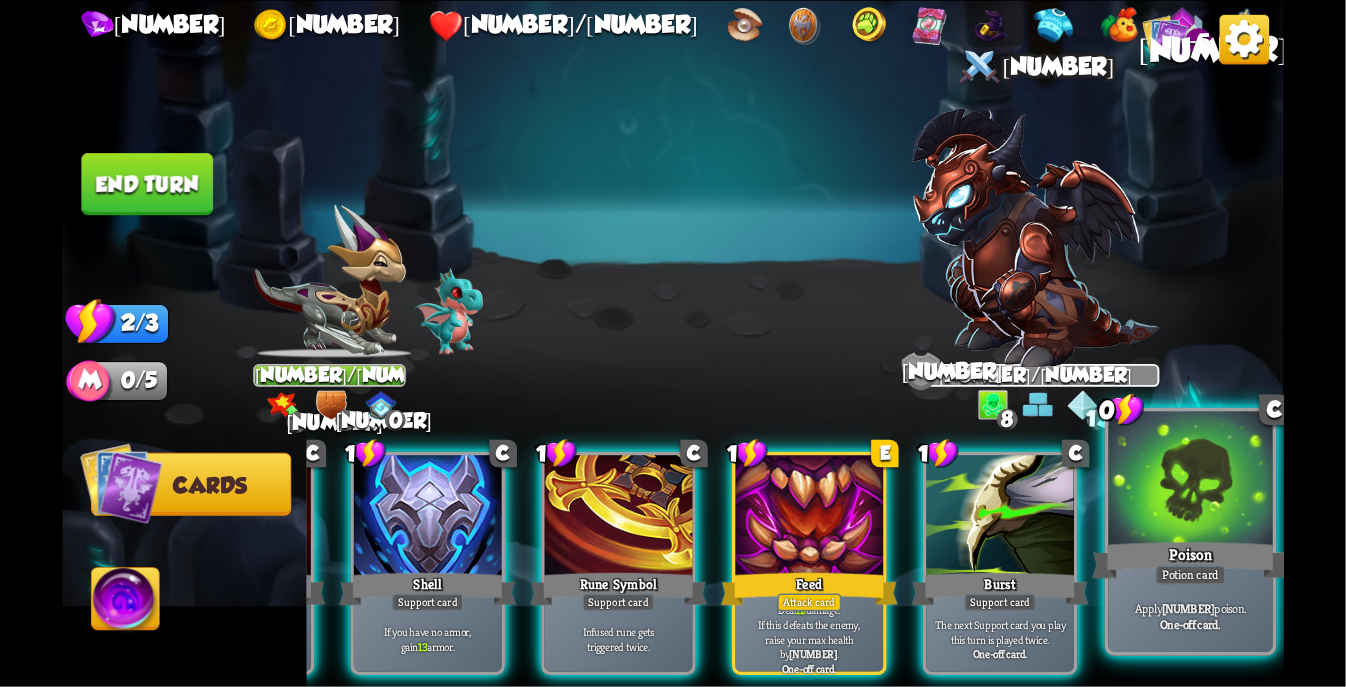 scroll, scrollTop: 0, scrollLeft: 191, axis: horizontal 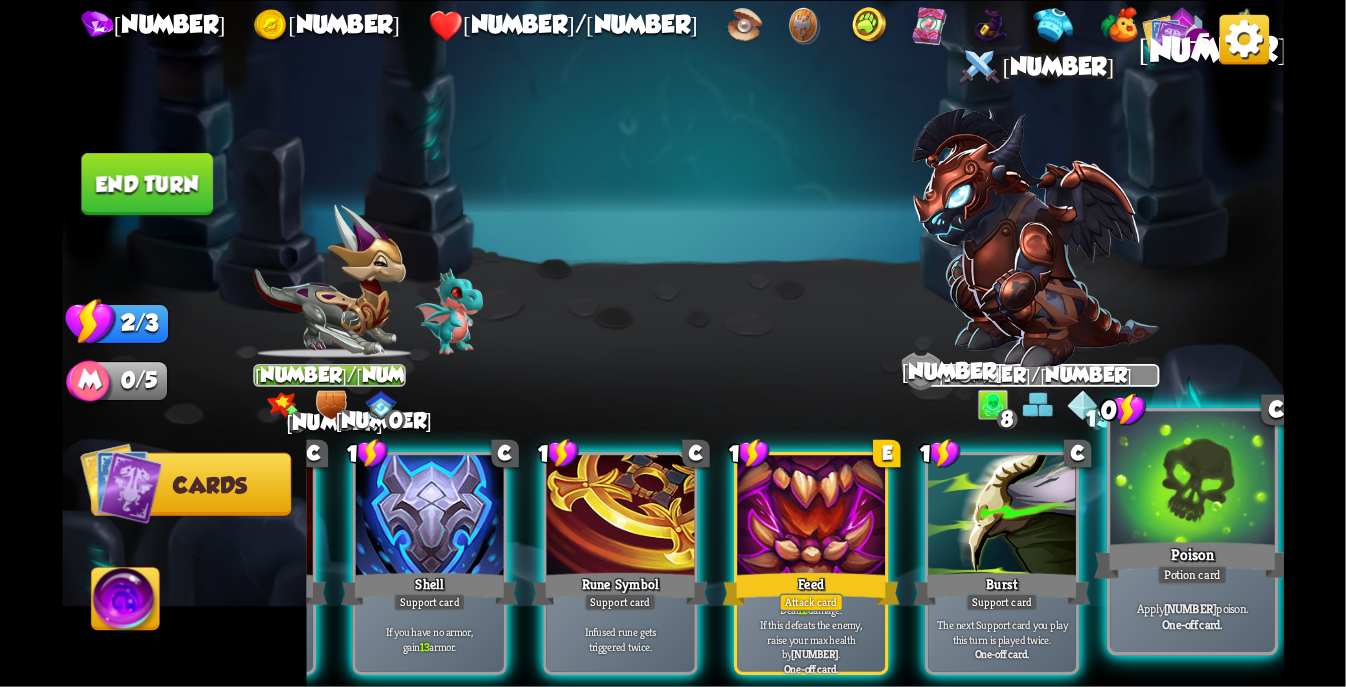 click at bounding box center [1193, 480] 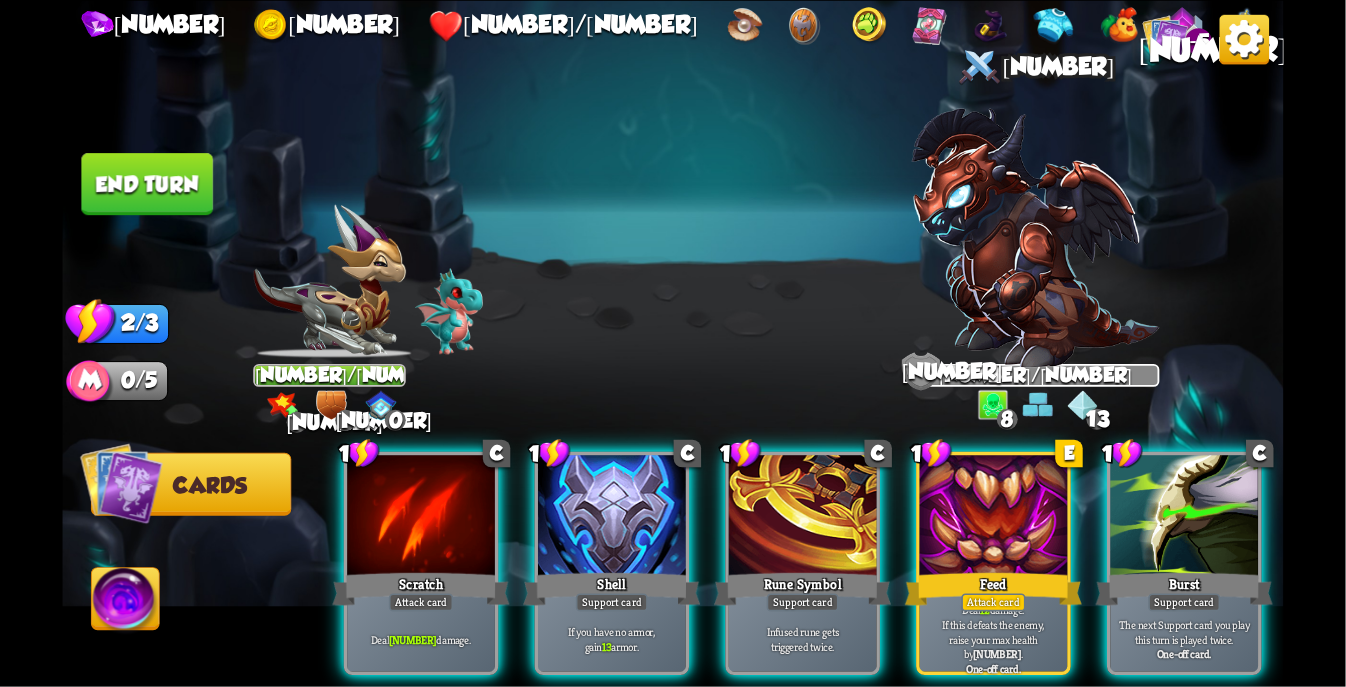 scroll, scrollTop: 0, scrollLeft: 0, axis: both 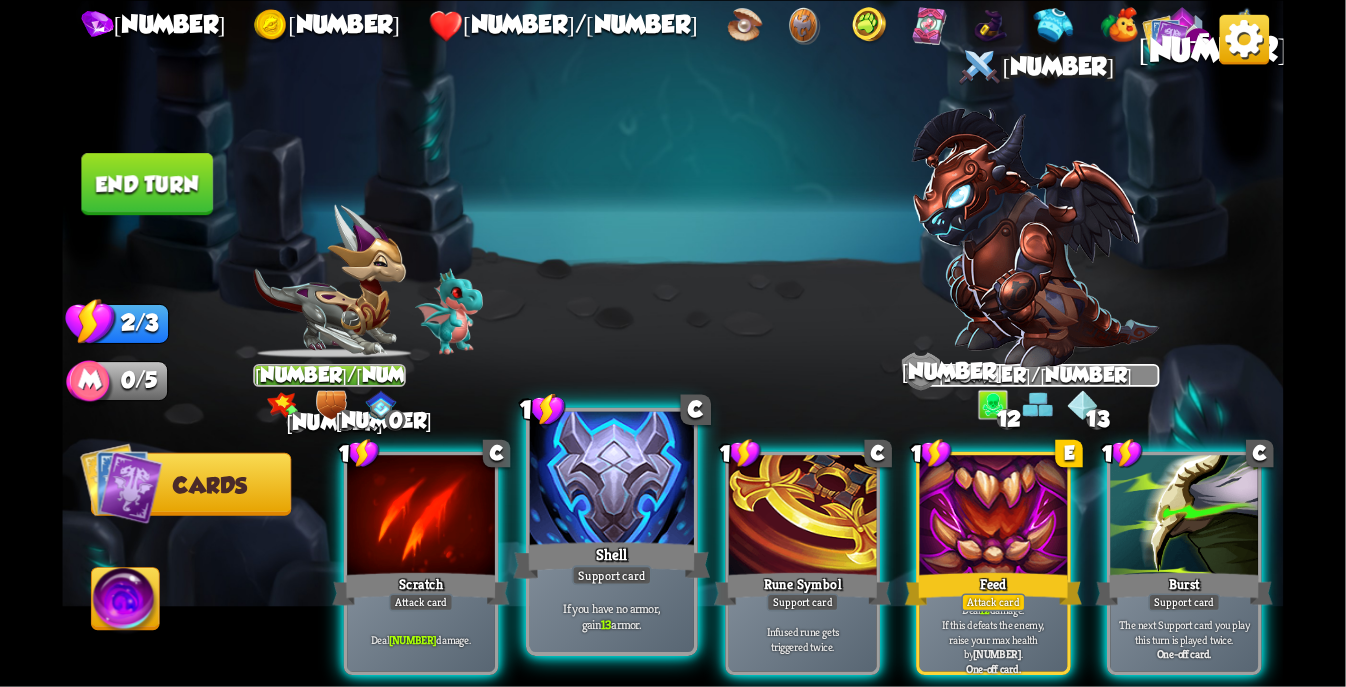 click at bounding box center (612, 480) 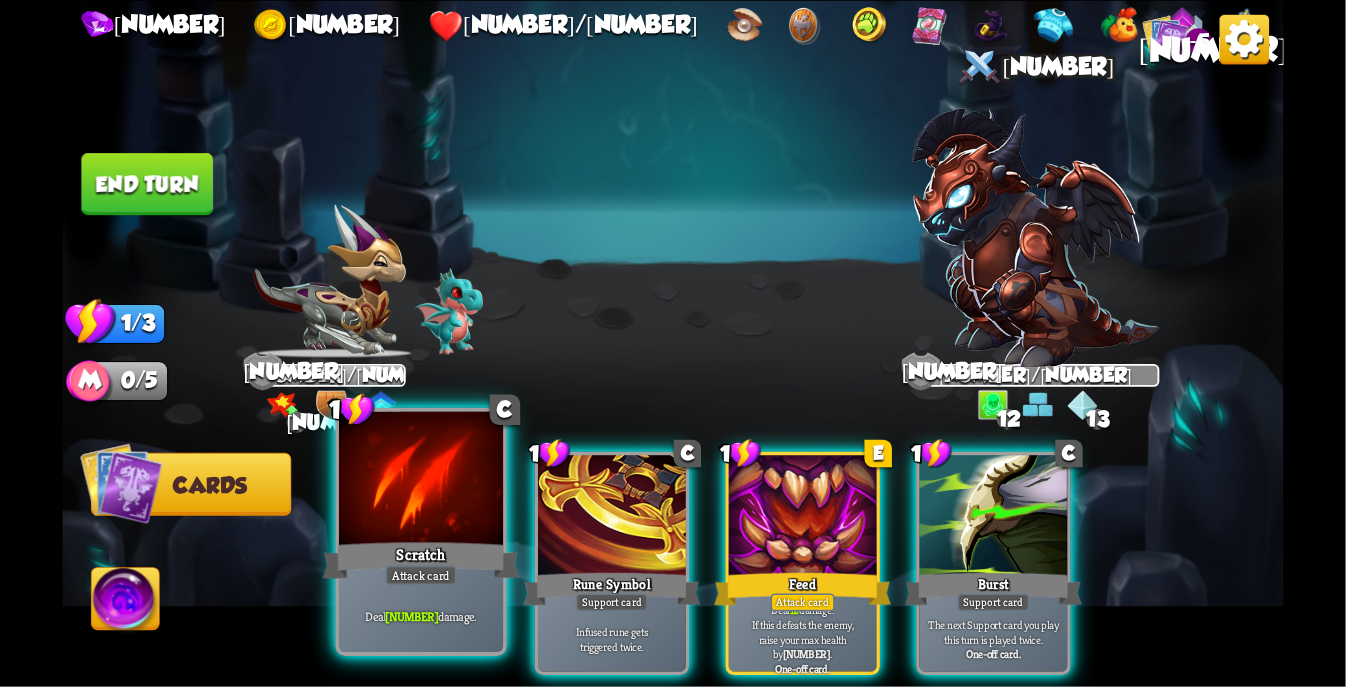 click at bounding box center (421, 480) 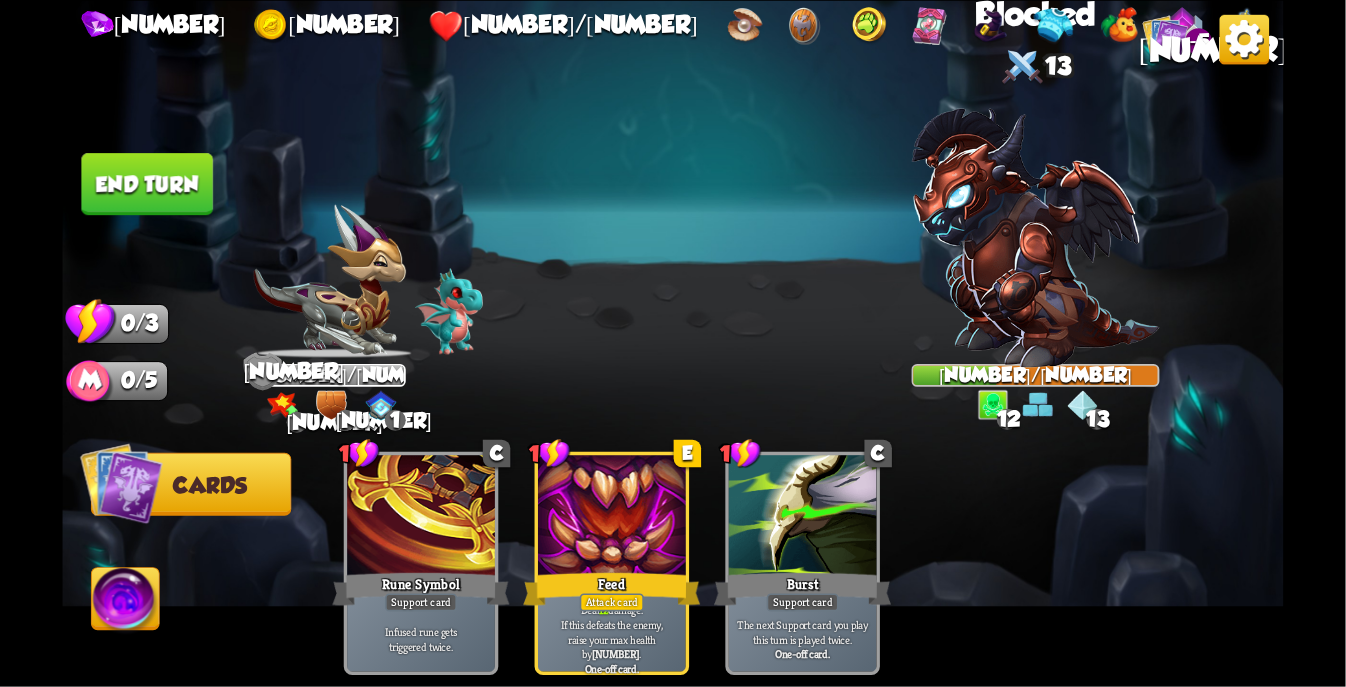 click on "End turn" at bounding box center (147, 184) 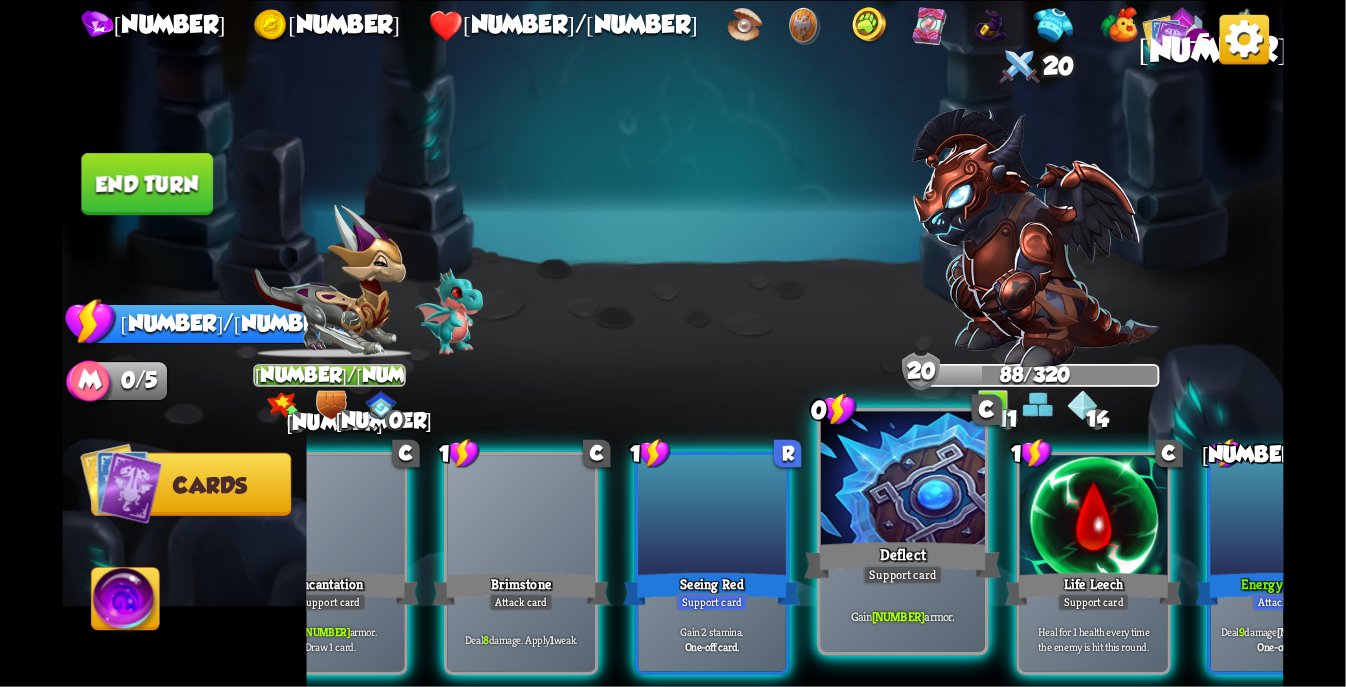 scroll, scrollTop: 0, scrollLeft: 189, axis: horizontal 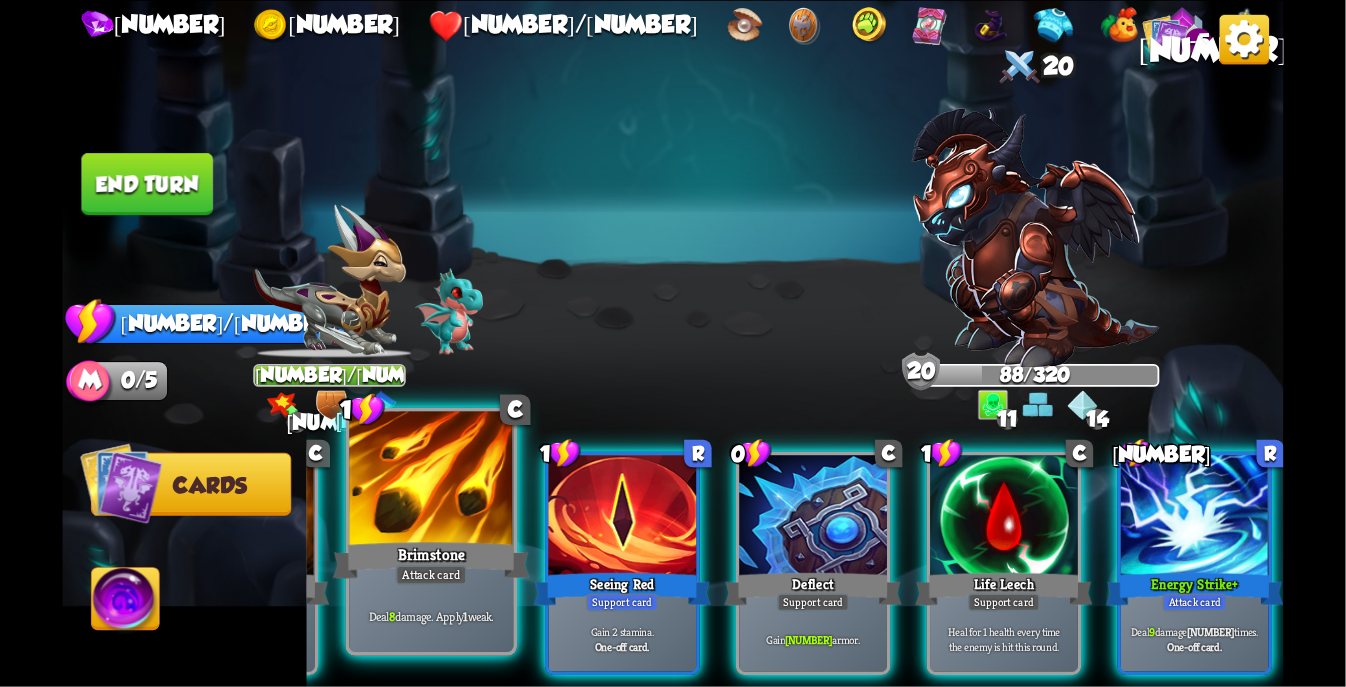 click at bounding box center (432, 480) 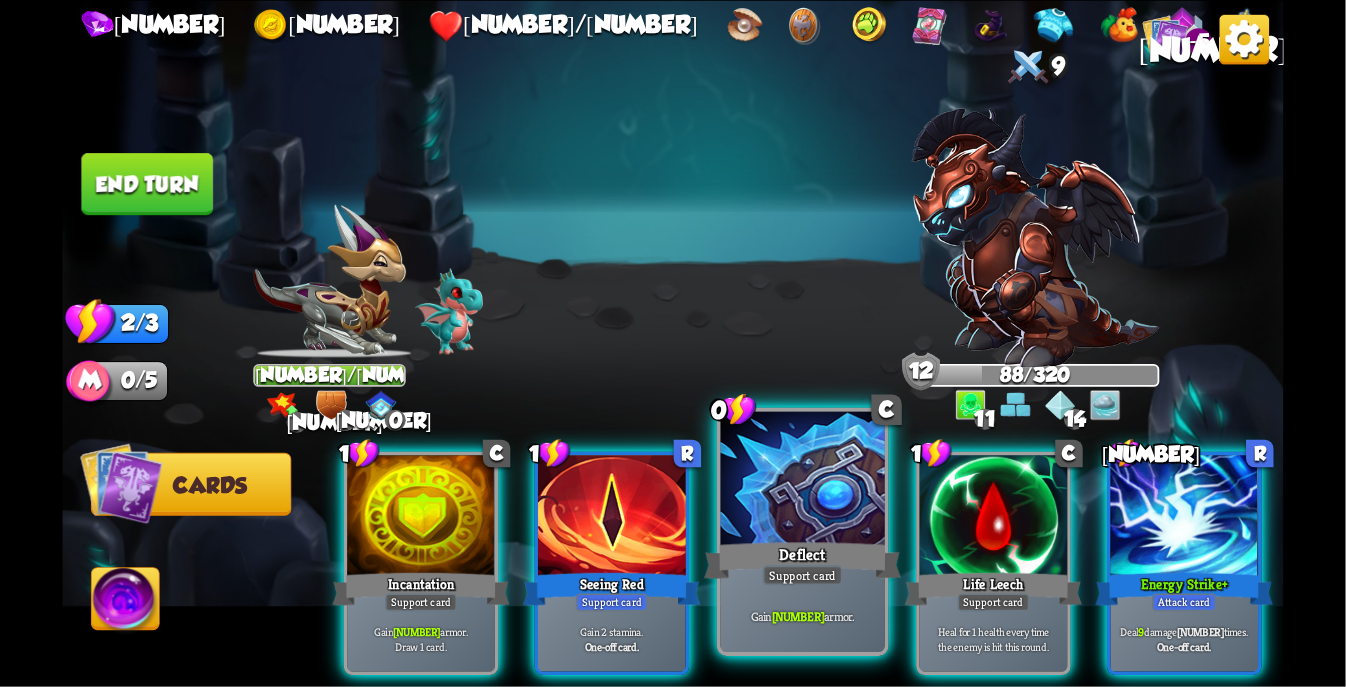 click at bounding box center (803, 480) 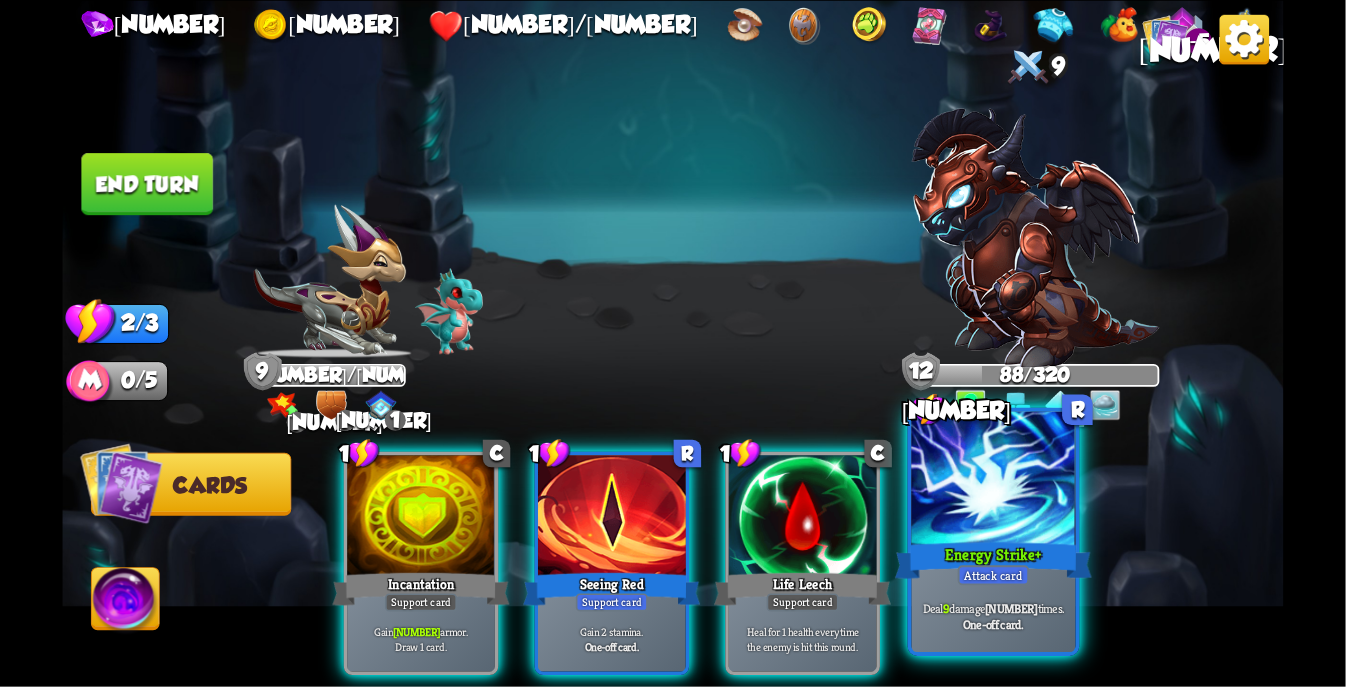 click at bounding box center [994, 480] 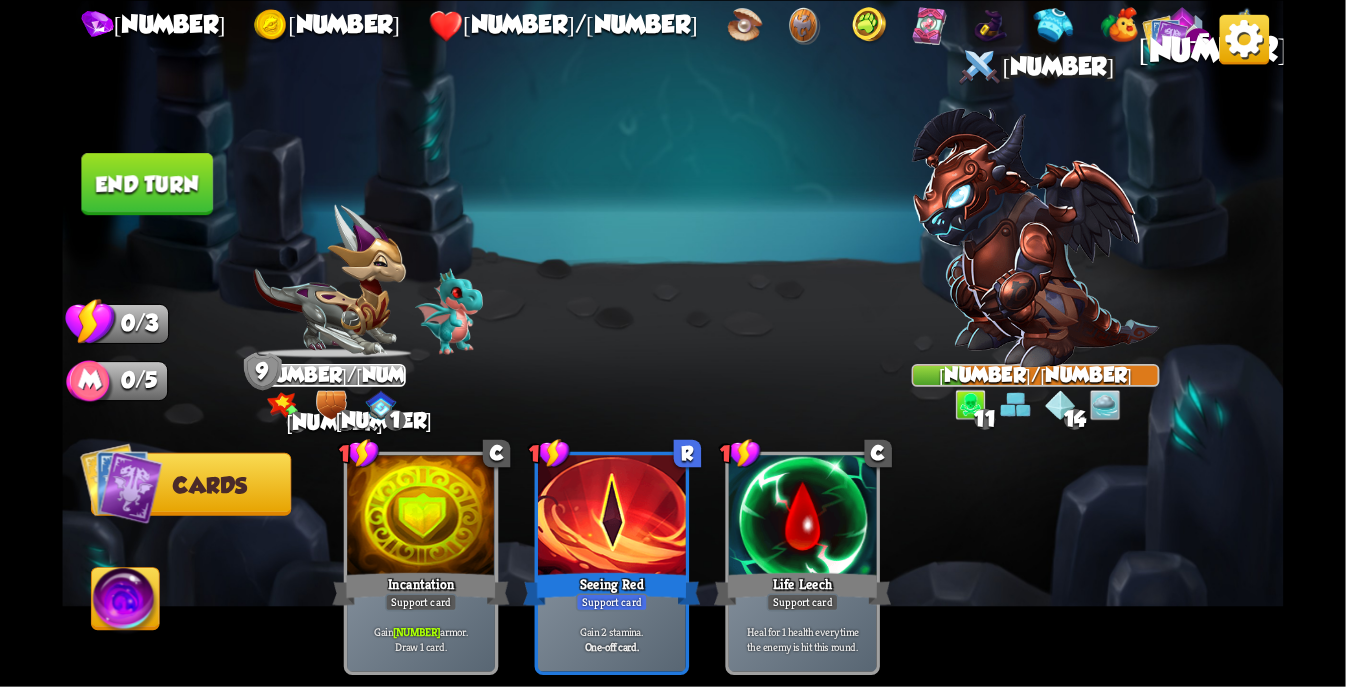 click on "End turn" at bounding box center [147, 184] 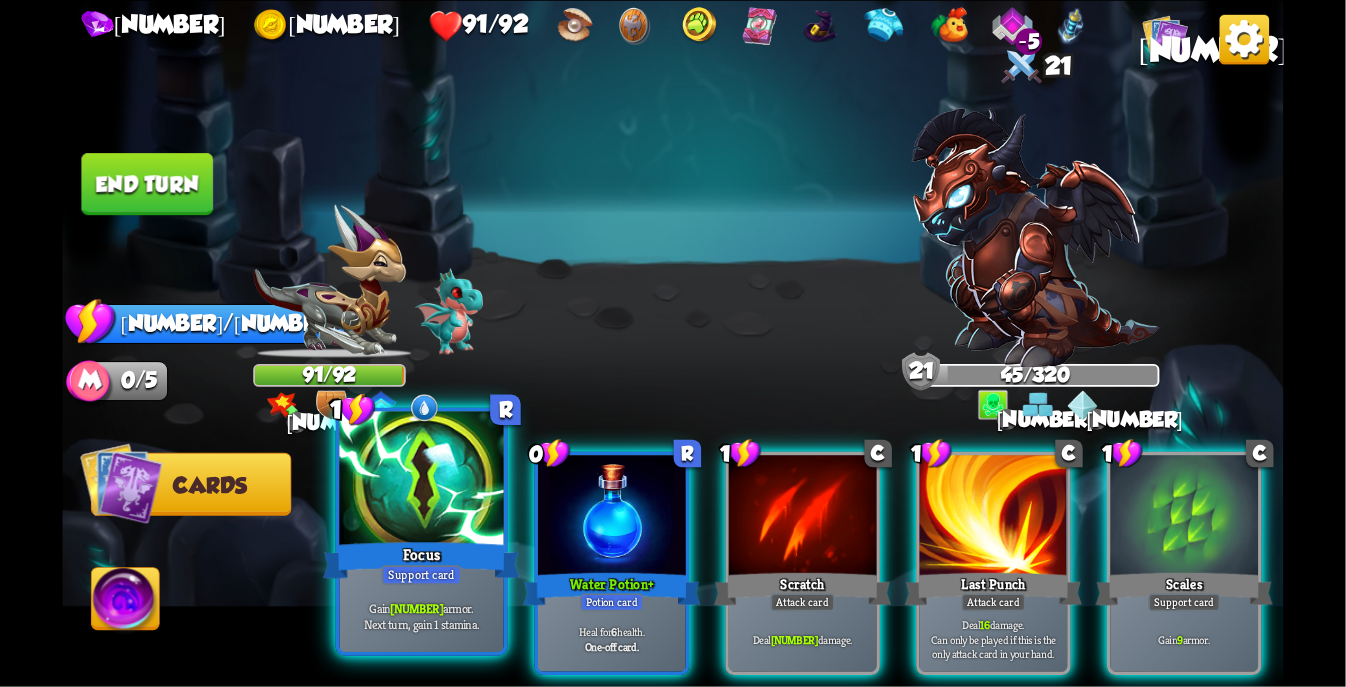 click at bounding box center [421, 480] 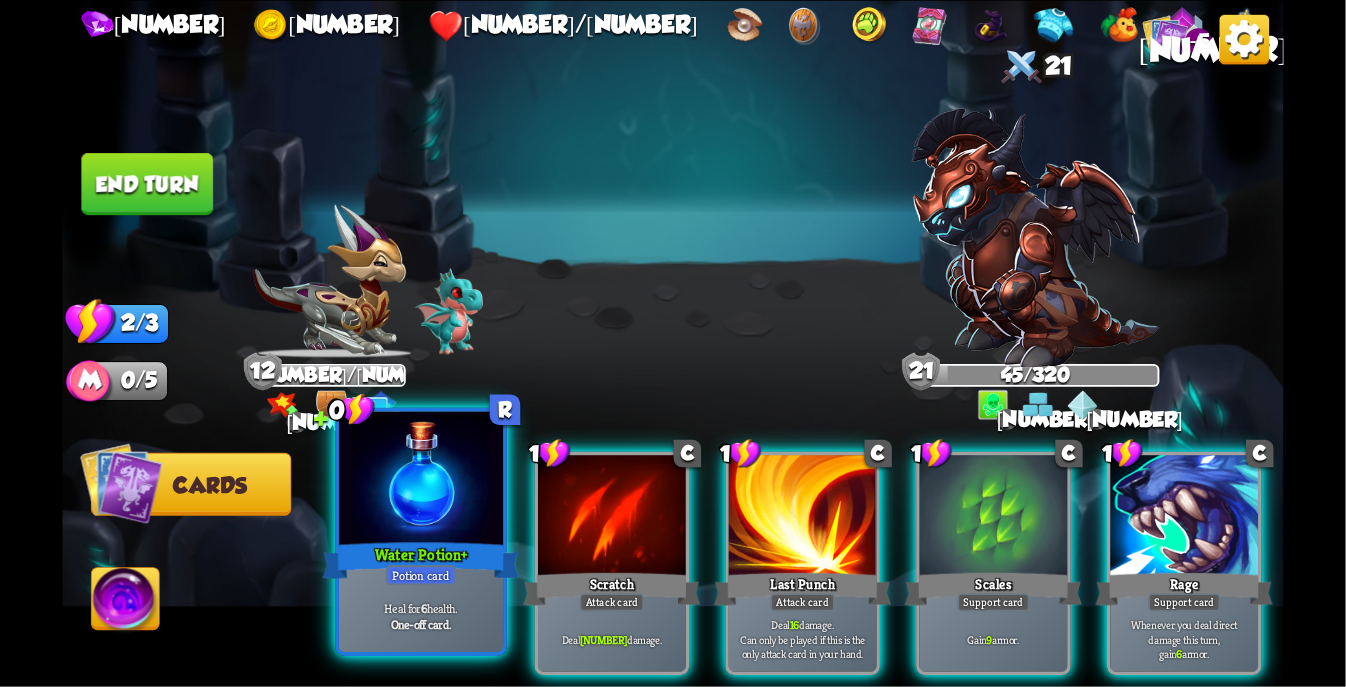 click at bounding box center (421, 480) 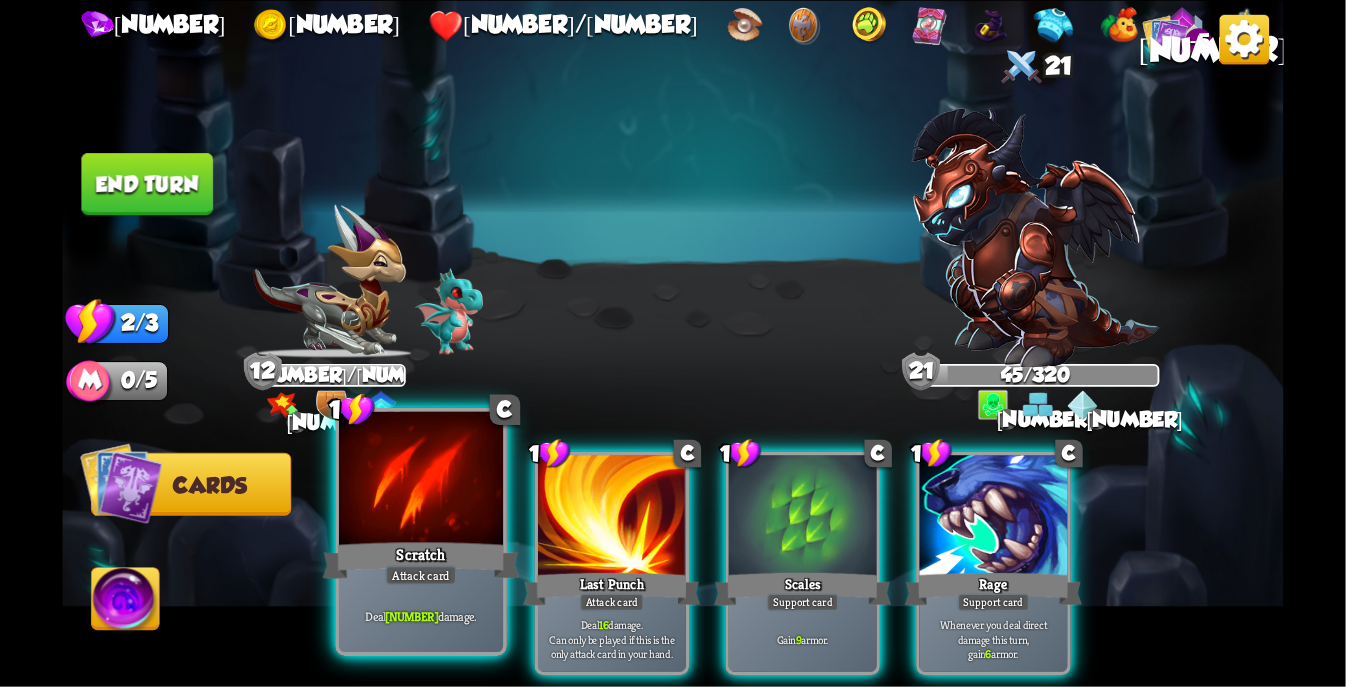 click at bounding box center [421, 480] 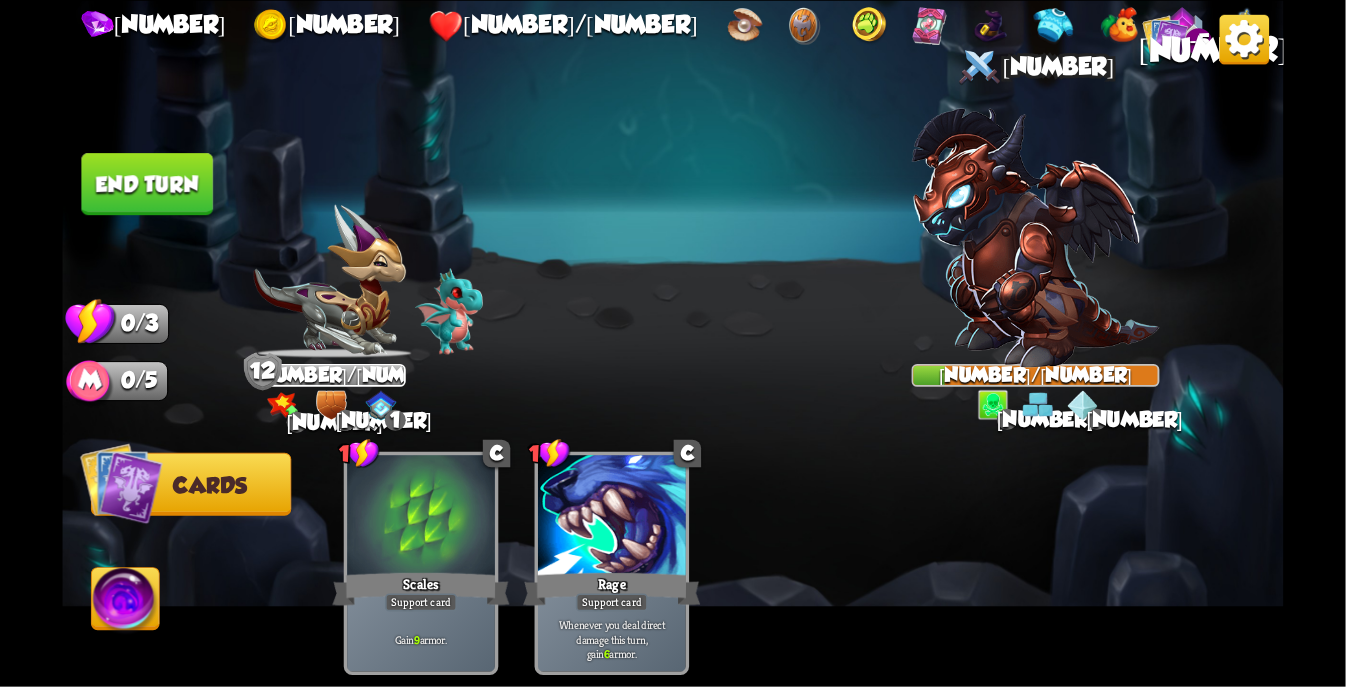 click on "End turn" at bounding box center (147, 184) 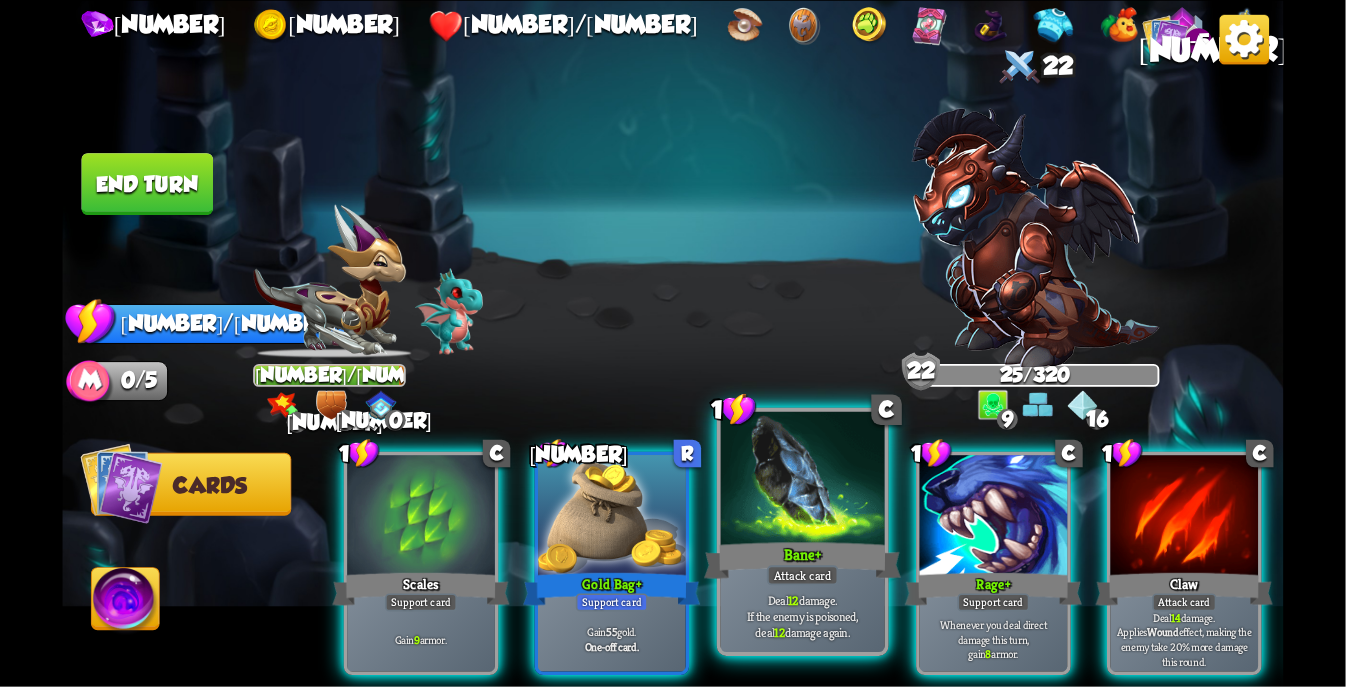 click on "Deal  12  damage. If the enemy is poisoned, deal  12  damage again." at bounding box center (803, 616) 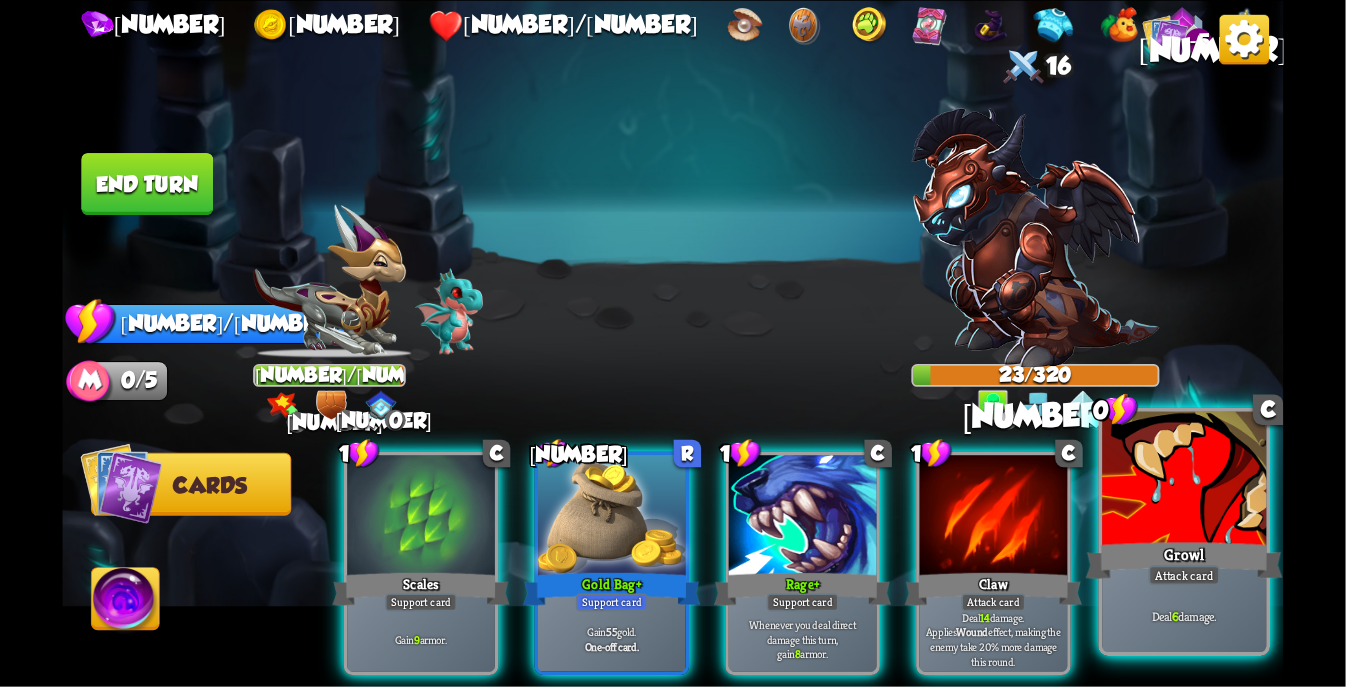 scroll, scrollTop: 0, scrollLeft: 0, axis: both 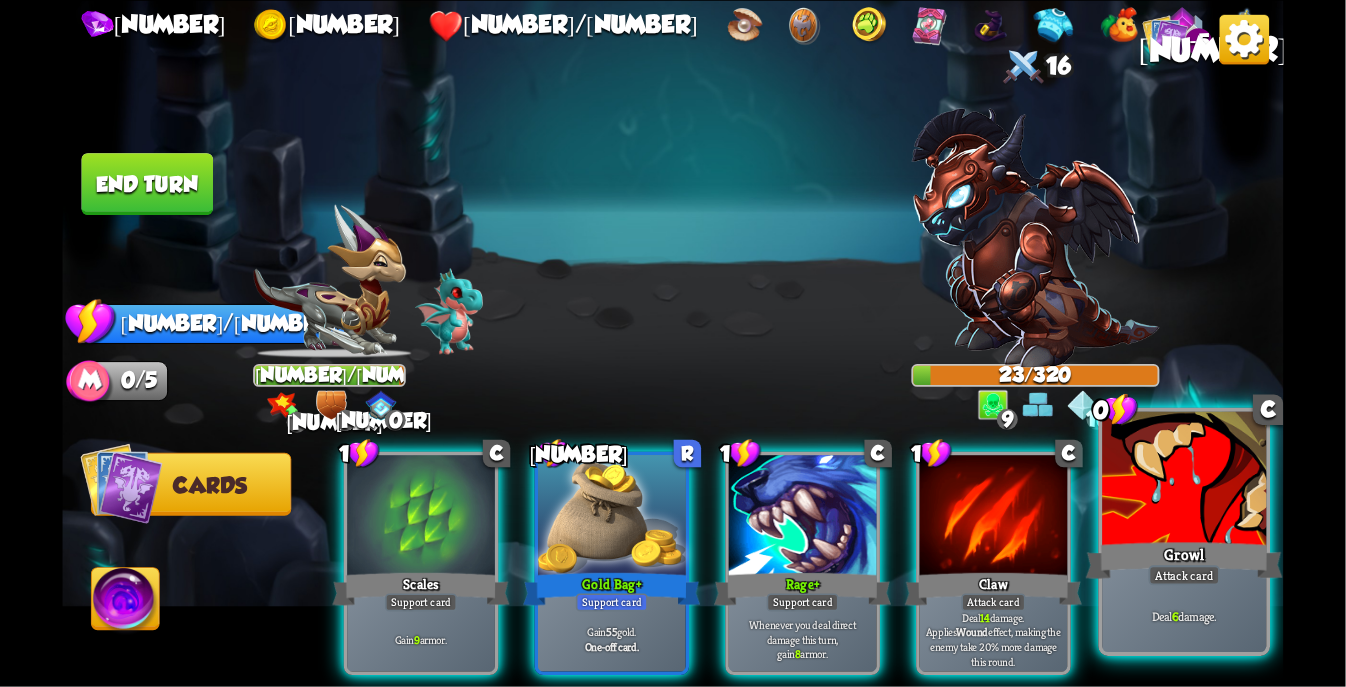 click on "Growl" at bounding box center [1184, 560] 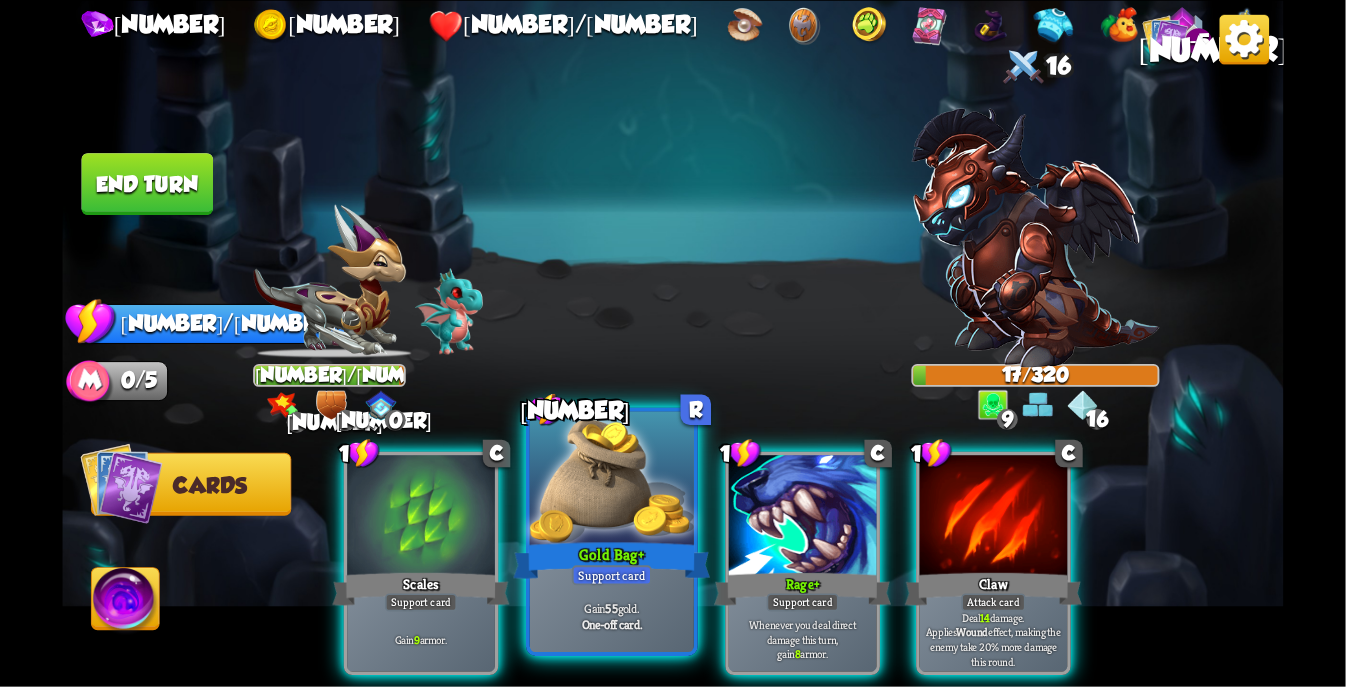 click at bounding box center [612, 480] 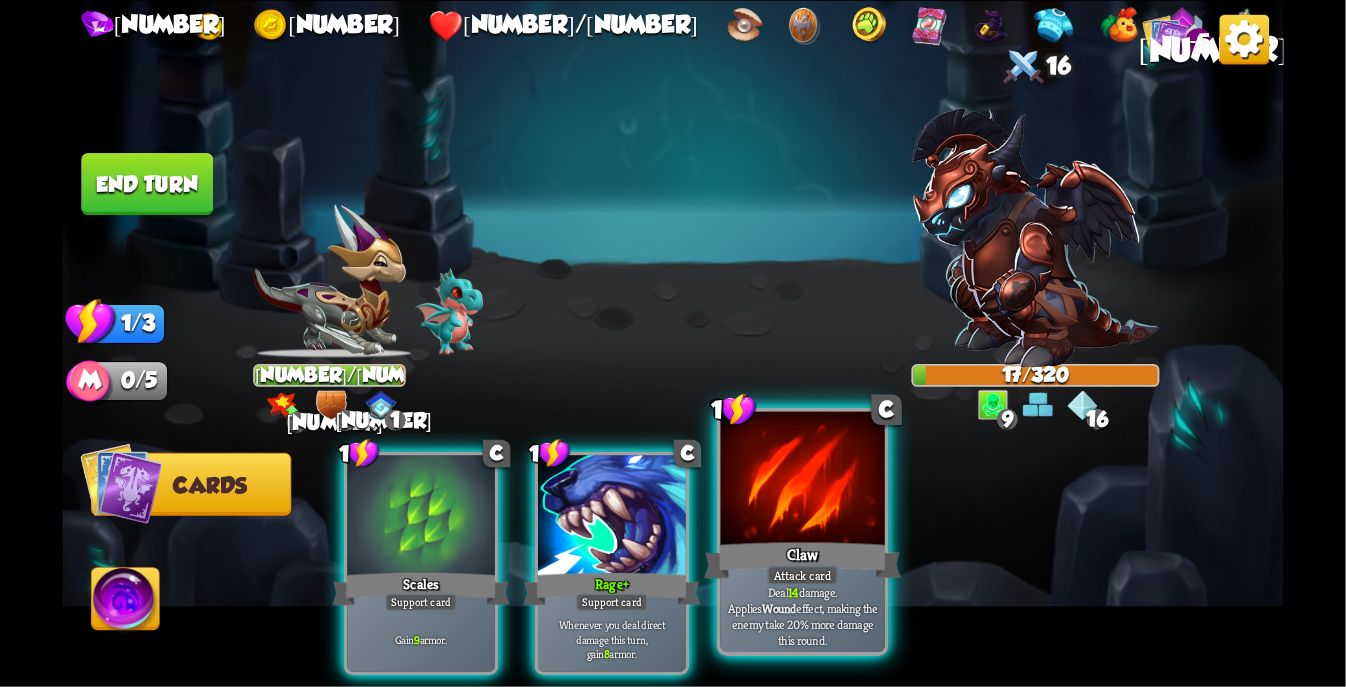 click at bounding box center (803, 480) 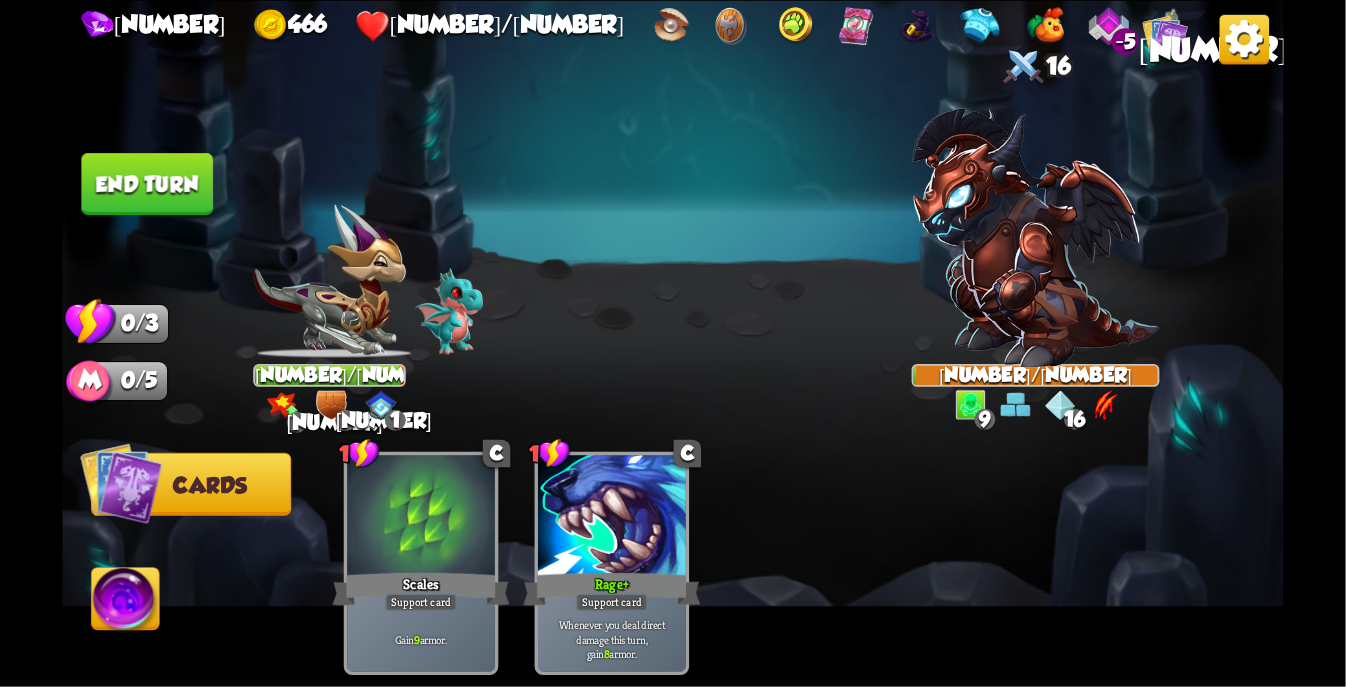 click on "End turn" at bounding box center [147, 184] 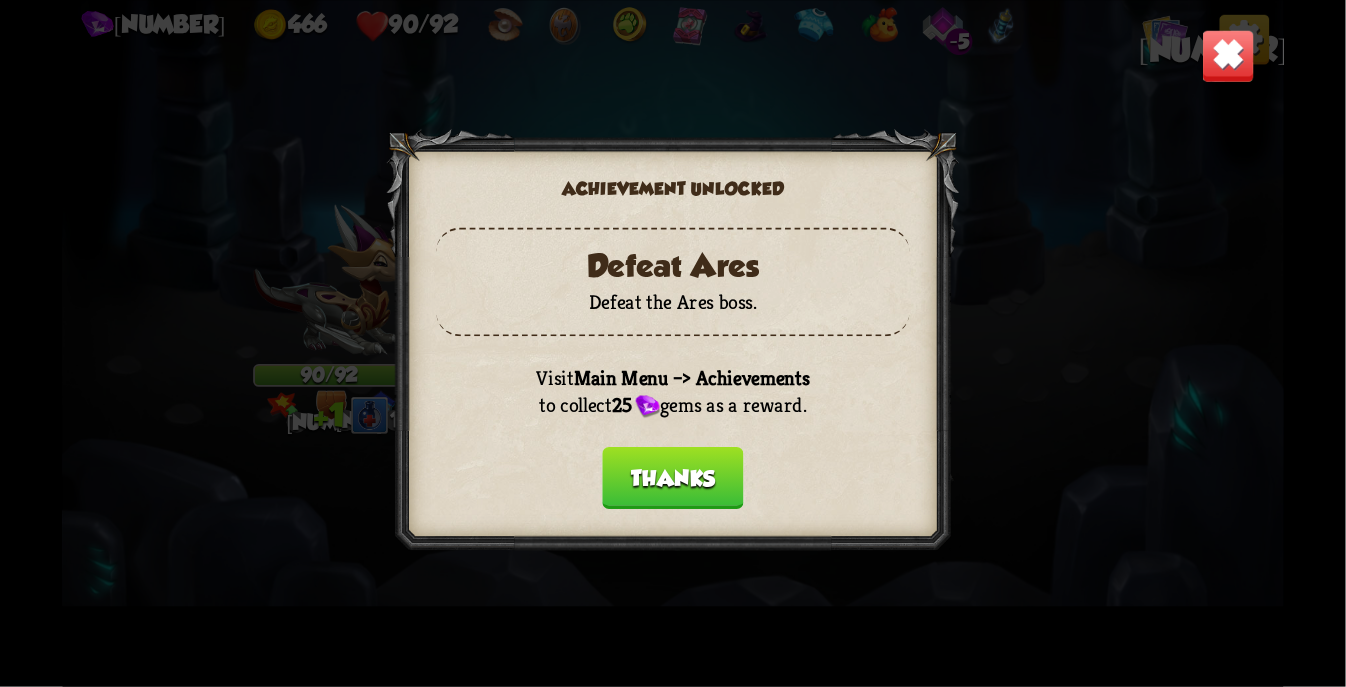 click on "Thanks" at bounding box center [672, 478] 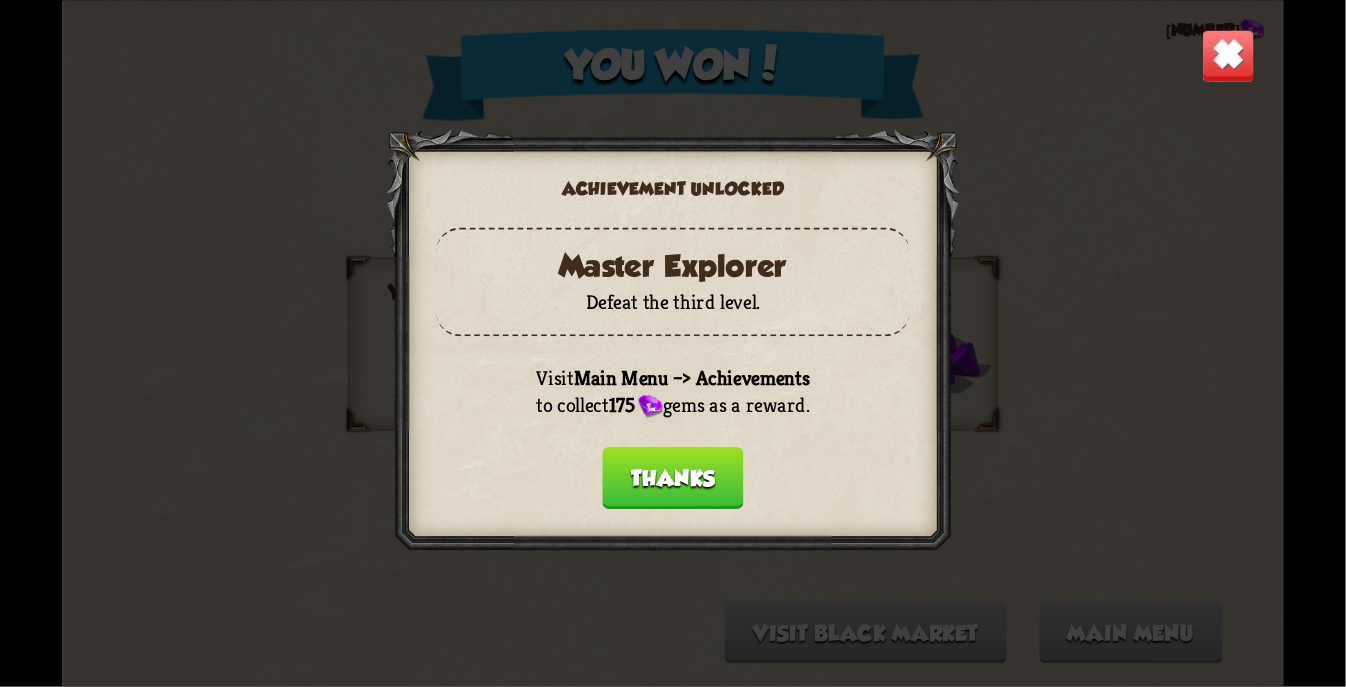 click on "Thanks" at bounding box center [672, 478] 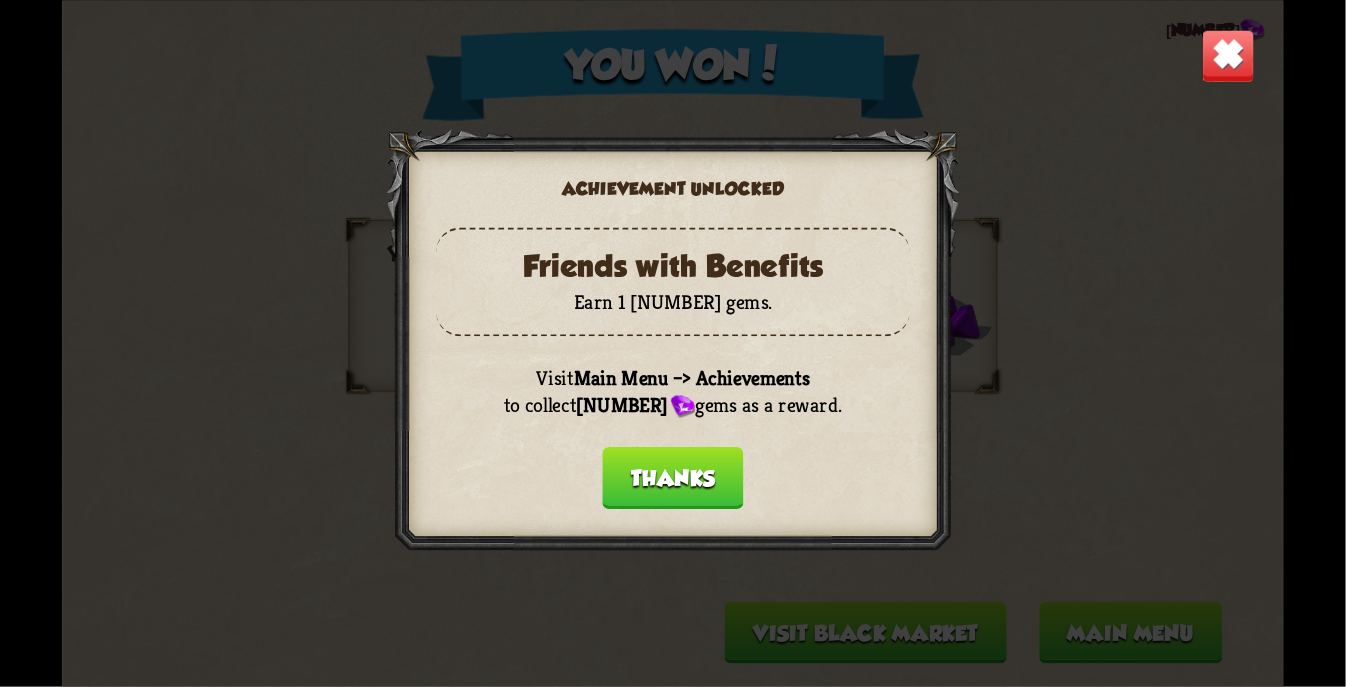 click on "Thanks" at bounding box center (672, 478) 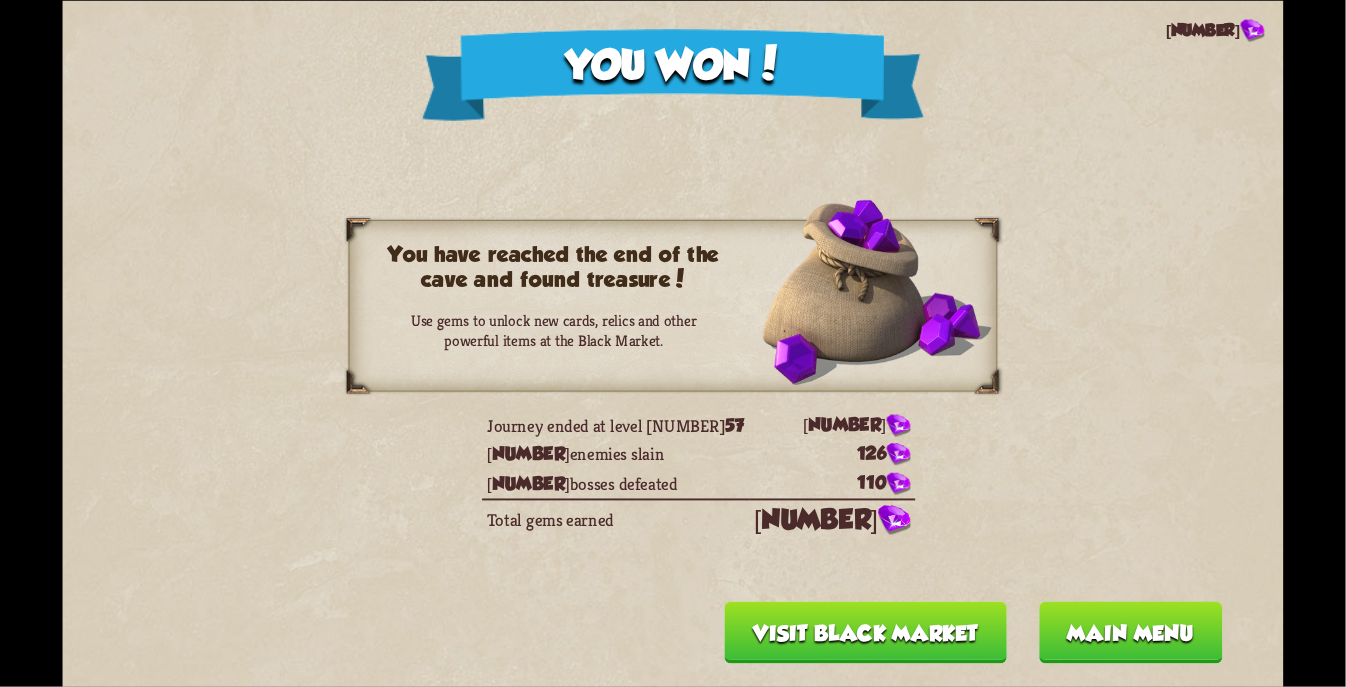 click on "Visit Black Market" at bounding box center [866, 632] 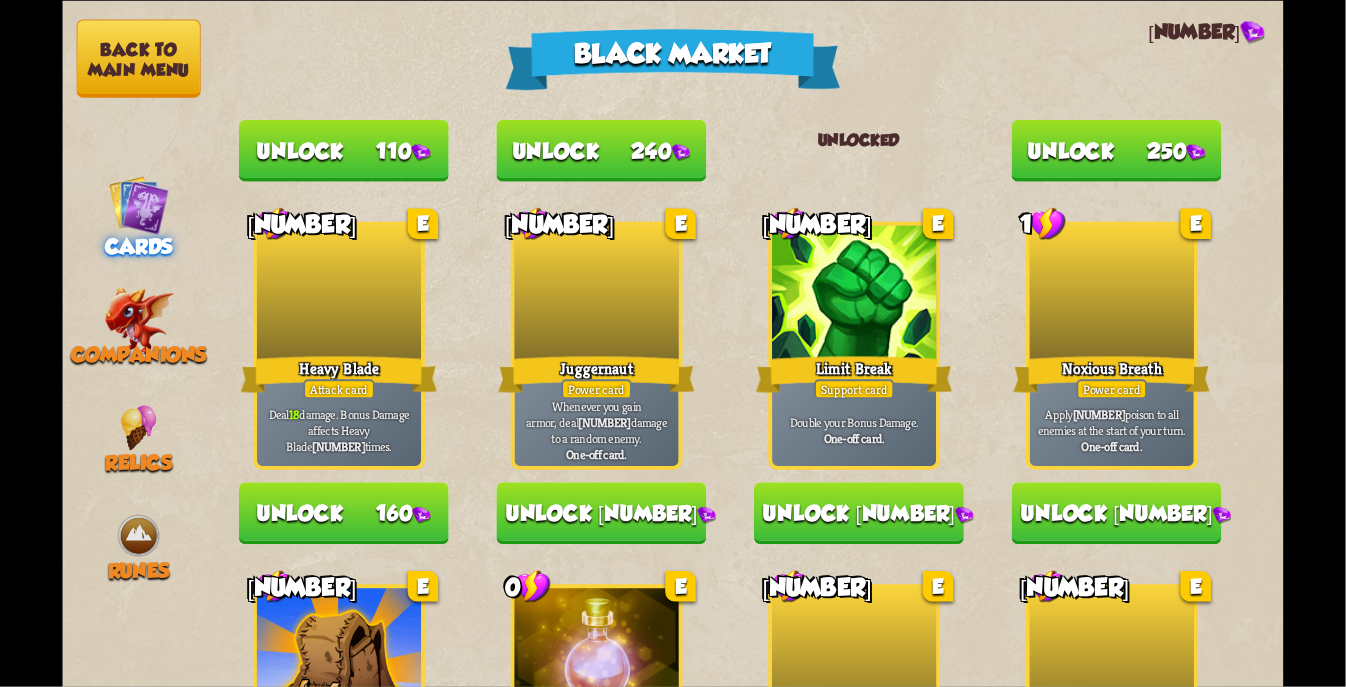 scroll, scrollTop: 1814, scrollLeft: 0, axis: vertical 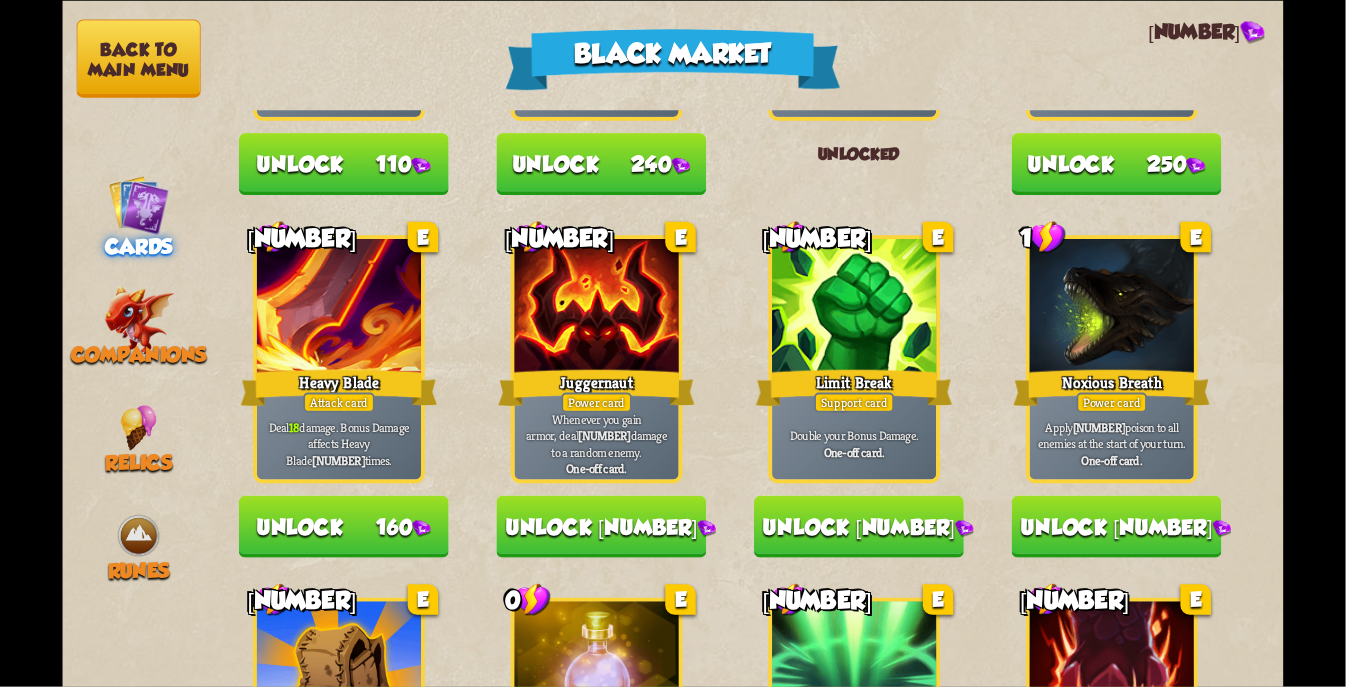 click on "Unlock [NUMBER]" at bounding box center (859, 526) 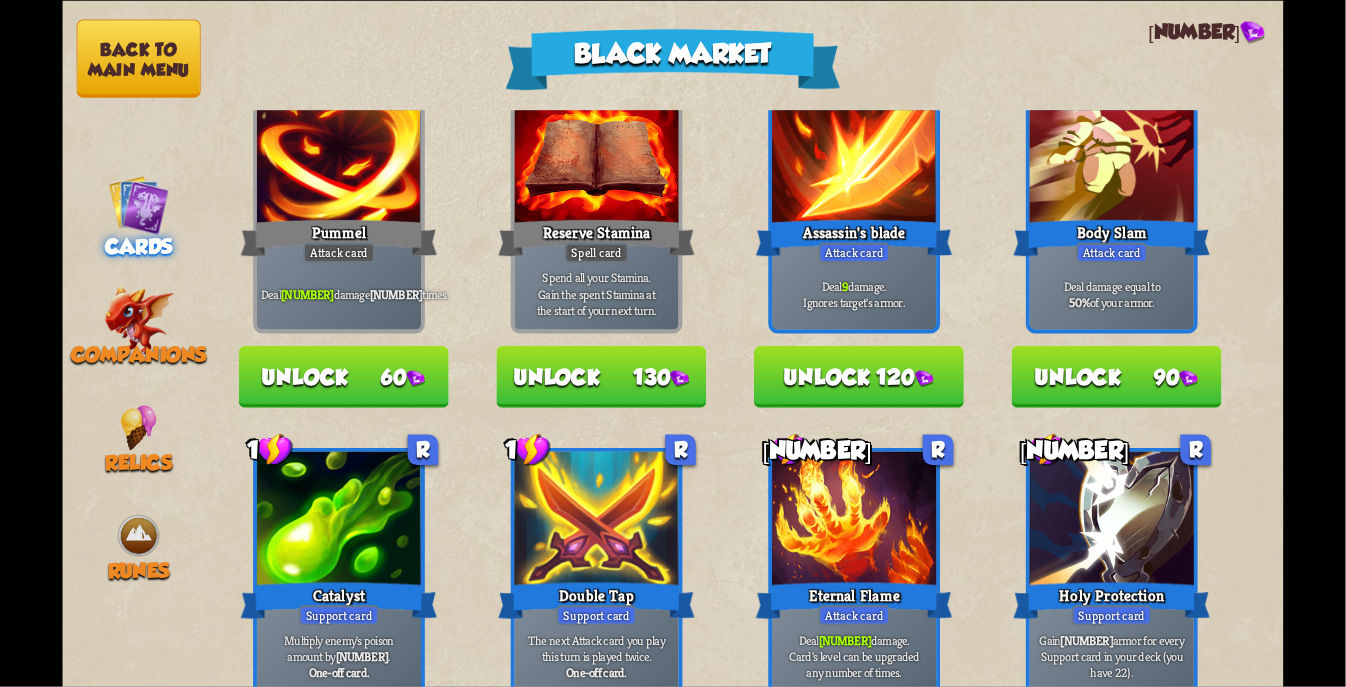 scroll, scrollTop: 74, scrollLeft: 0, axis: vertical 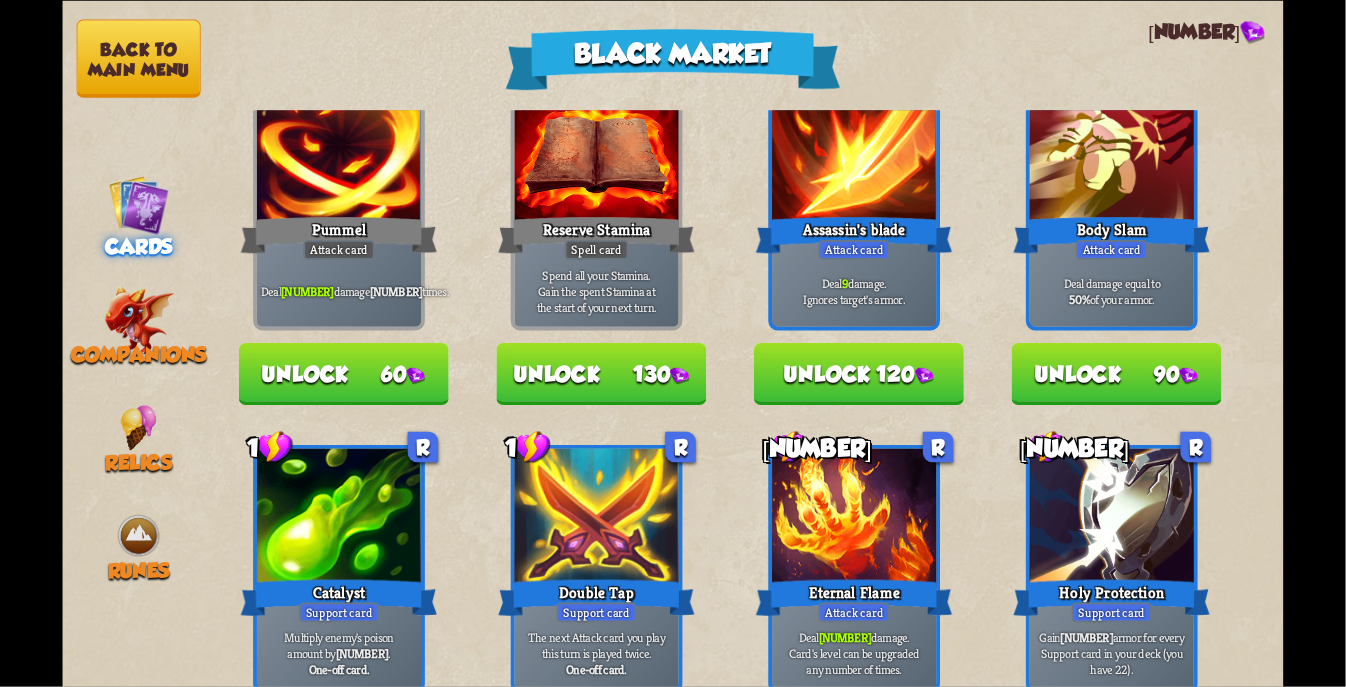 click on "Unlock   90" at bounding box center [1117, 374] 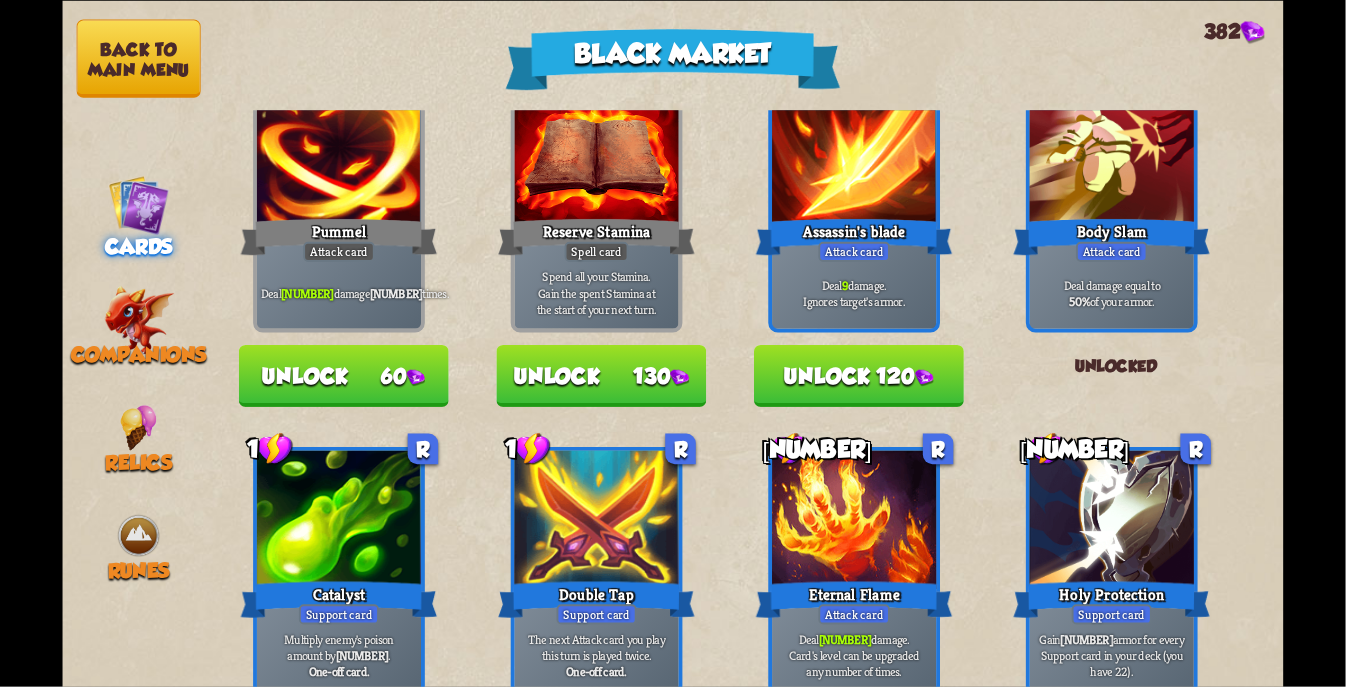 scroll, scrollTop: 71, scrollLeft: 0, axis: vertical 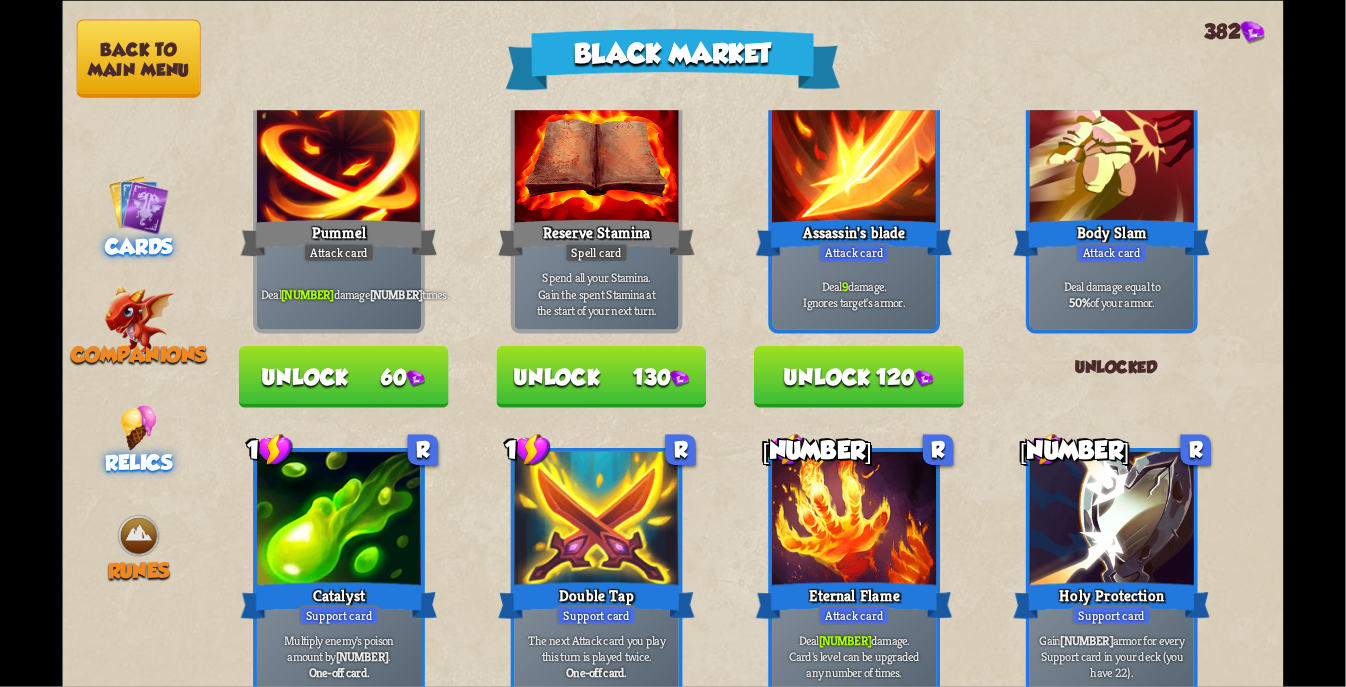 click on "Relics" at bounding box center (138, 462) 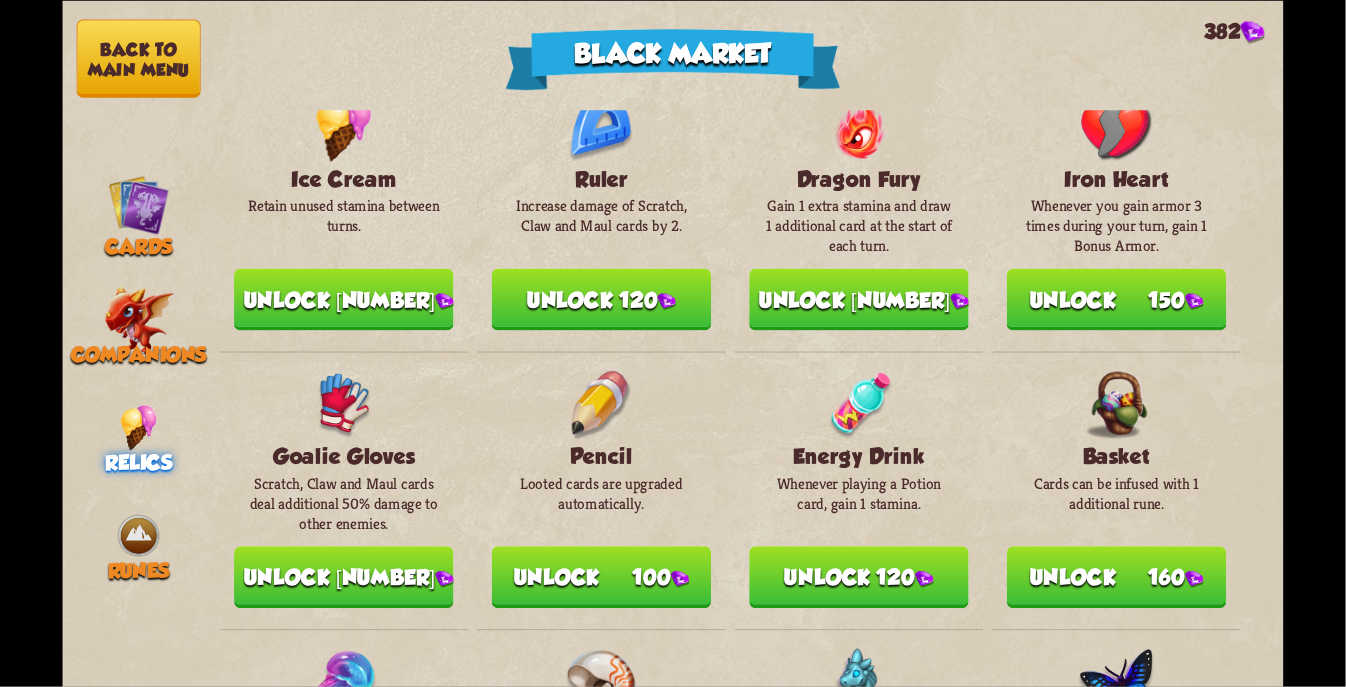 scroll, scrollTop: 64, scrollLeft: 0, axis: vertical 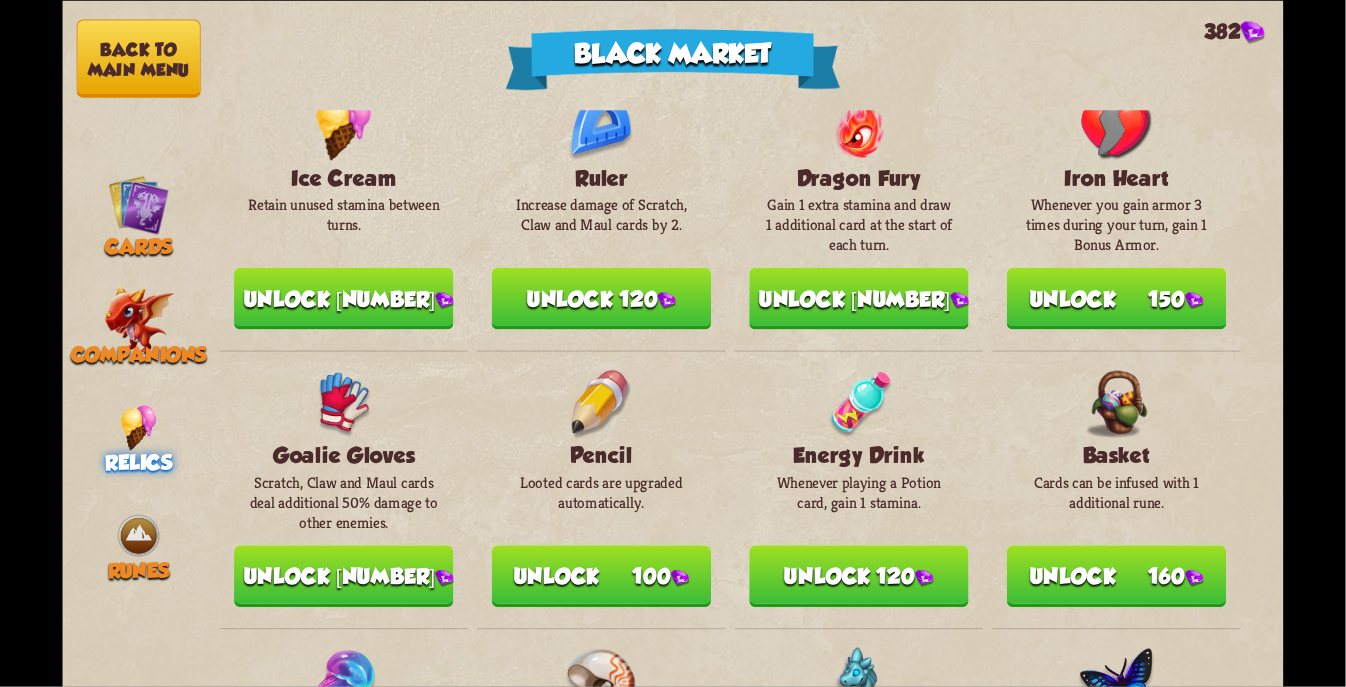 click on "Ice Cream   Retain unused stamina between turns.
Unlock   140
Ruler   Increase damage of Scratch, Claw and Maul cards by 2.
Unlock   120
Dragon Fury   Gain 1 extra stamina and draw 1 additional card at the start of each turn.
Unlock   300
Iron Heart   Whenever you gain armor 3 times during your turn, gain 1 Bonus Armor.
Unlock   150
Goalie Gloves   Scratch, Claw and Maul cards deal additional 50% damage to other enemies.
Unlock   180
Pencil   Looted cards are upgraded automatically.
Unlock   100
Energy Drink   Whenever playing a Potion card, gain 1 stamina.     Basket   Cards can be infused with 1 additional rune." at bounding box center (749, 1453) 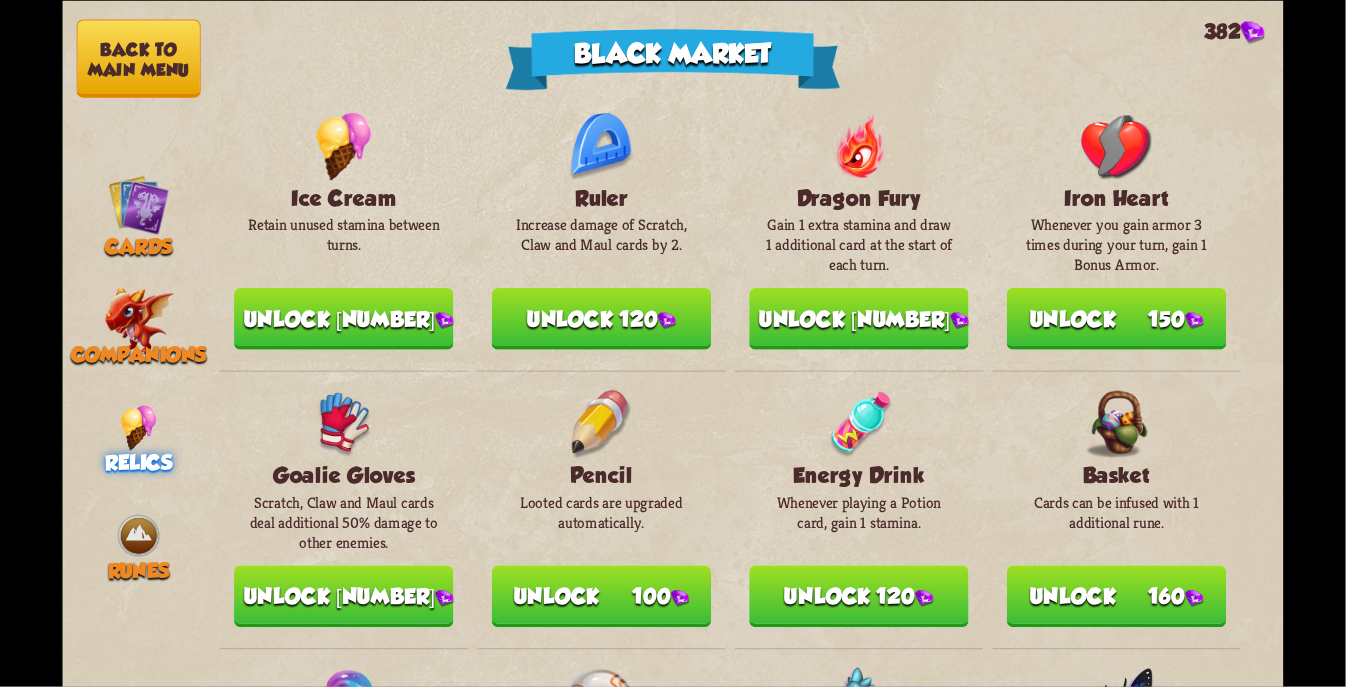 scroll, scrollTop: 40, scrollLeft: 0, axis: vertical 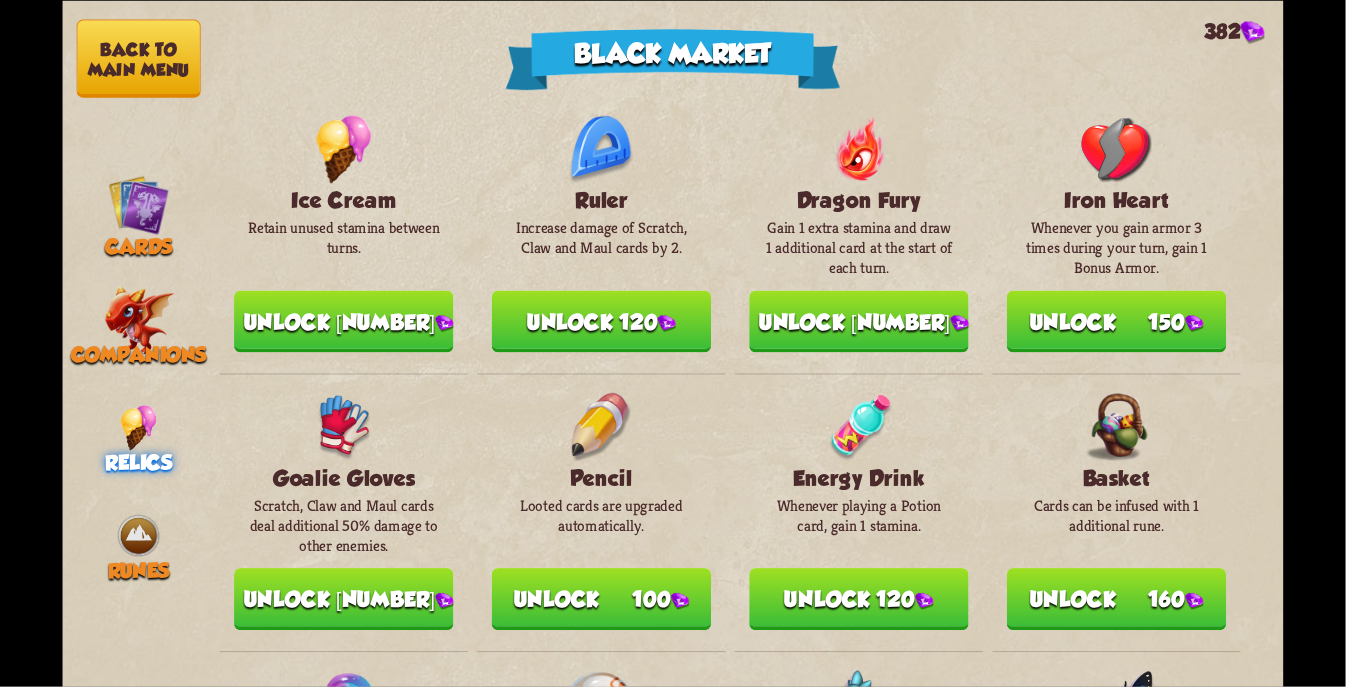 click on "Unlock [NUMBER]" at bounding box center [343, 321] 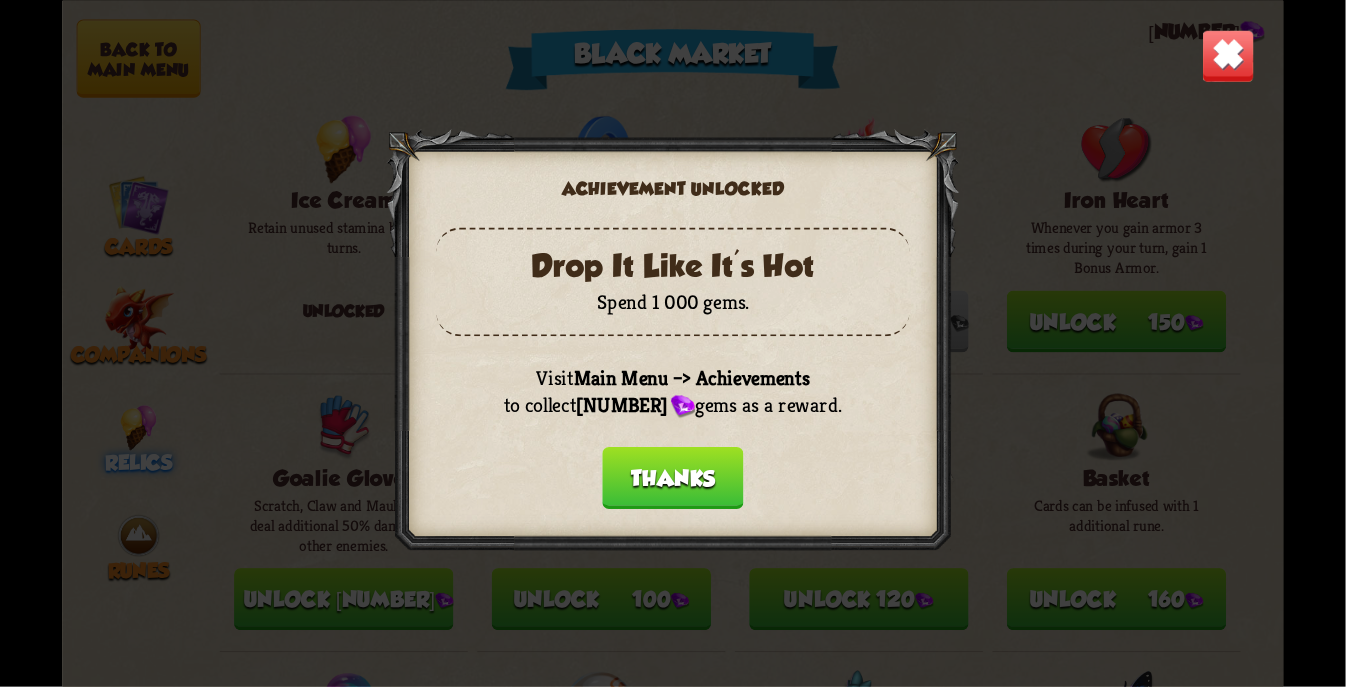 click on "Thanks" at bounding box center [672, 478] 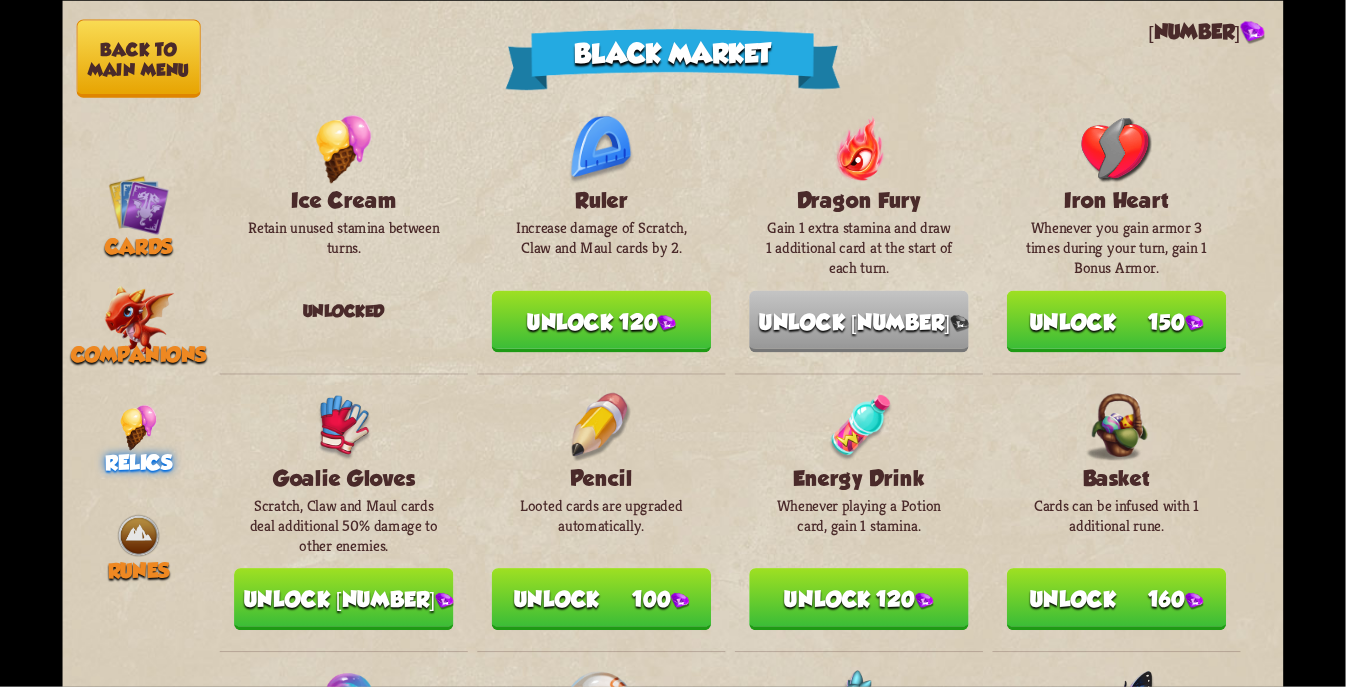 click on "Back to main menu" at bounding box center [139, 58] 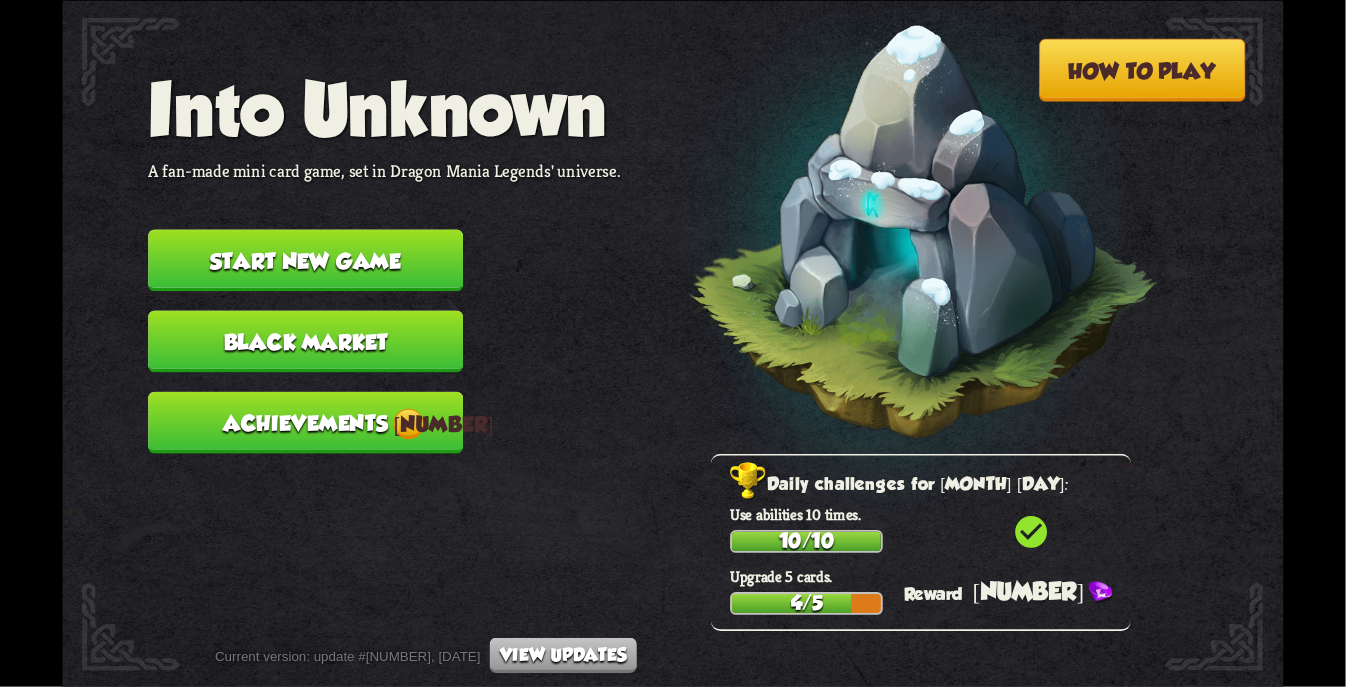click on "Achievements
[NUMBER]" at bounding box center [305, 422] 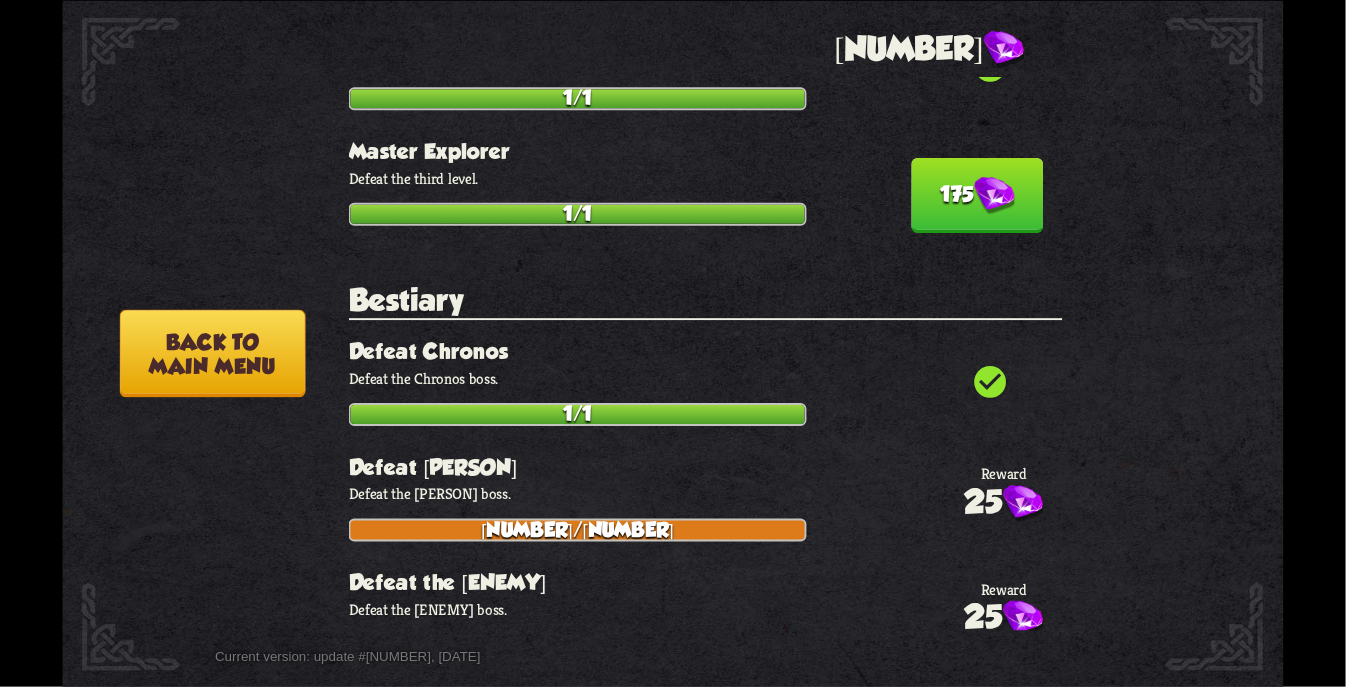 click on "175" at bounding box center [978, 194] 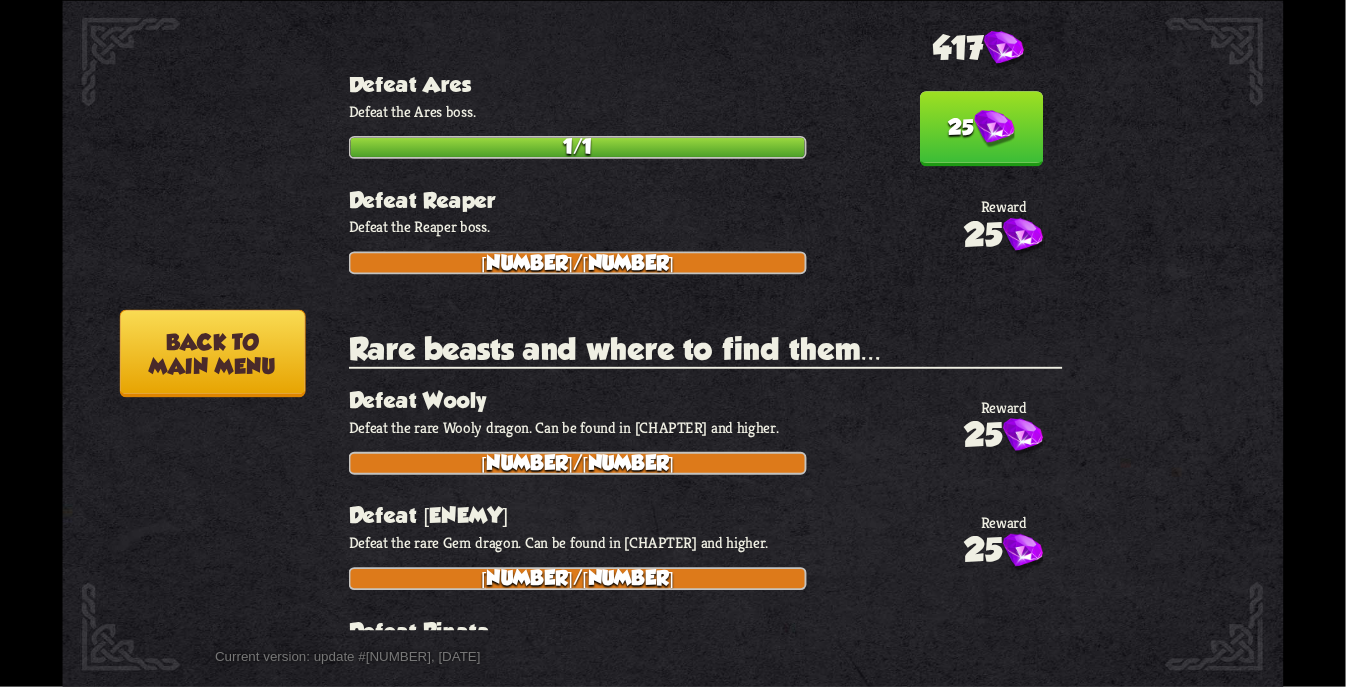 scroll, scrollTop: 2799, scrollLeft: 0, axis: vertical 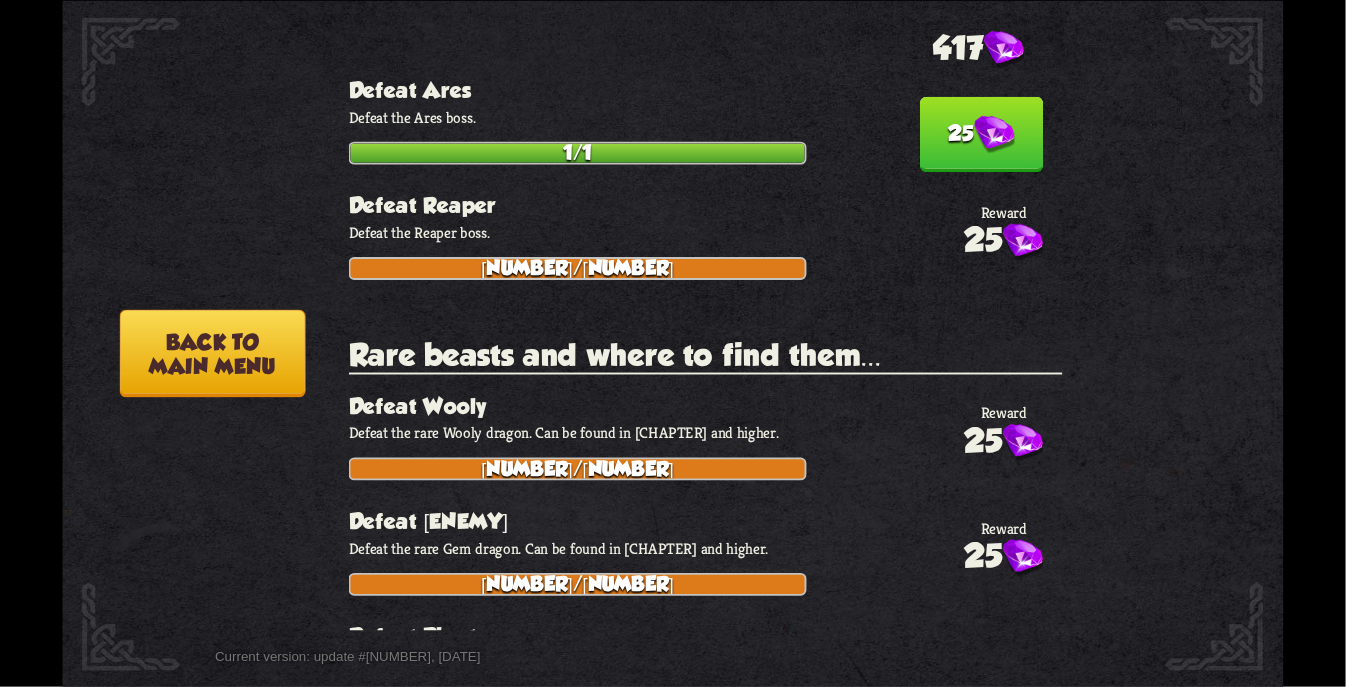 click on "25" at bounding box center [982, 133] 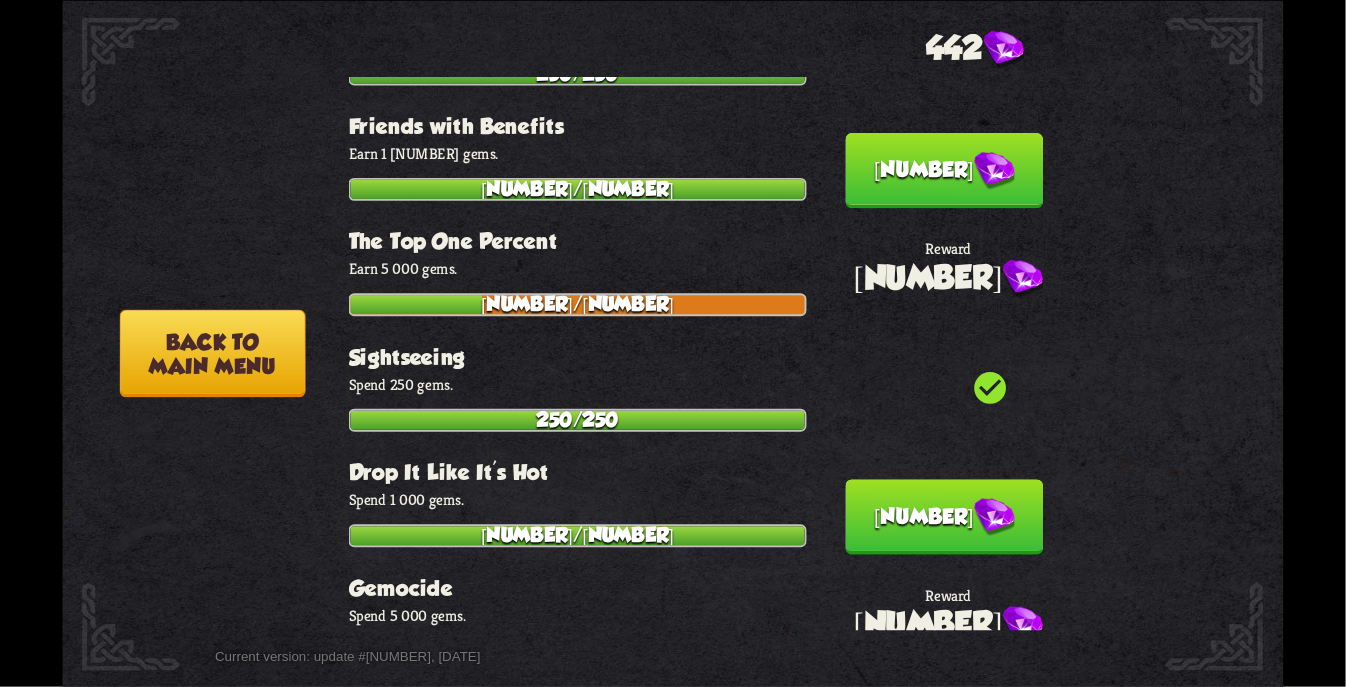 scroll, scrollTop: 5925, scrollLeft: 0, axis: vertical 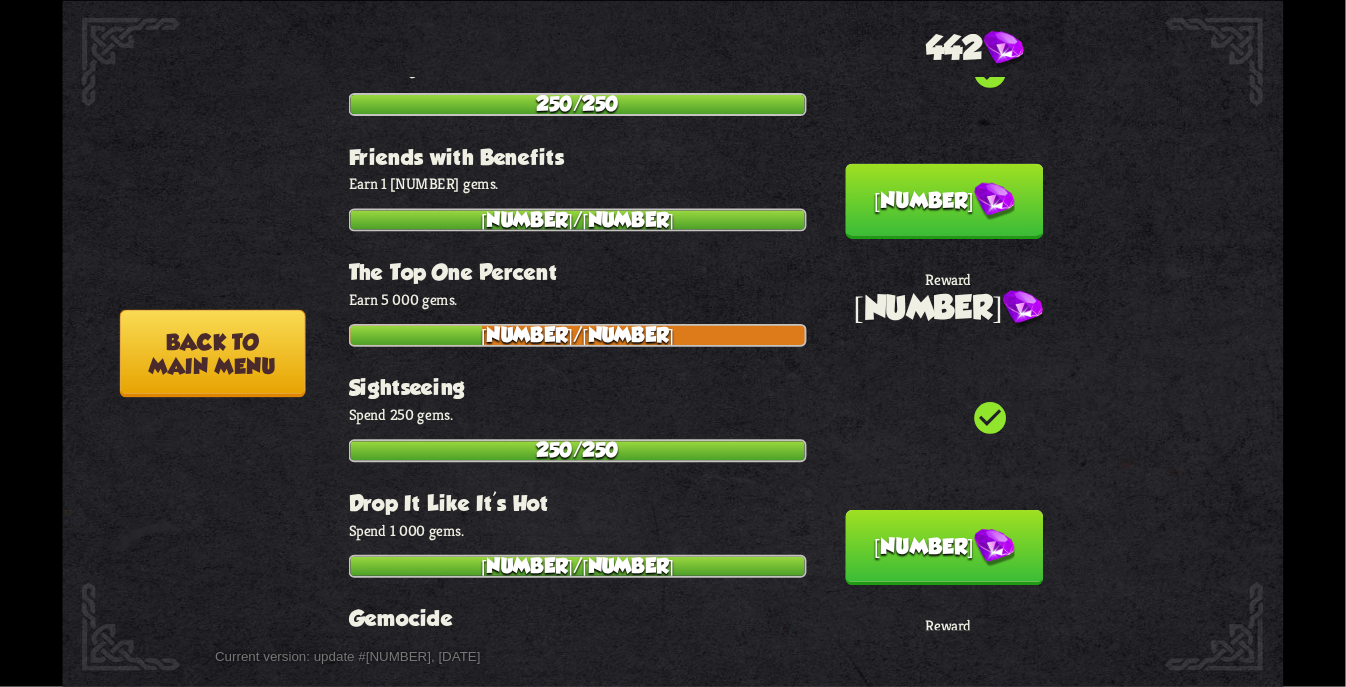click on "Ooh, Shiny!     check_circle   On the Path to Riches   Earn 250 gems.
250/250
75
Friends with Benefits   Earn 1 000 gems.
1,000/1,000
125
The Top One Percent   Earn 5 000 gems.
1,452/5,000
check_circle   Sightseeing   Spend 250 gems.
250/250
75
Drop It Like It's Hot   Spend 1 000 gems.
1,000/1,000
125
Gemocide   Spend 5 000 gems.
1,060/5,000" at bounding box center (706, 332) 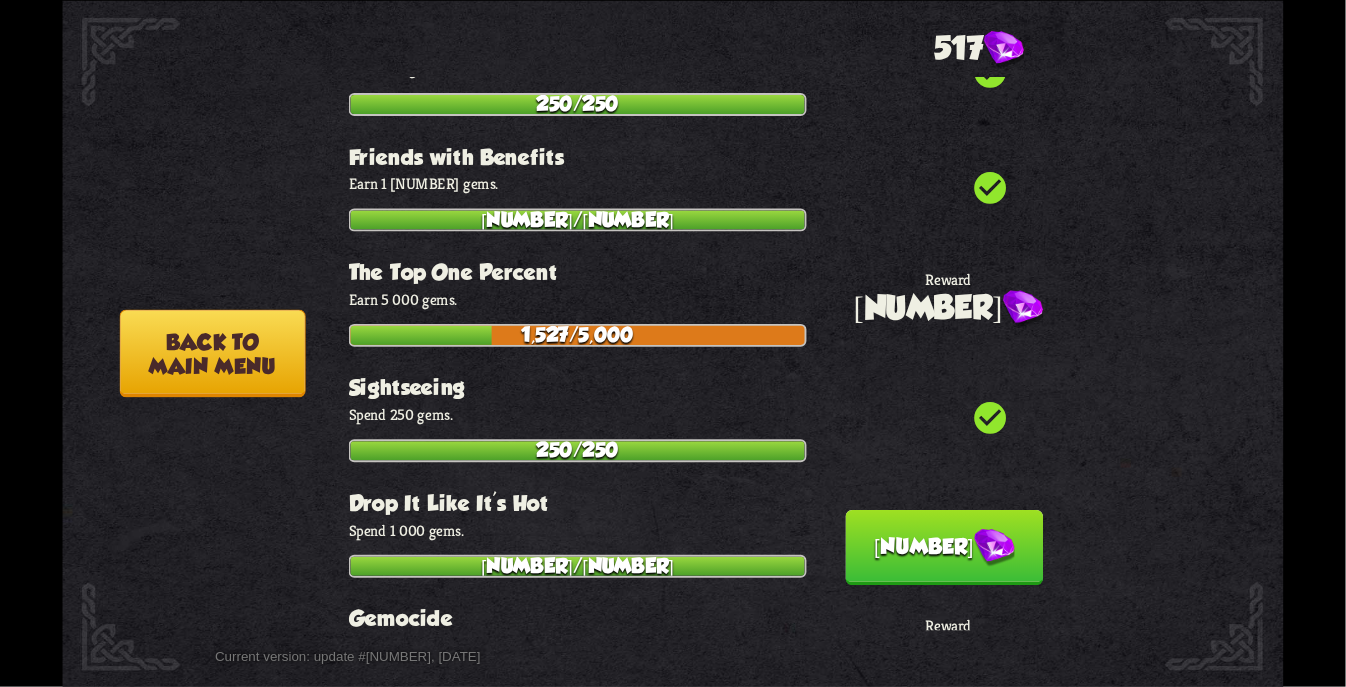 click at bounding box center (994, 548) 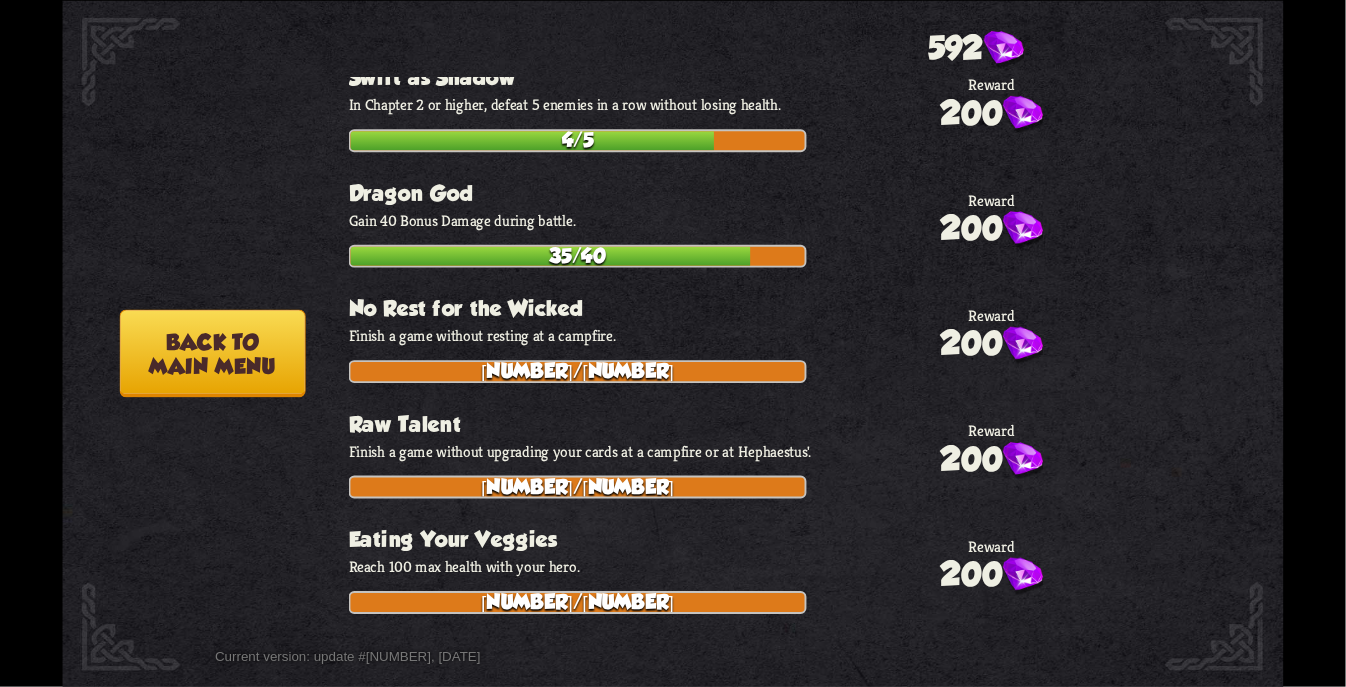 scroll, scrollTop: 7035, scrollLeft: 0, axis: vertical 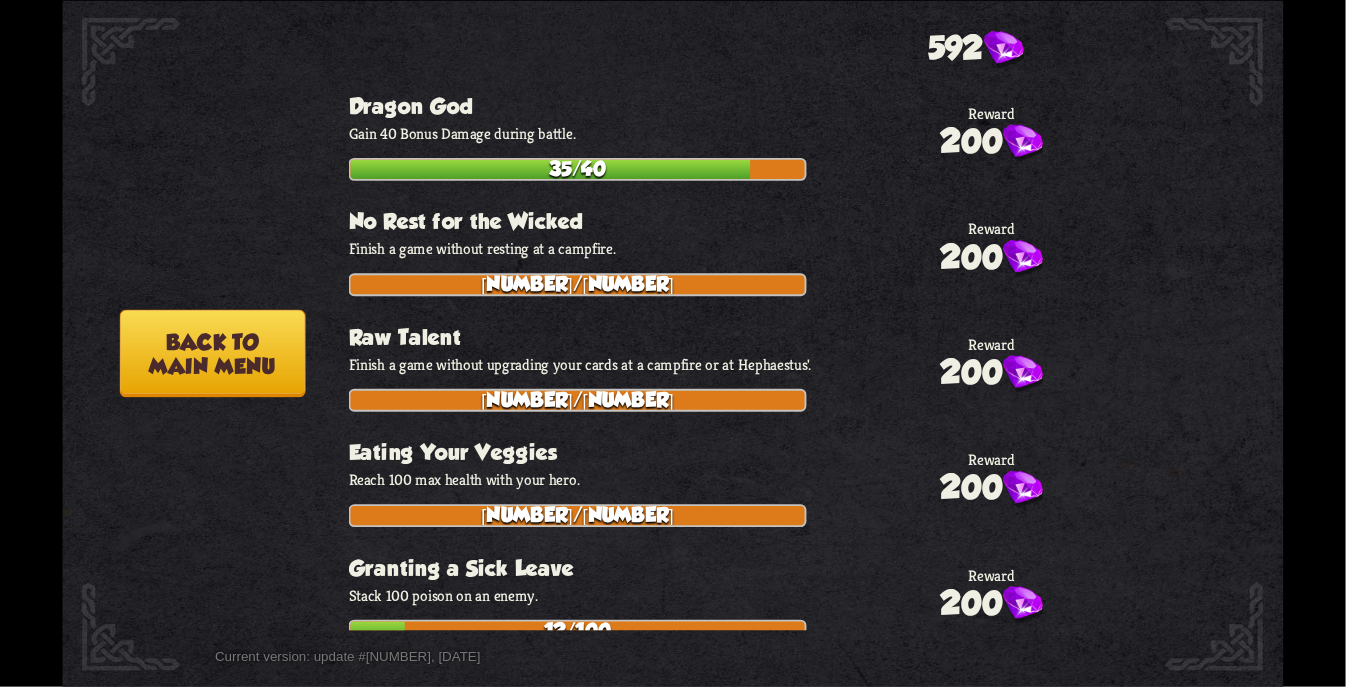 click on "Back to main menu" at bounding box center [213, 353] 